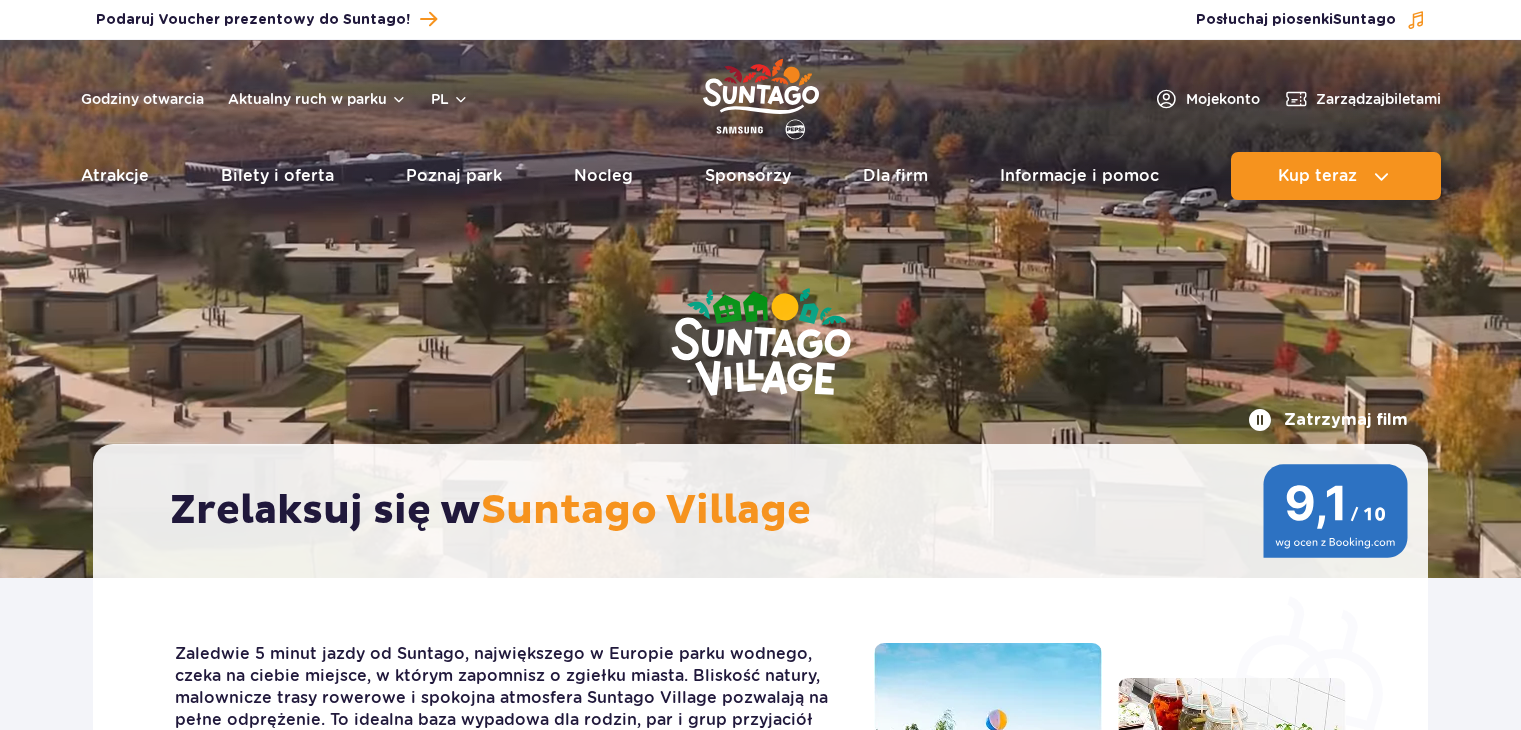 scroll, scrollTop: 0, scrollLeft: 0, axis: both 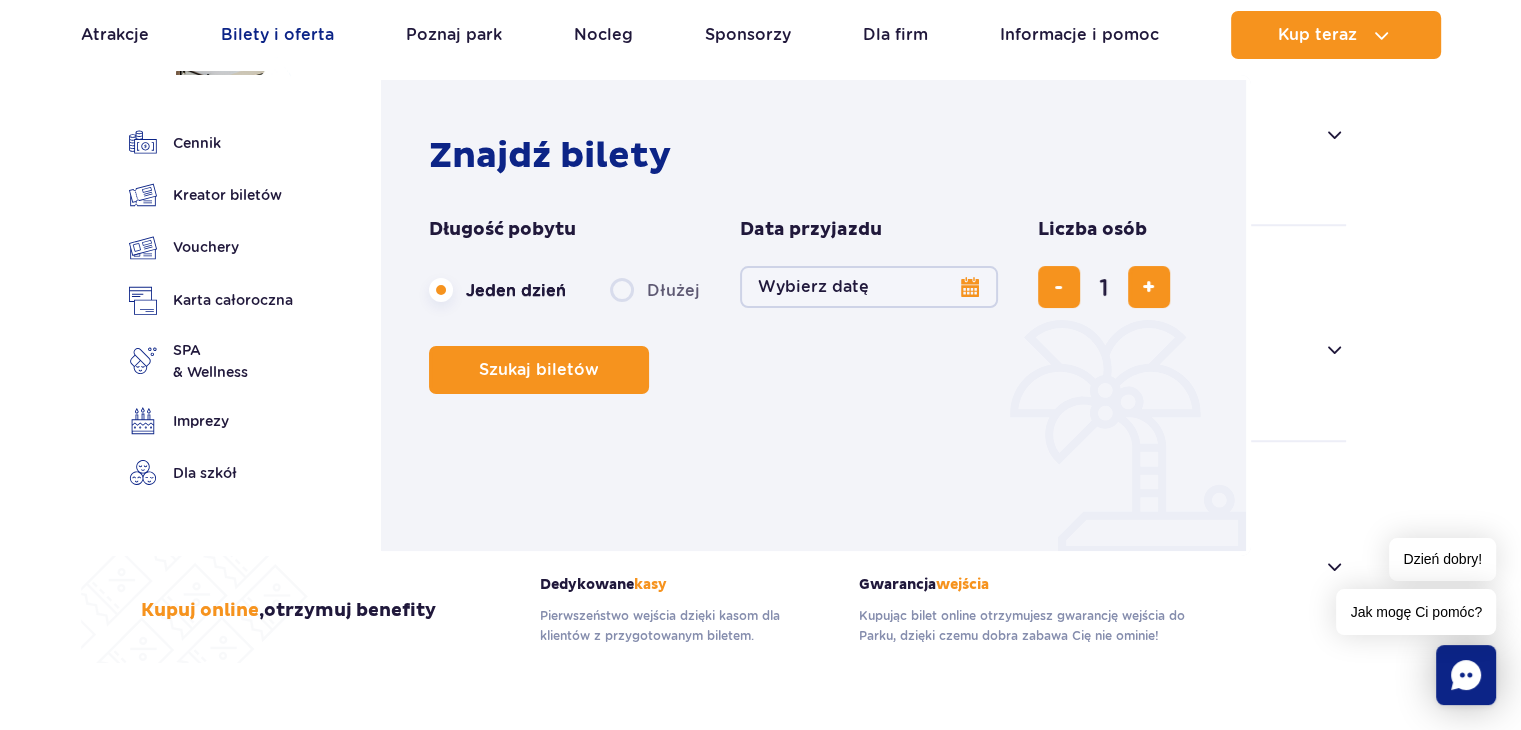 click on "Bilety i oferta" at bounding box center (277, 35) 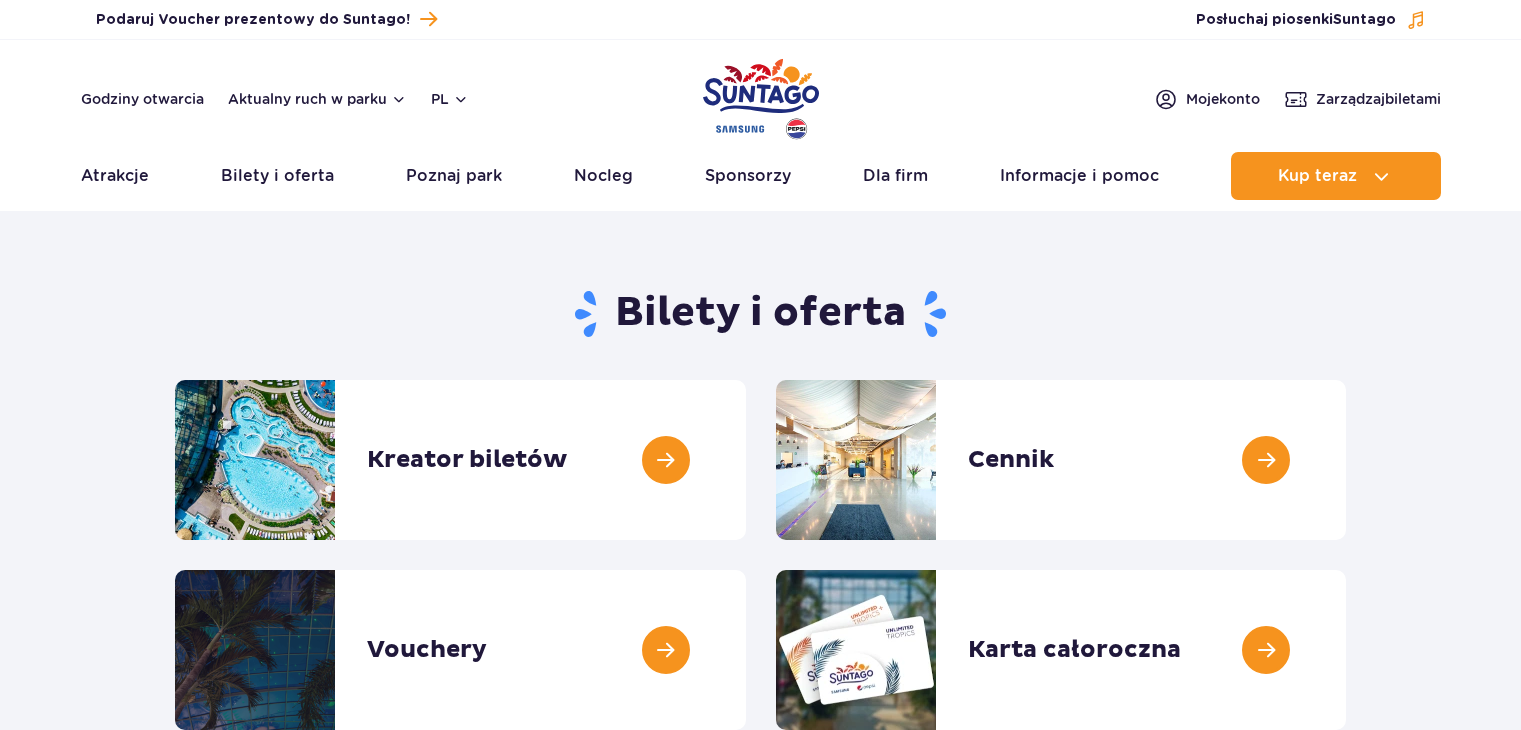 scroll, scrollTop: 0, scrollLeft: 0, axis: both 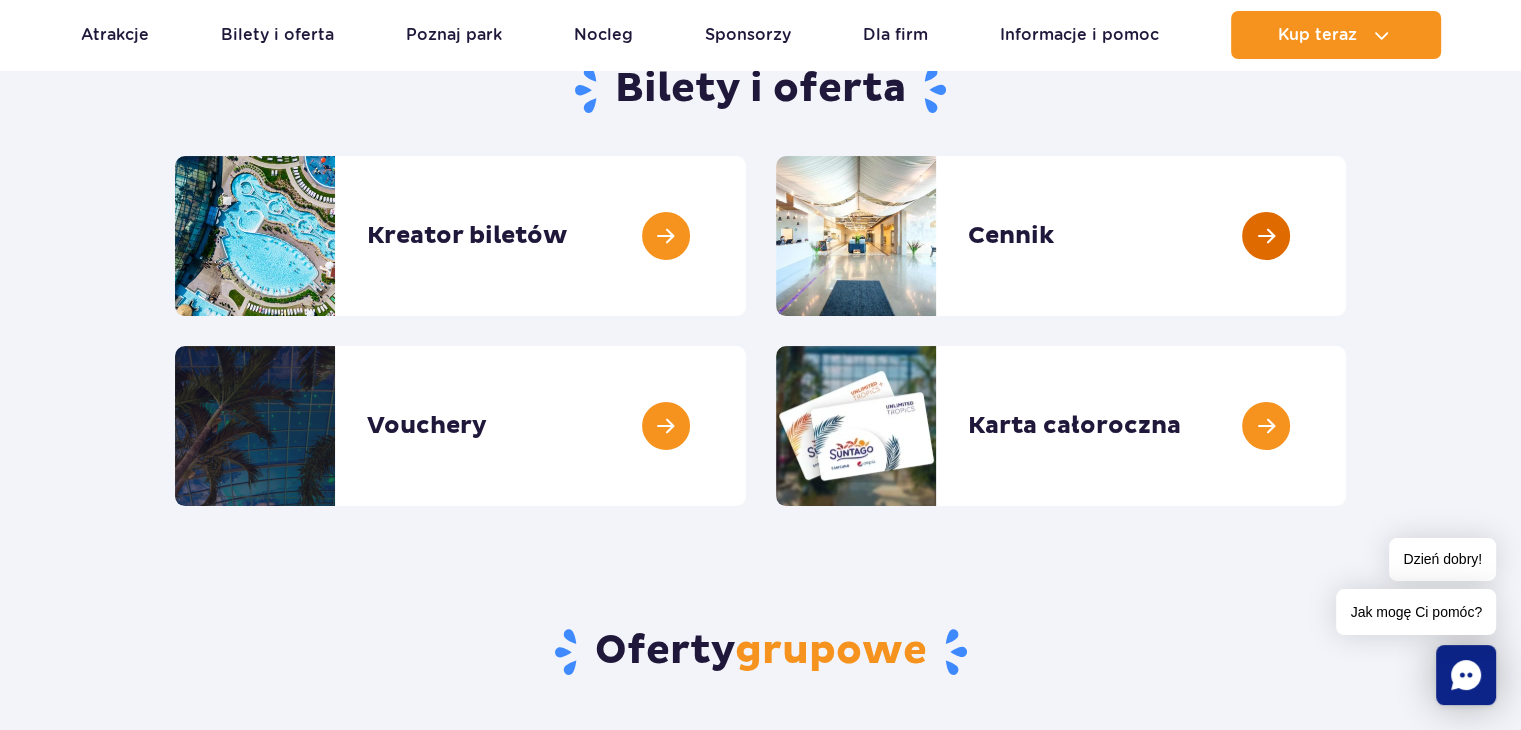 click at bounding box center (1346, 236) 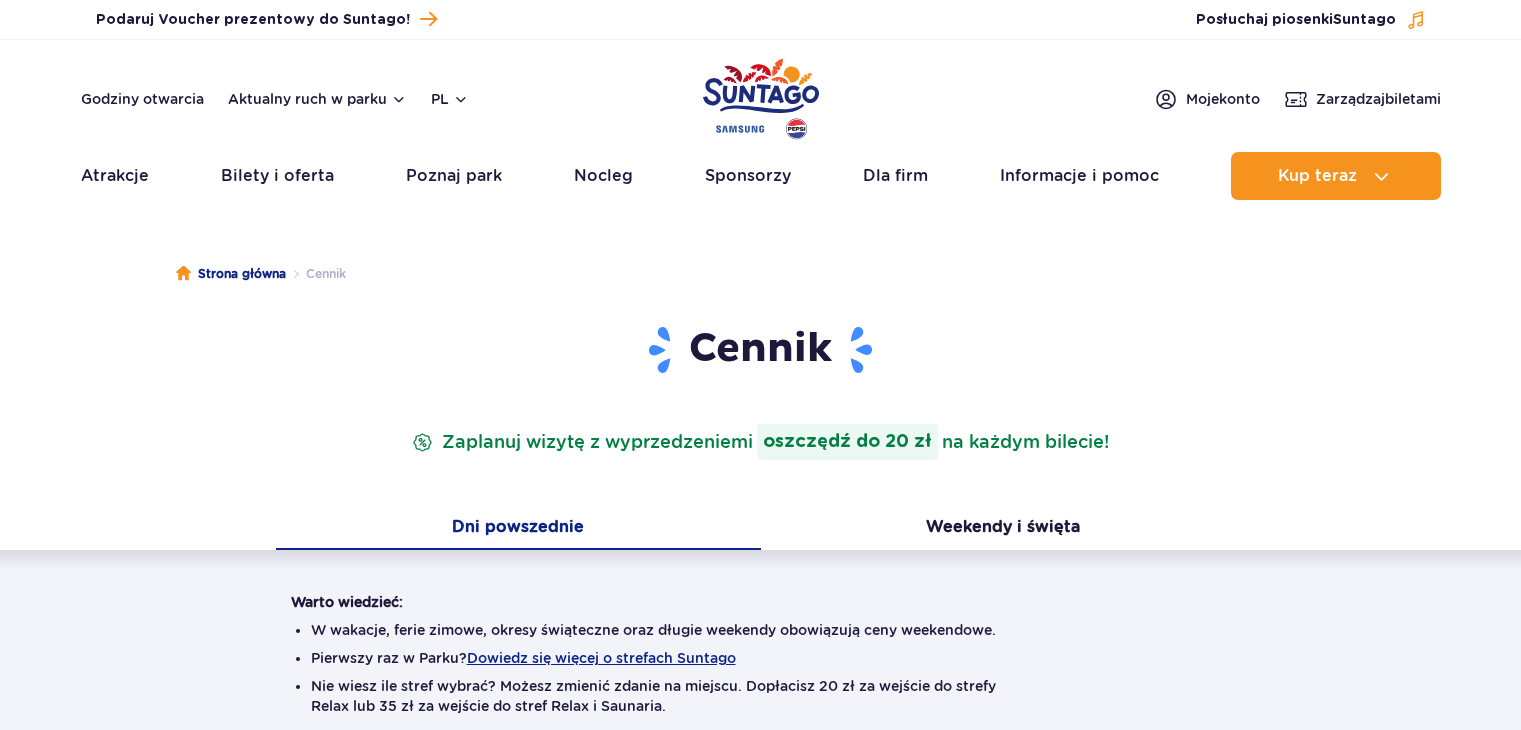 scroll, scrollTop: 0, scrollLeft: 0, axis: both 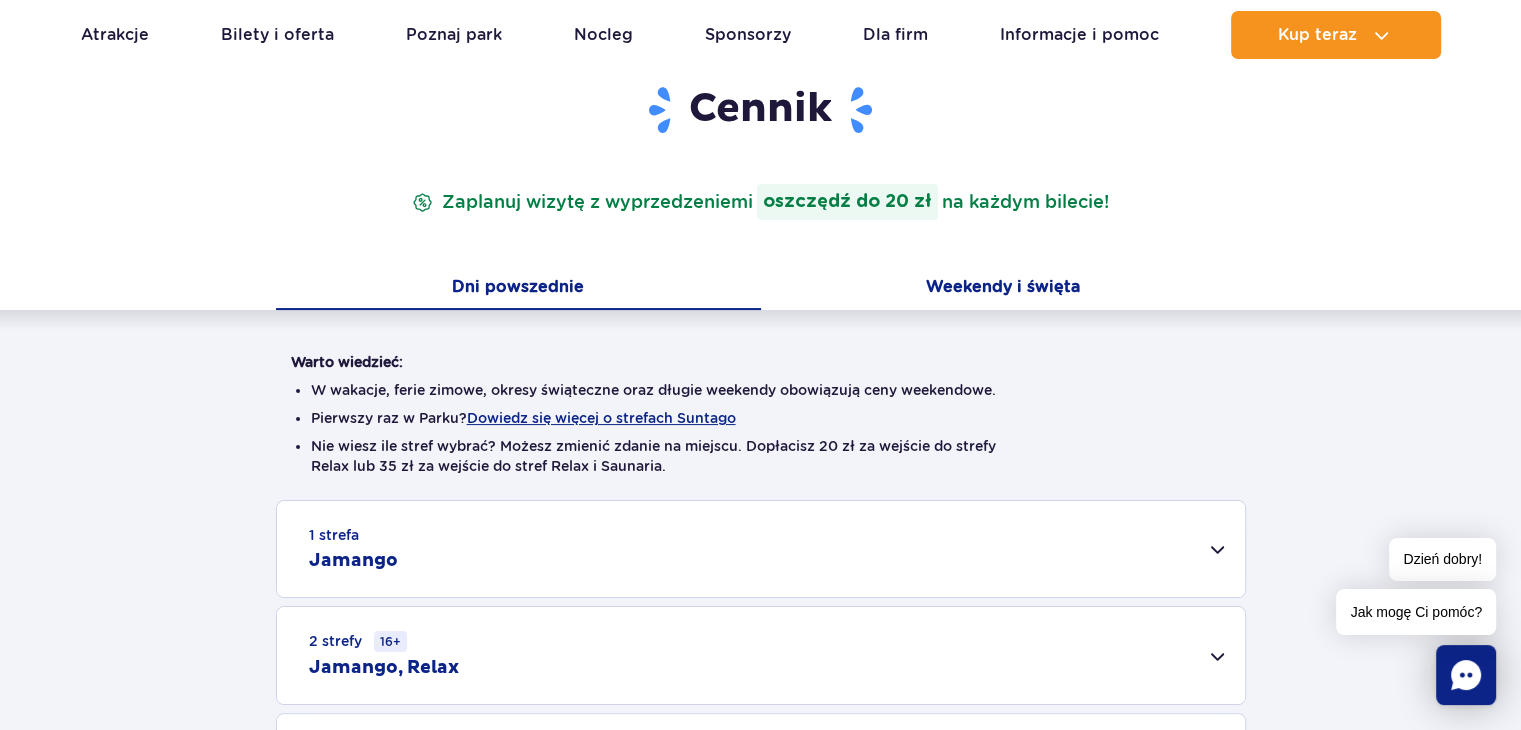 click on "Weekendy i święta" at bounding box center (1003, 289) 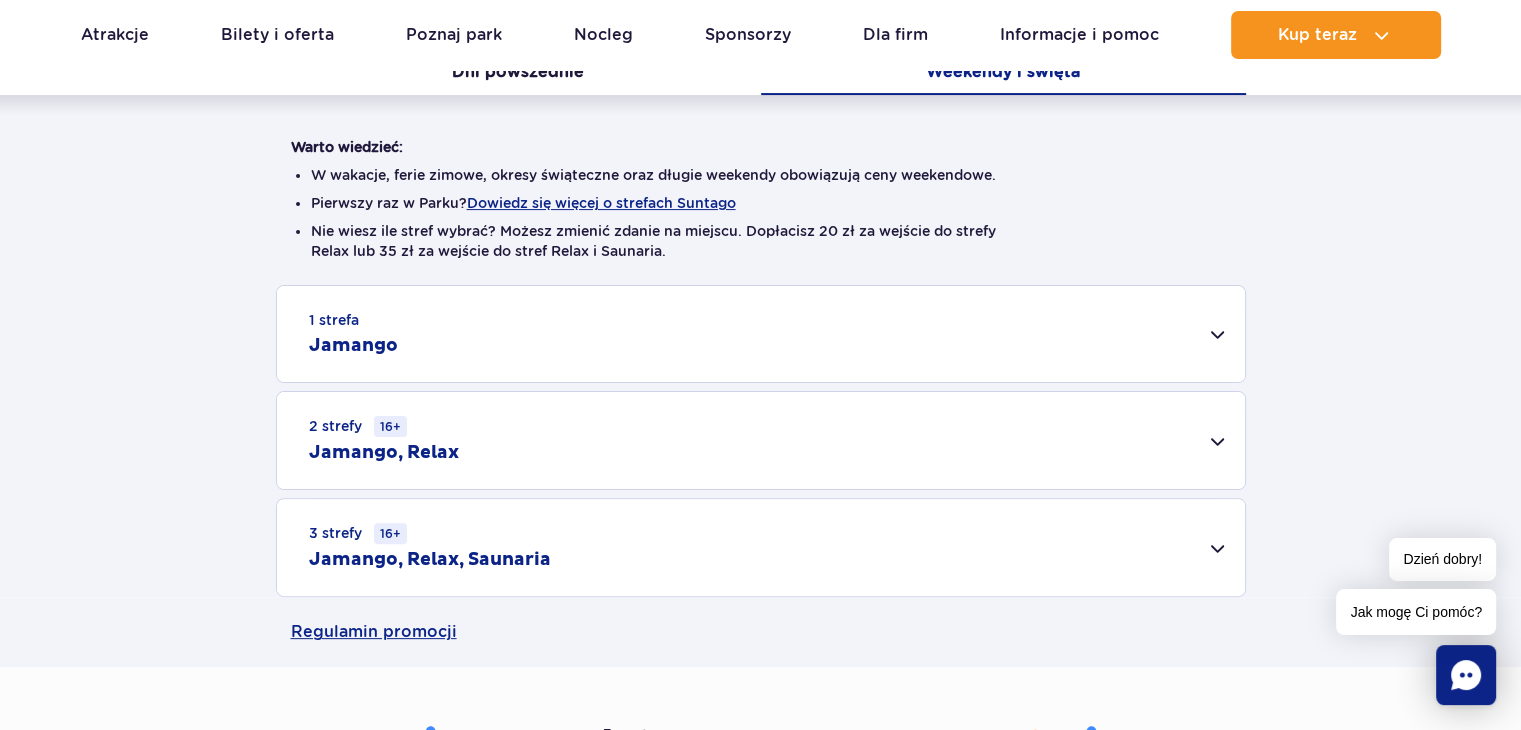 scroll, scrollTop: 534, scrollLeft: 0, axis: vertical 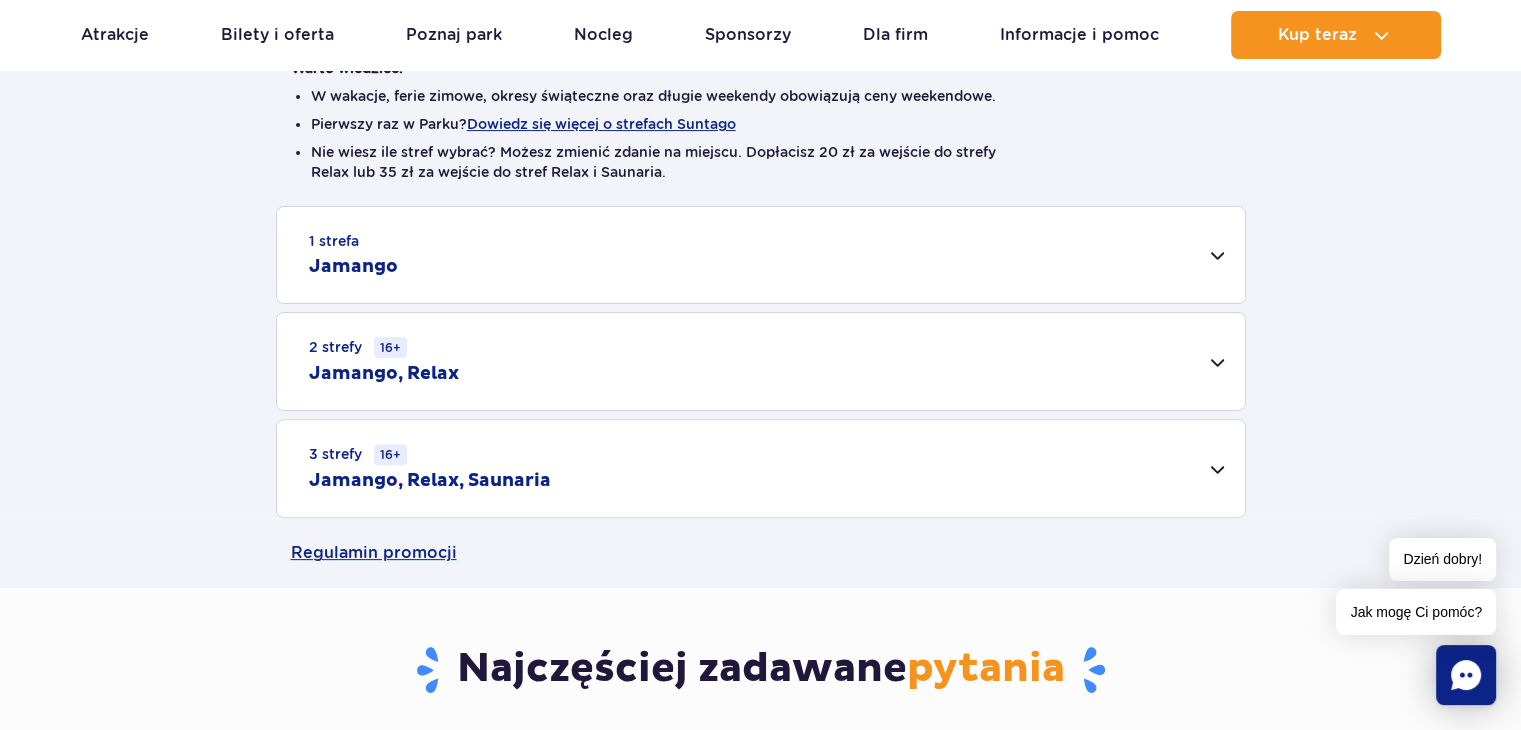 click on "1 strefa
Jamango" at bounding box center (761, 255) 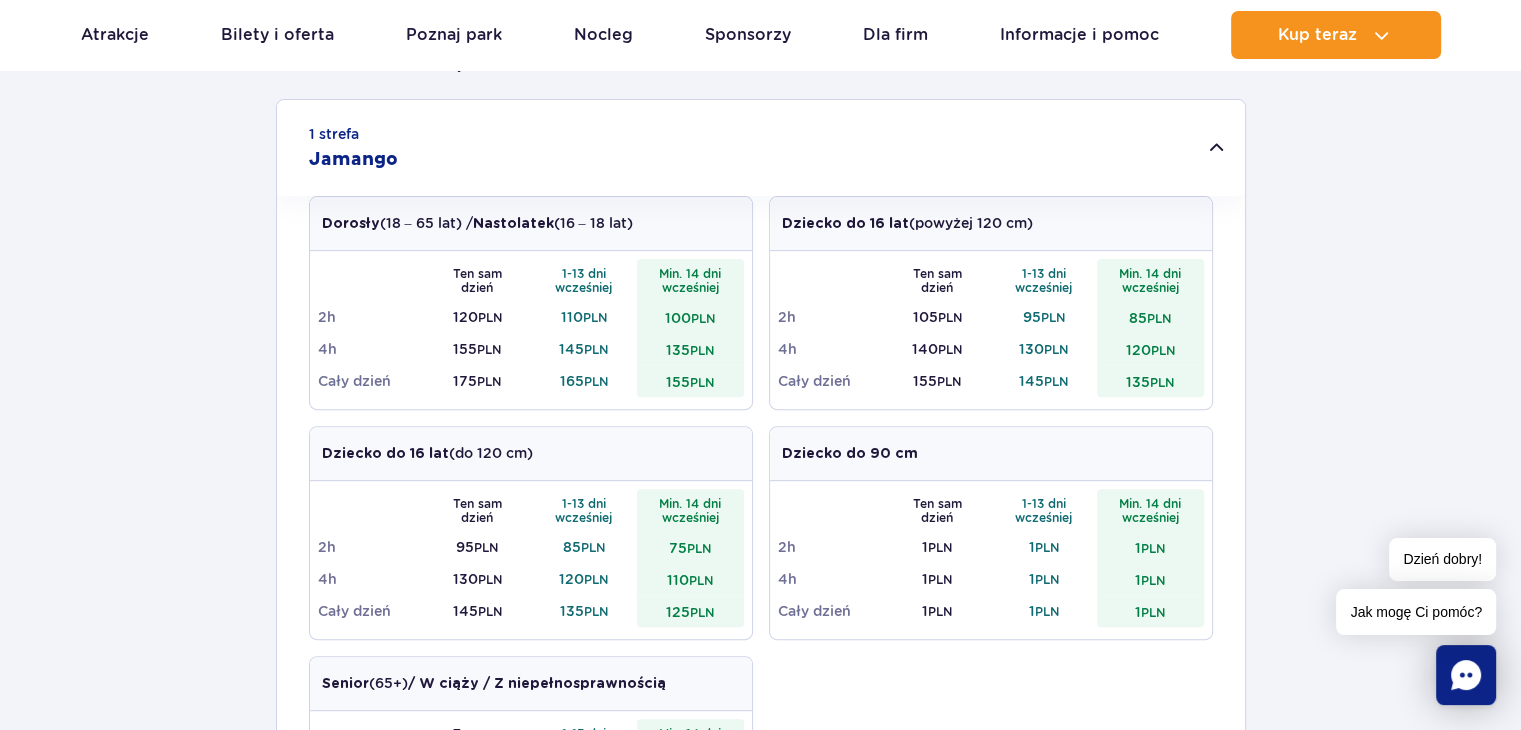 scroll, scrollTop: 654, scrollLeft: 0, axis: vertical 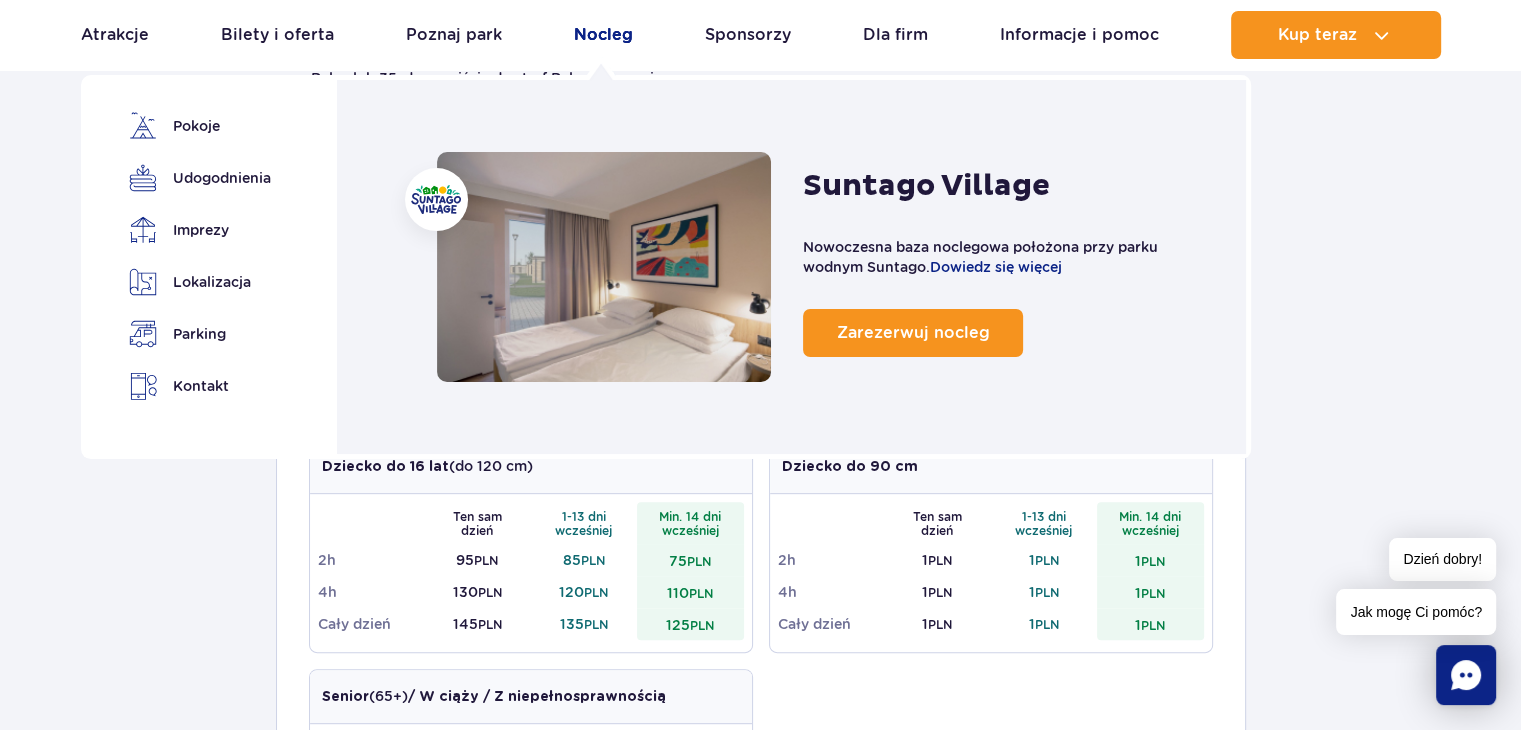 click on "Nocleg" at bounding box center (603, 35) 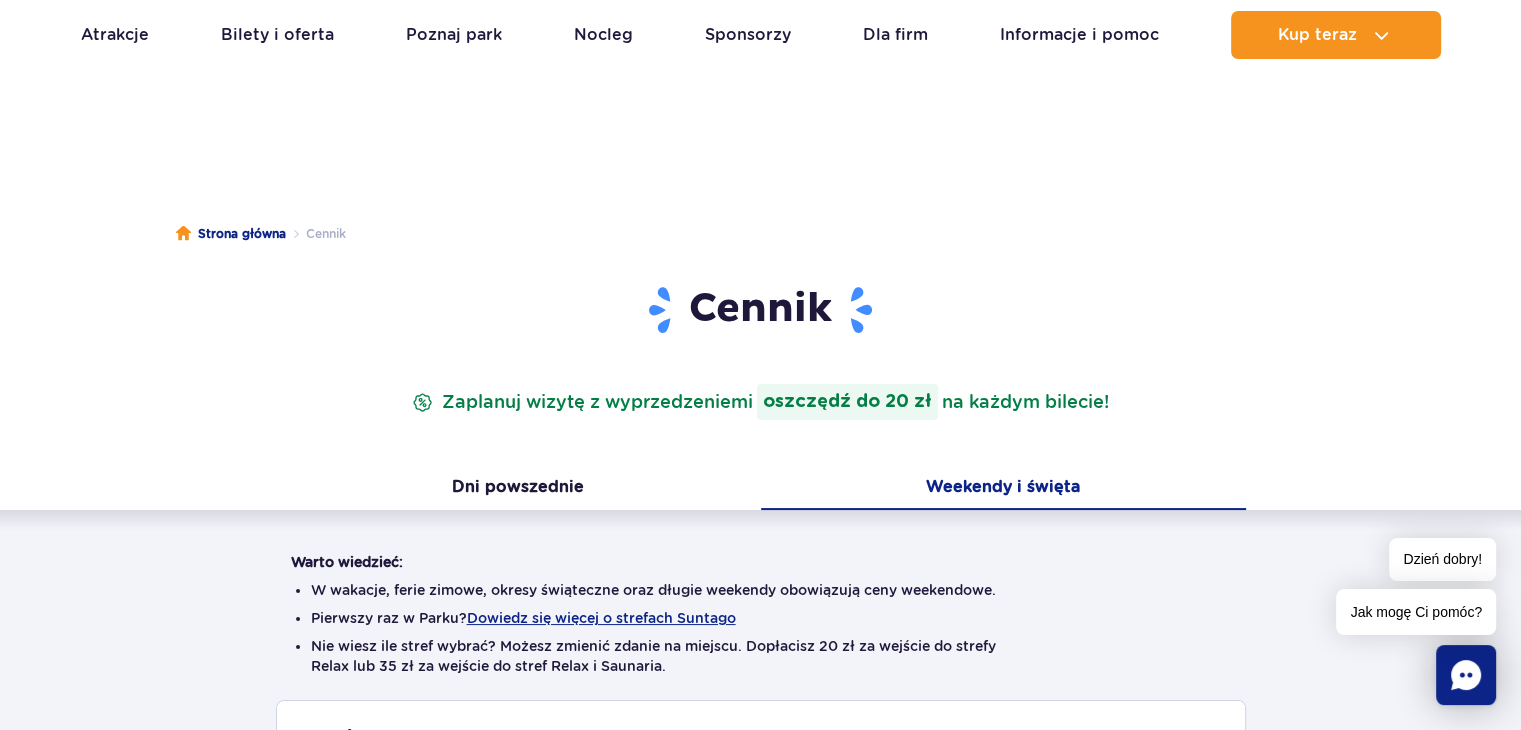 scroll, scrollTop: 14, scrollLeft: 0, axis: vertical 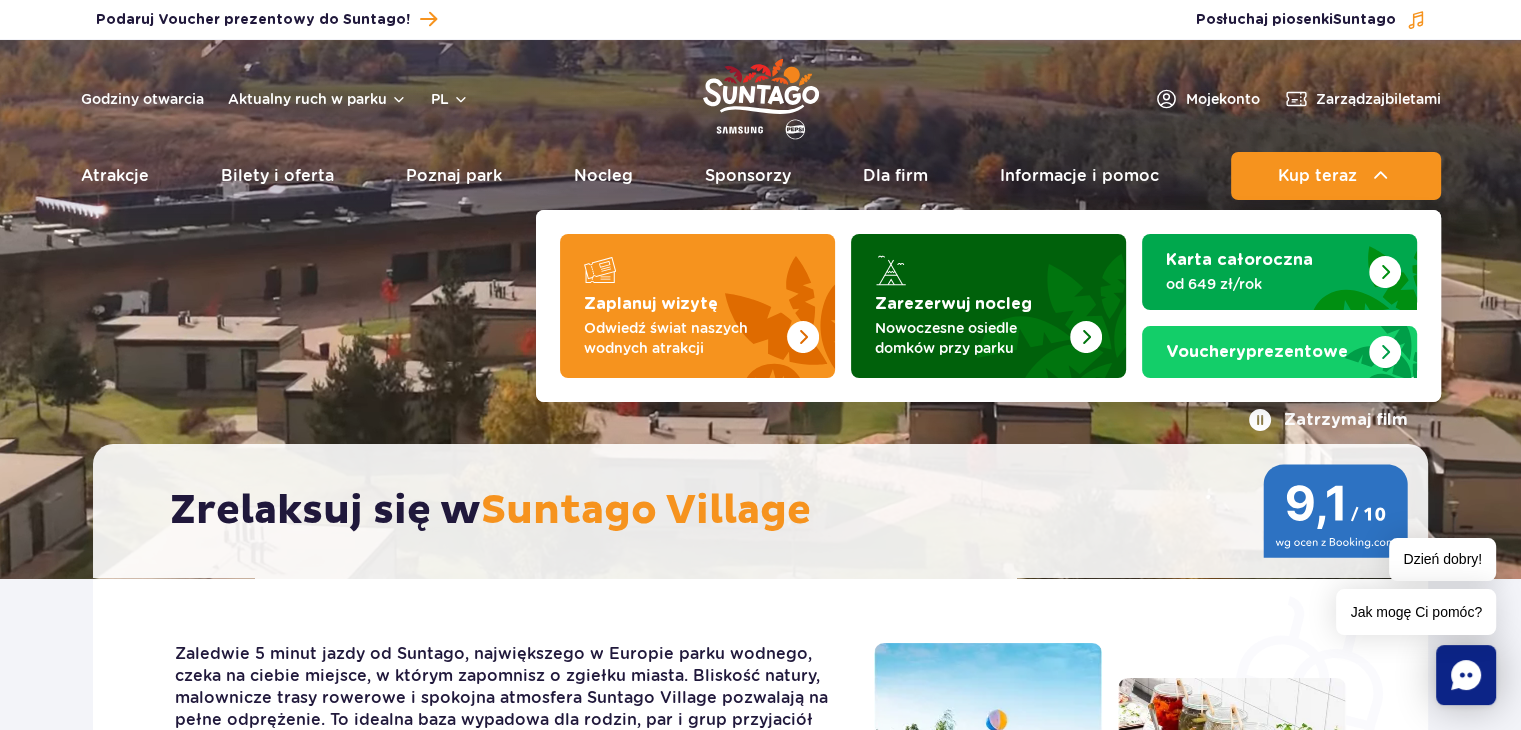 click on "Zarezerwuj nocleg" at bounding box center (953, 304) 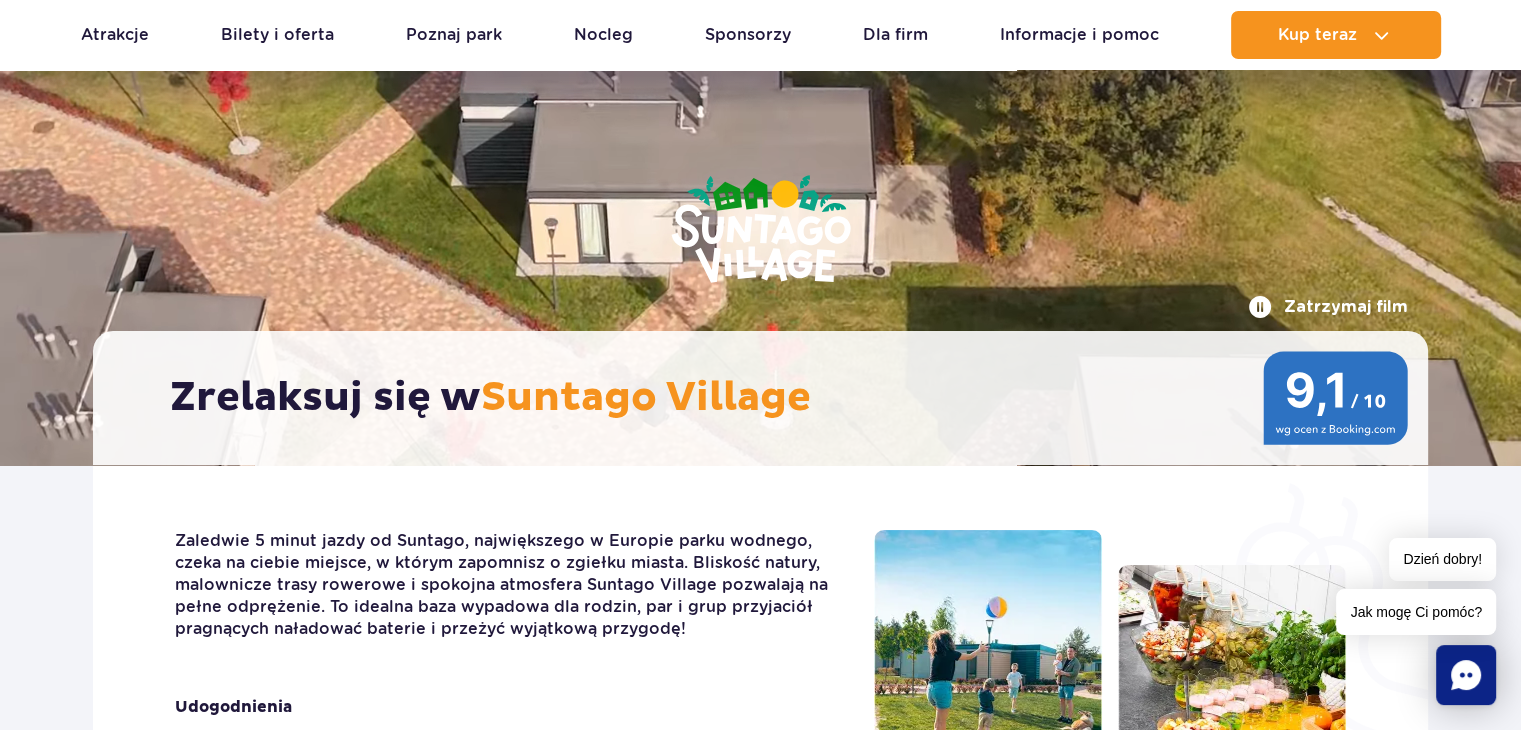scroll, scrollTop: 120, scrollLeft: 0, axis: vertical 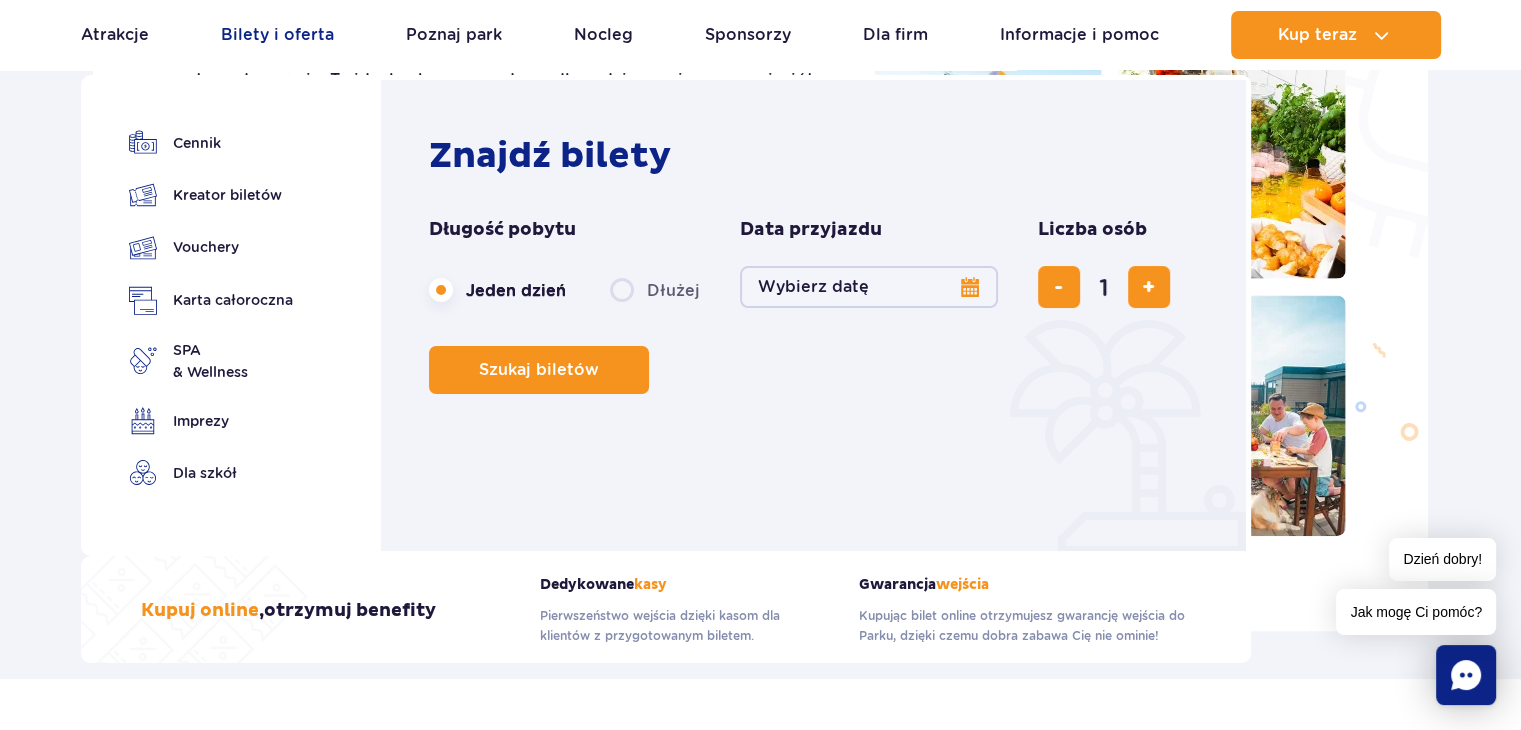 click on "Bilety i oferta" at bounding box center [277, 35] 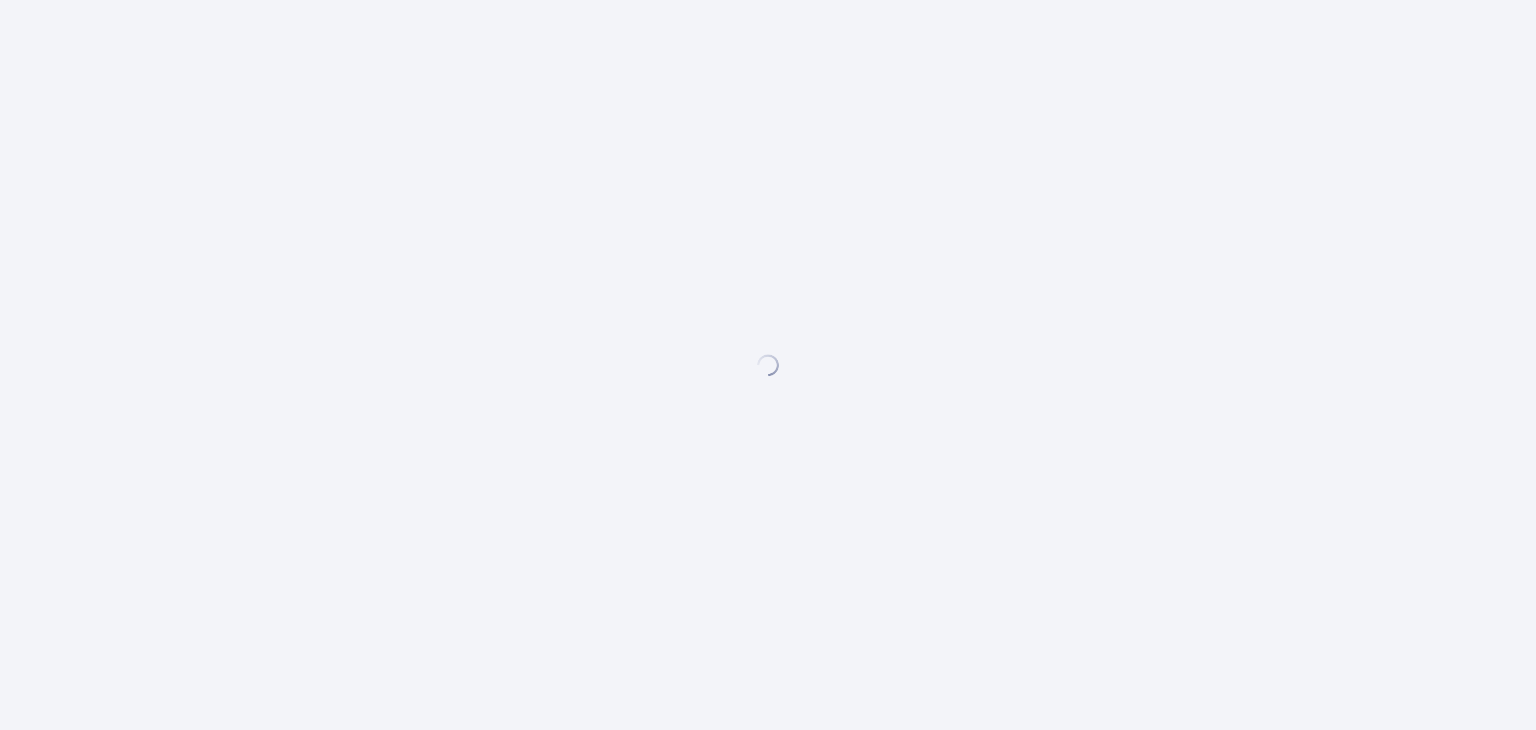 scroll, scrollTop: 0, scrollLeft: 0, axis: both 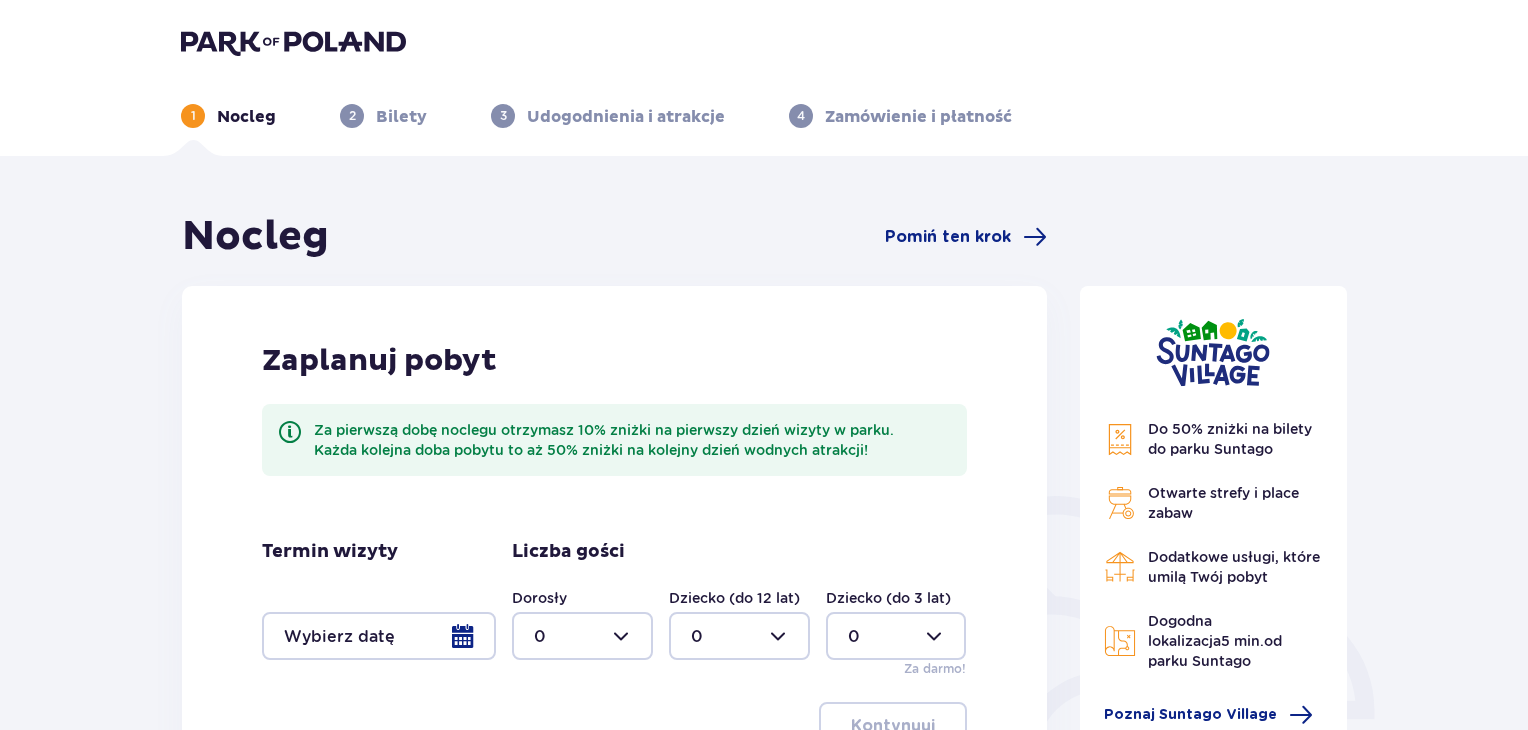 drag, startPoint x: 1535, startPoint y: 229, endPoint x: 1424, endPoint y: 625, distance: 411.2627 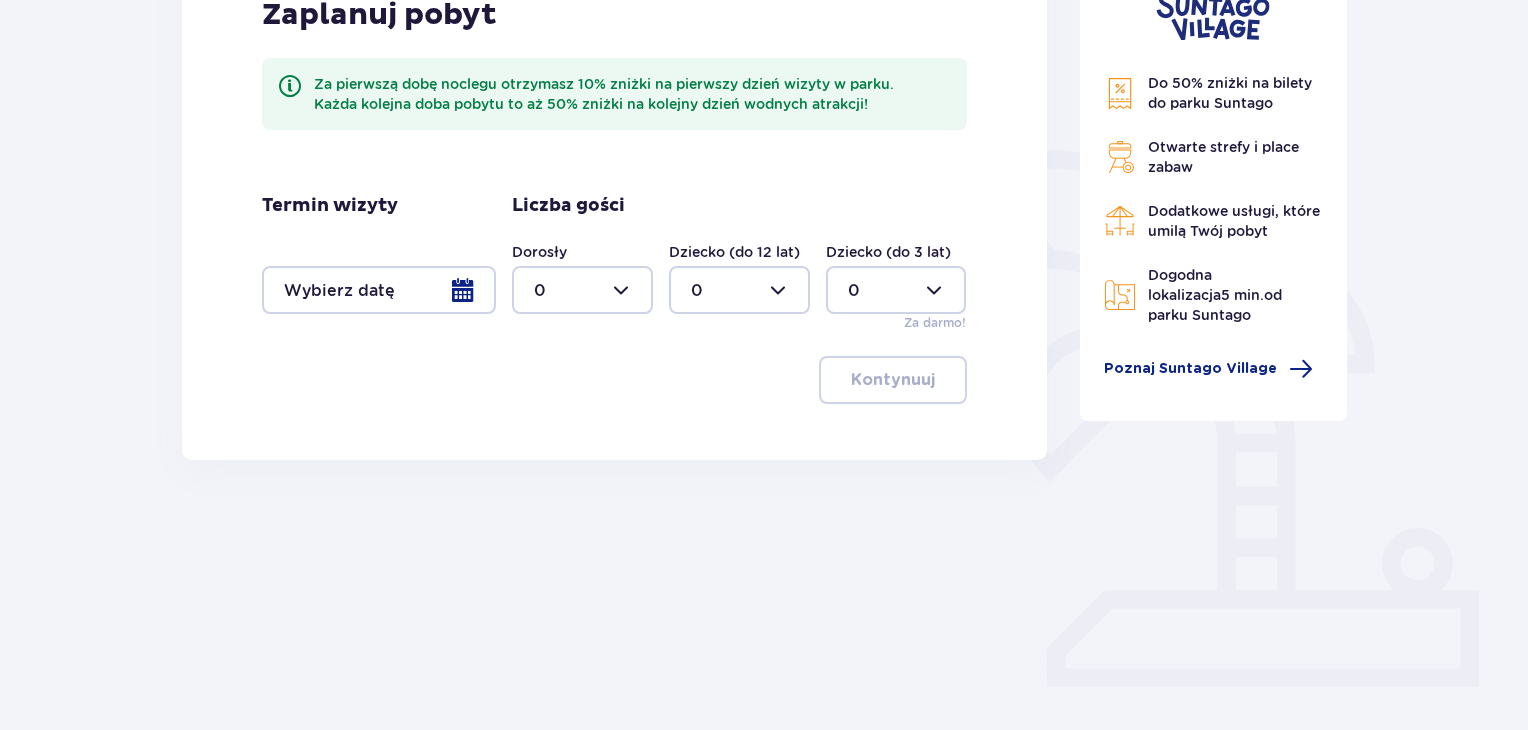 scroll, scrollTop: 347, scrollLeft: 0, axis: vertical 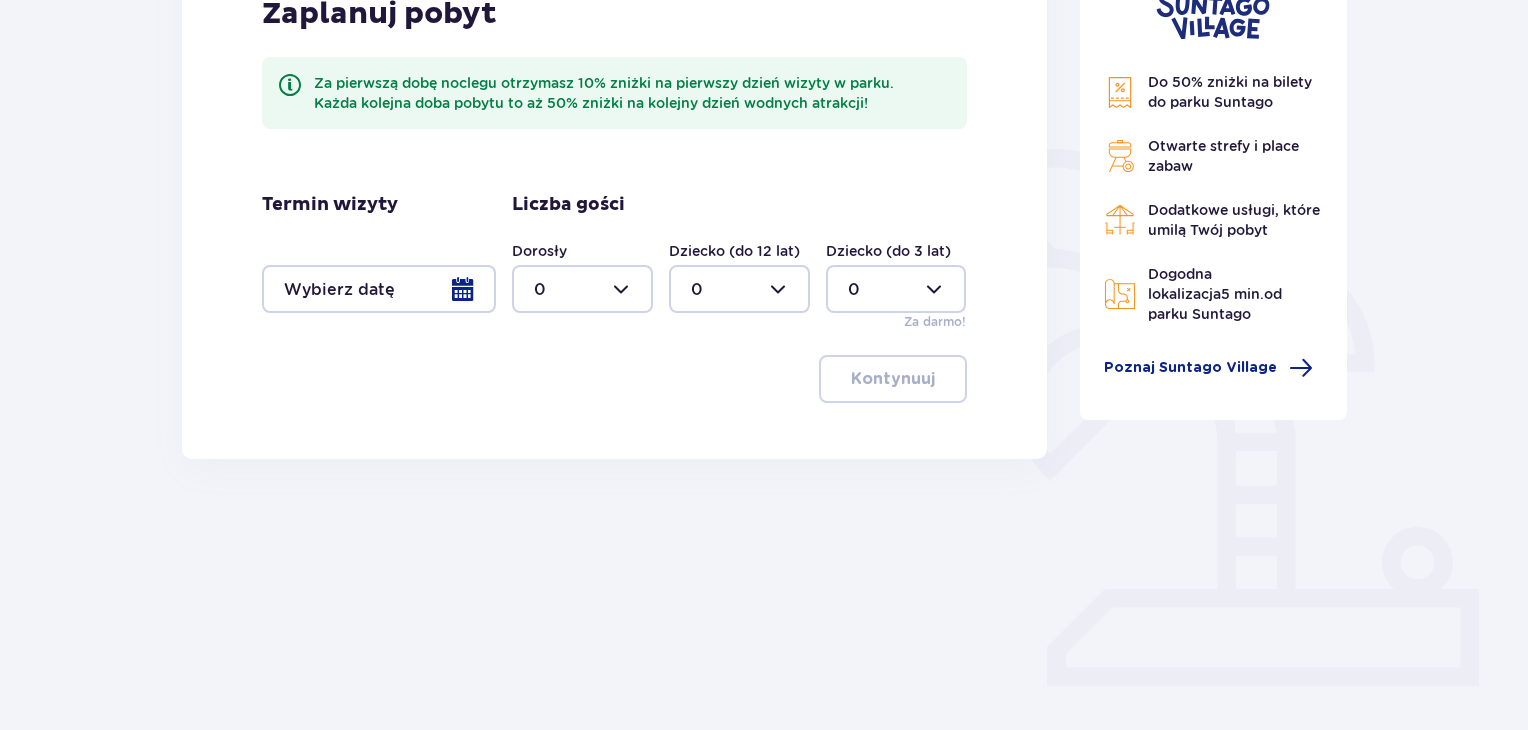 click at bounding box center (379, 289) 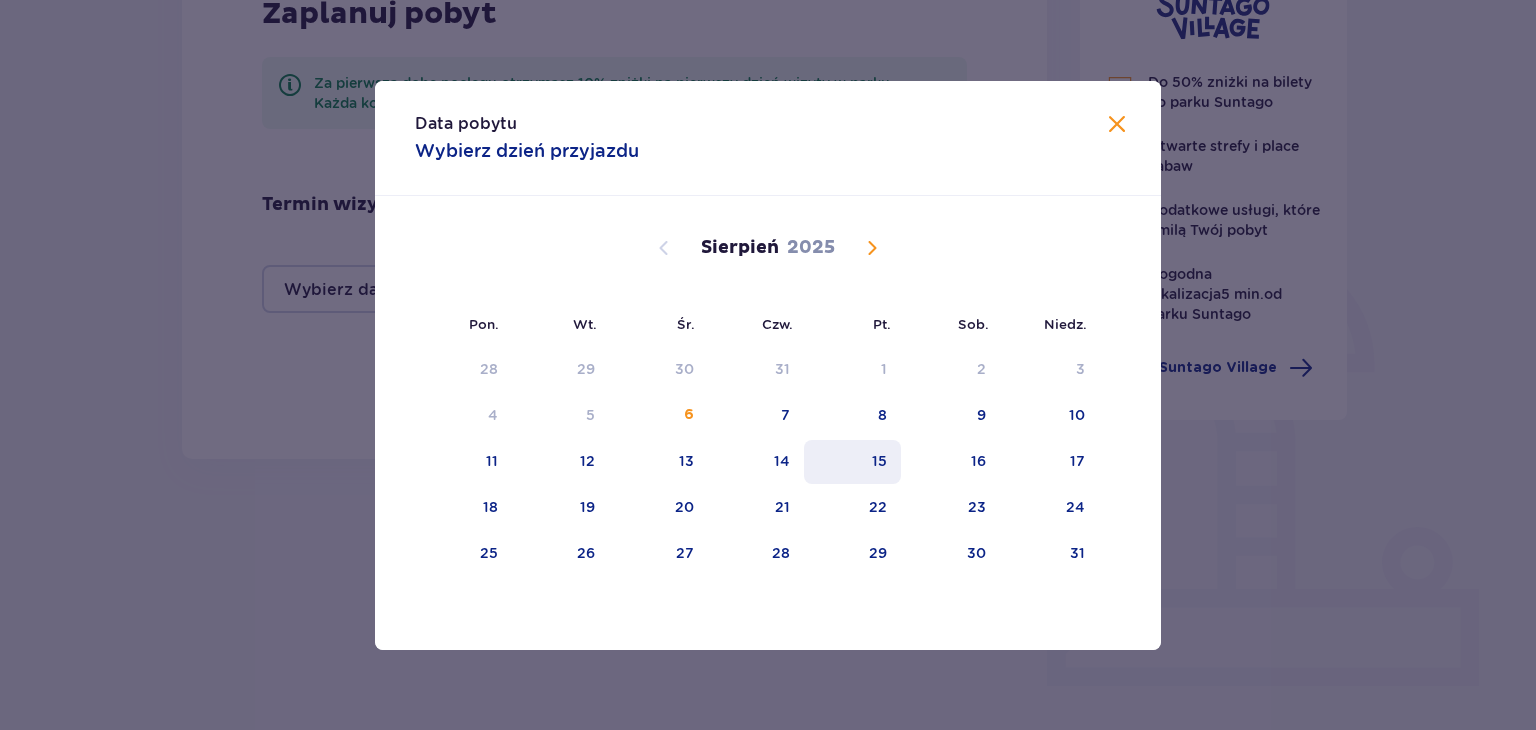 click on "15" at bounding box center (879, 461) 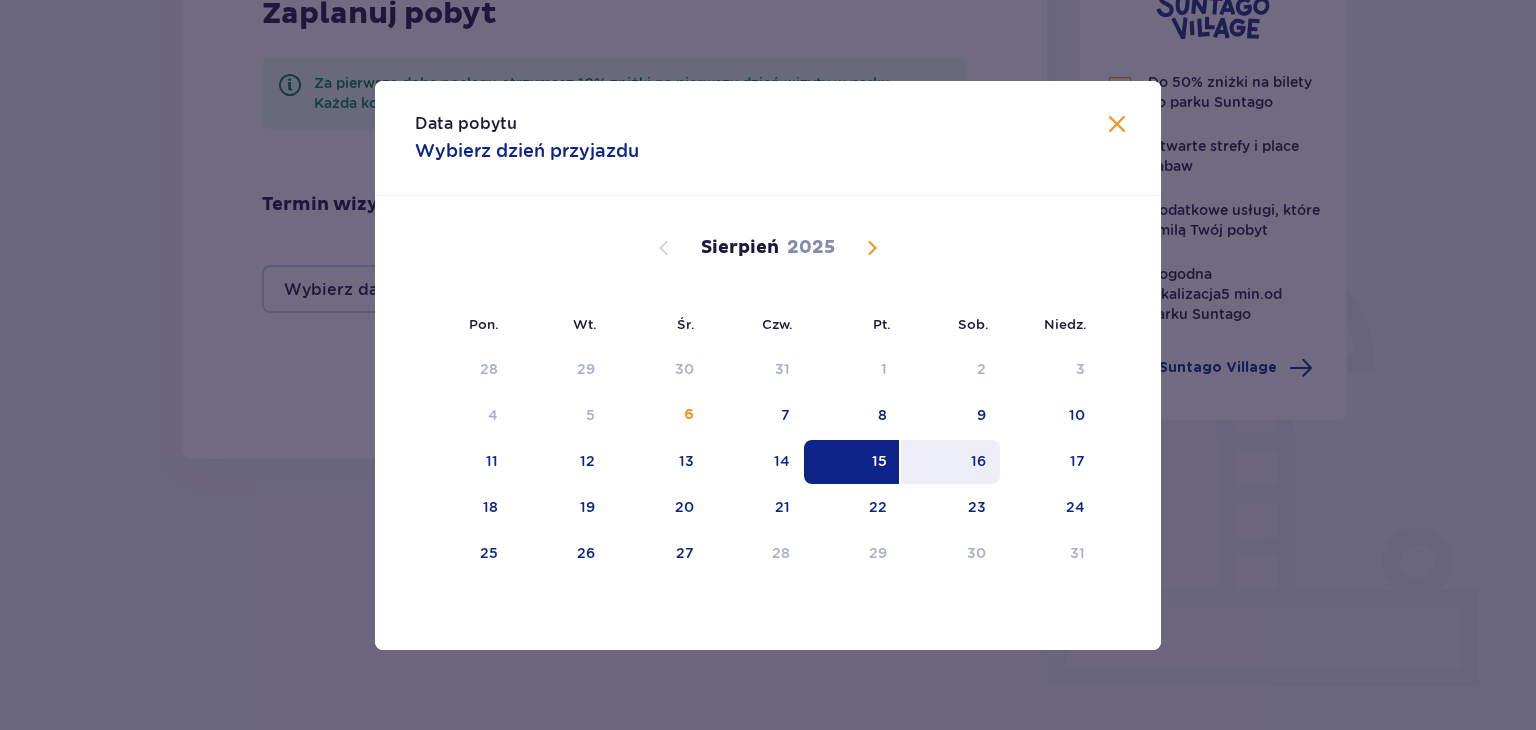 click on "16" at bounding box center [978, 461] 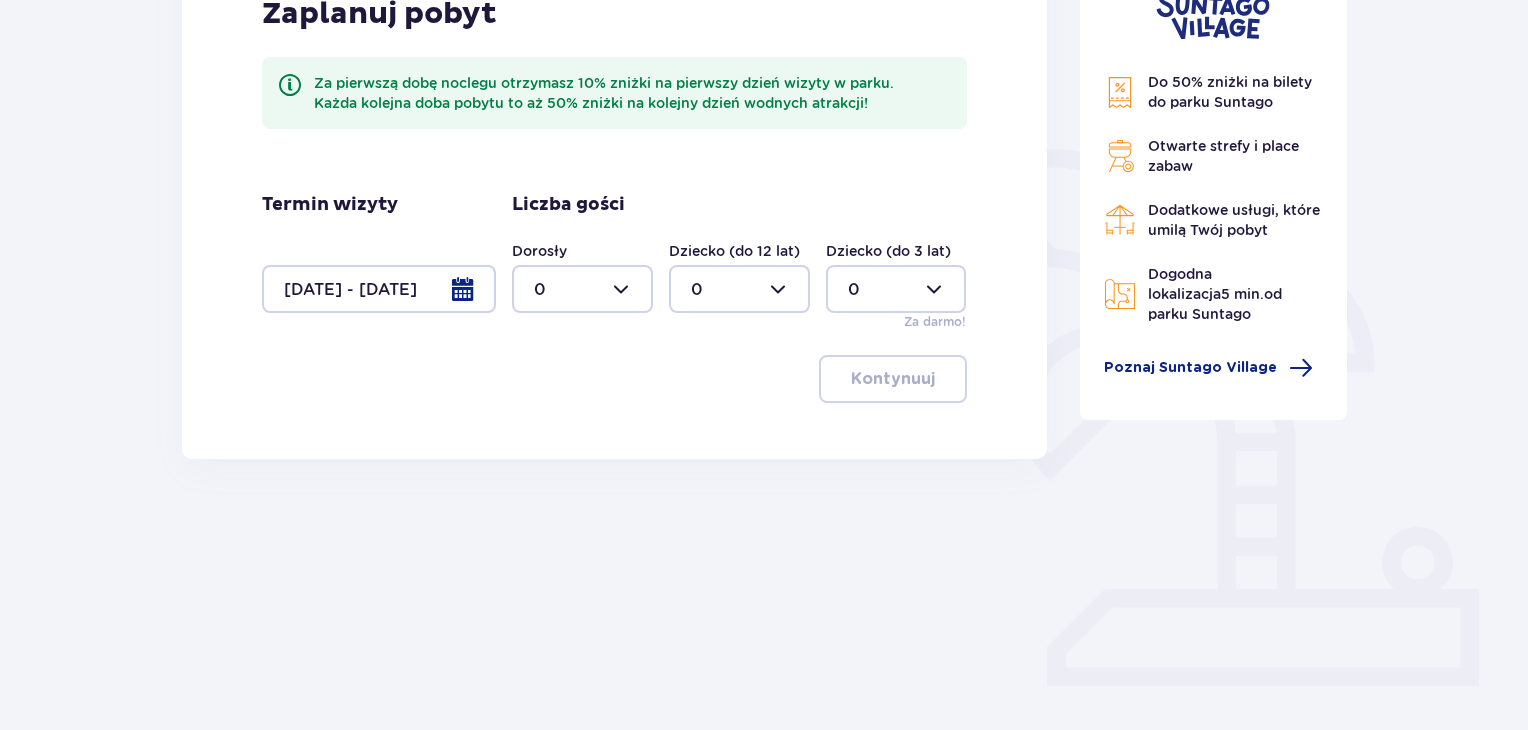 click at bounding box center (582, 289) 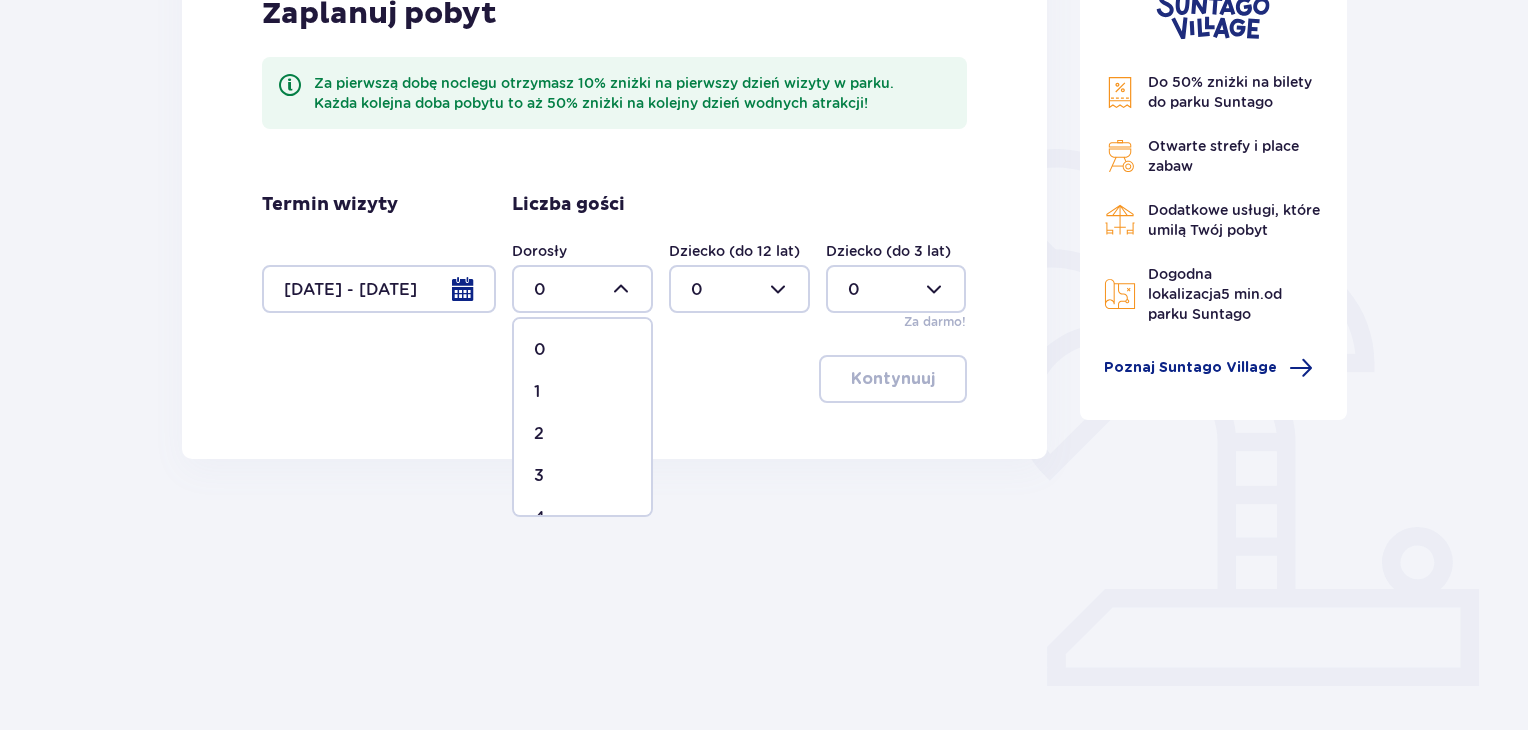click on "1" at bounding box center (582, 392) 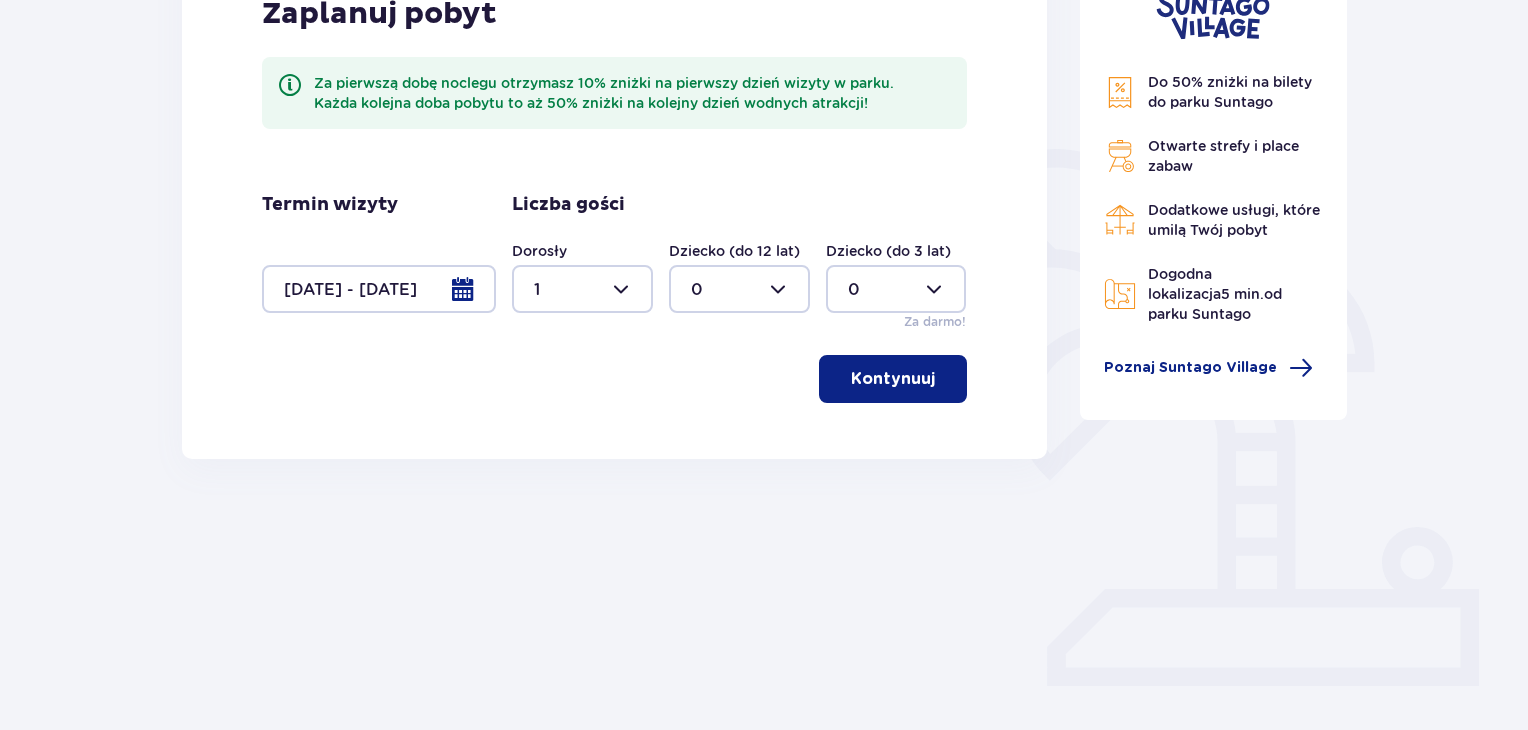 click at bounding box center [739, 289] 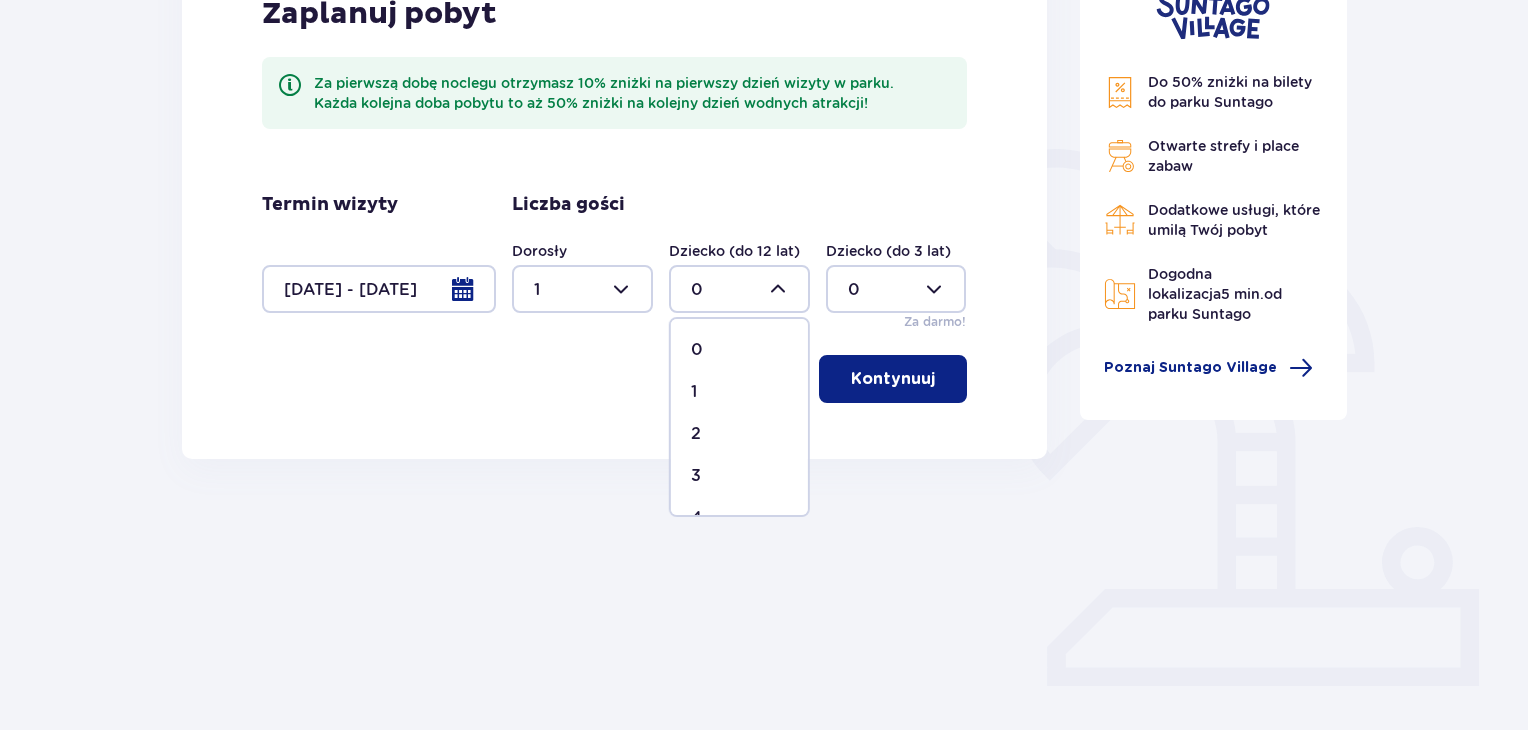 click on "1" at bounding box center [694, 392] 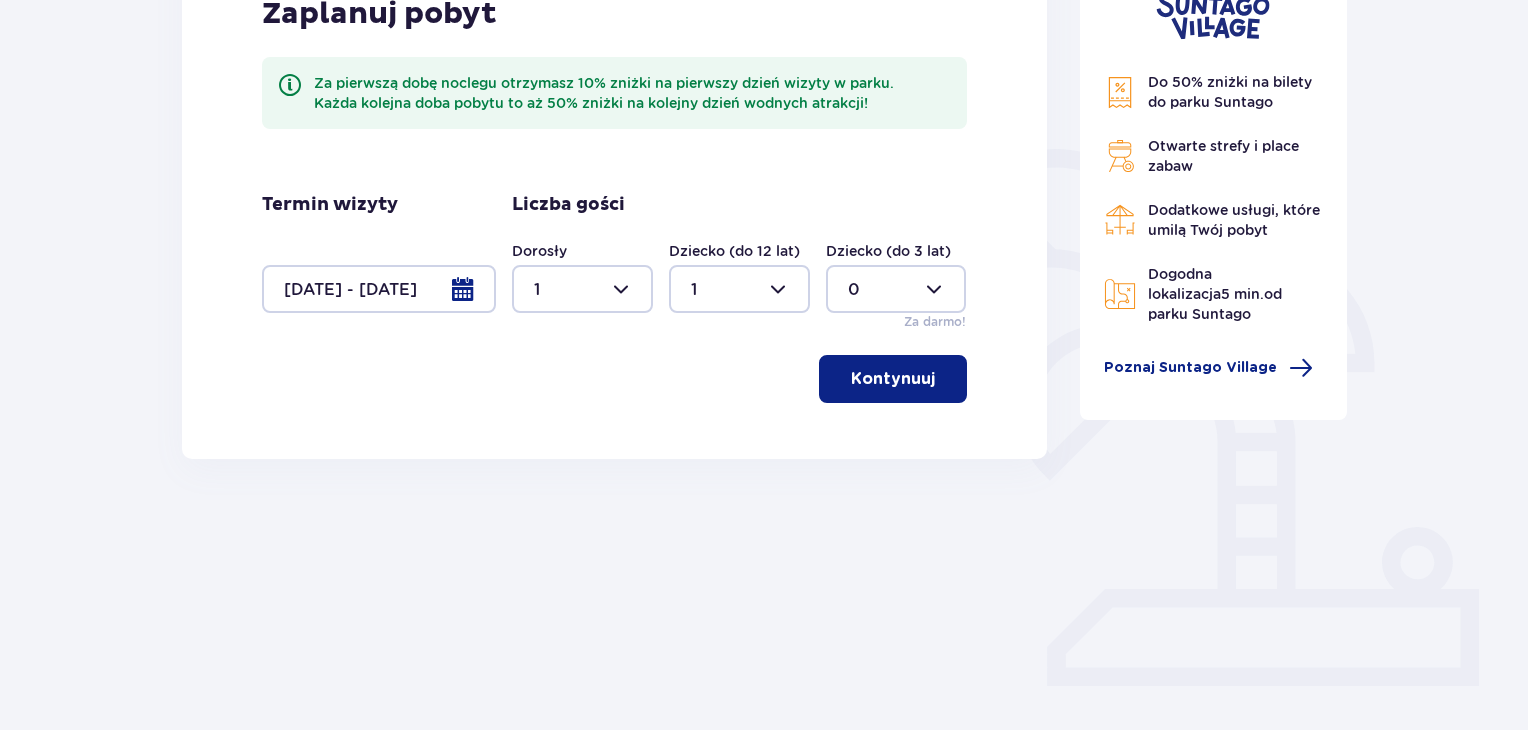 type on "1" 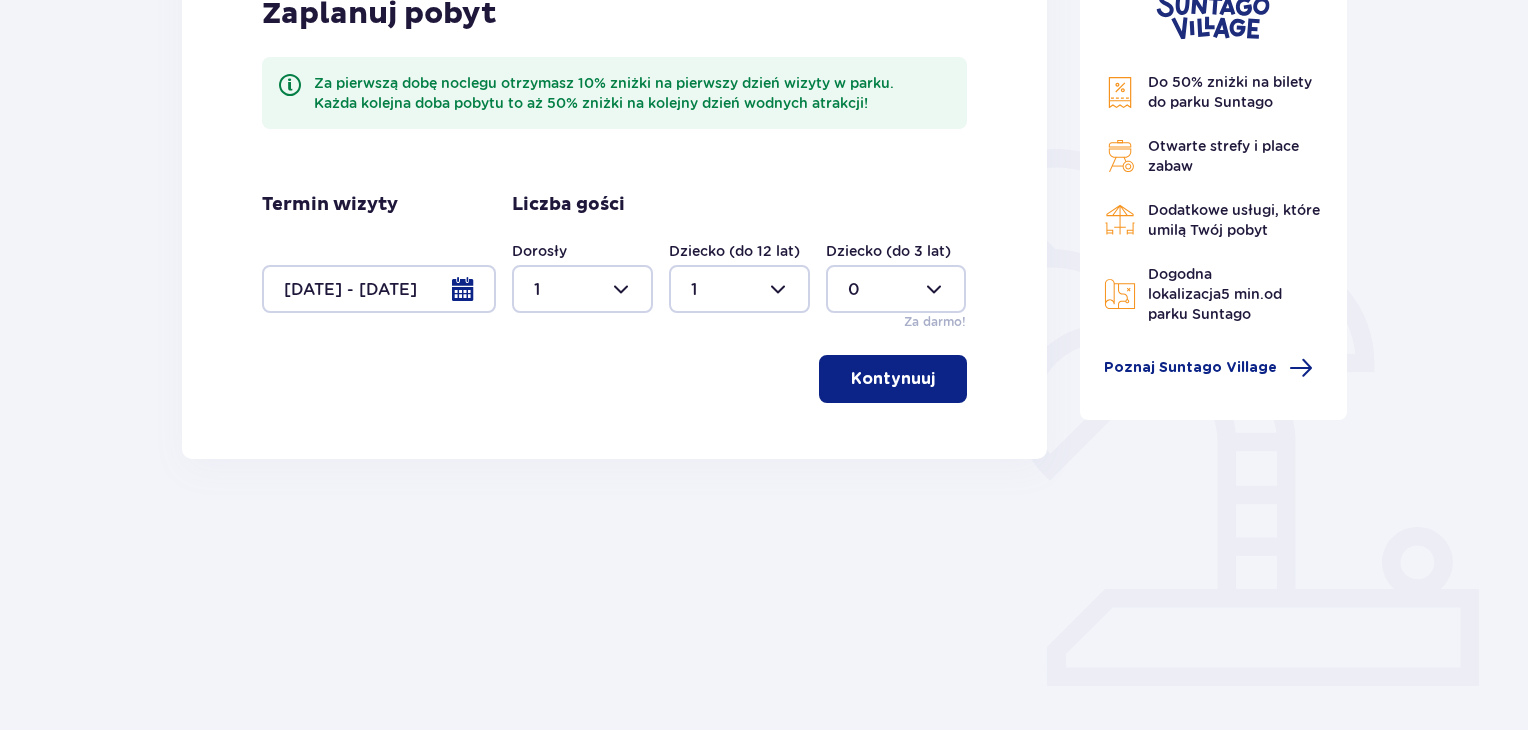 click at bounding box center [582, 289] 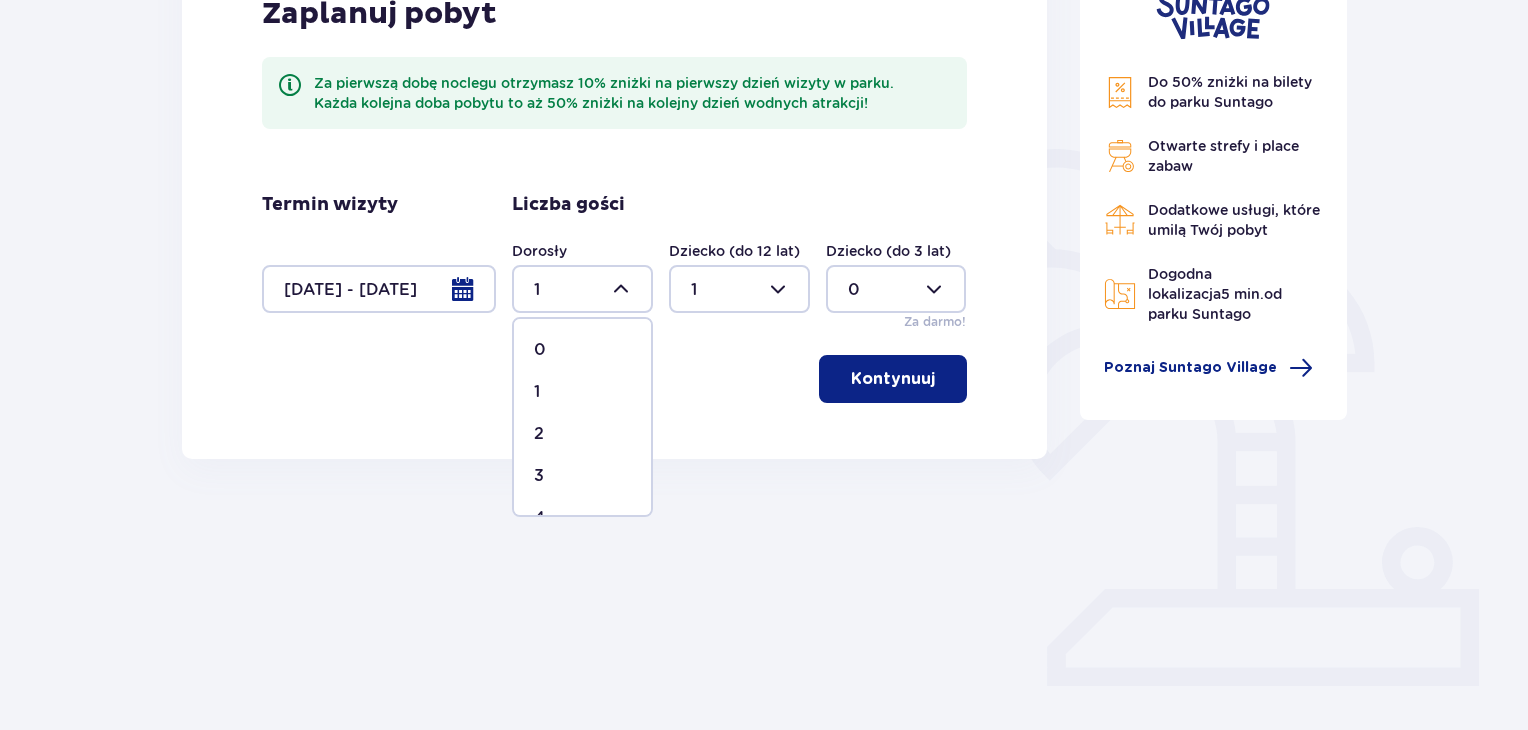 click on "2" at bounding box center [539, 434] 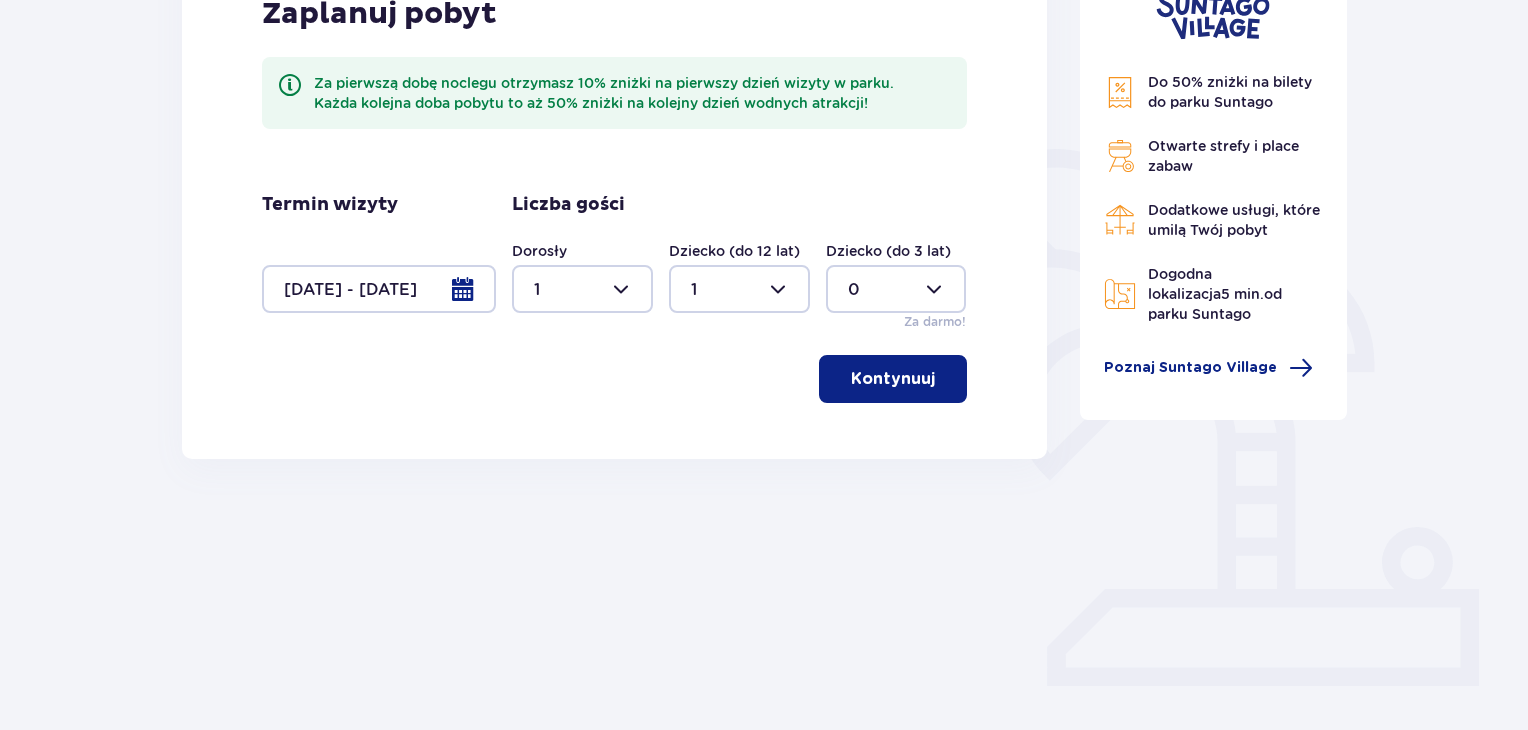 type on "2" 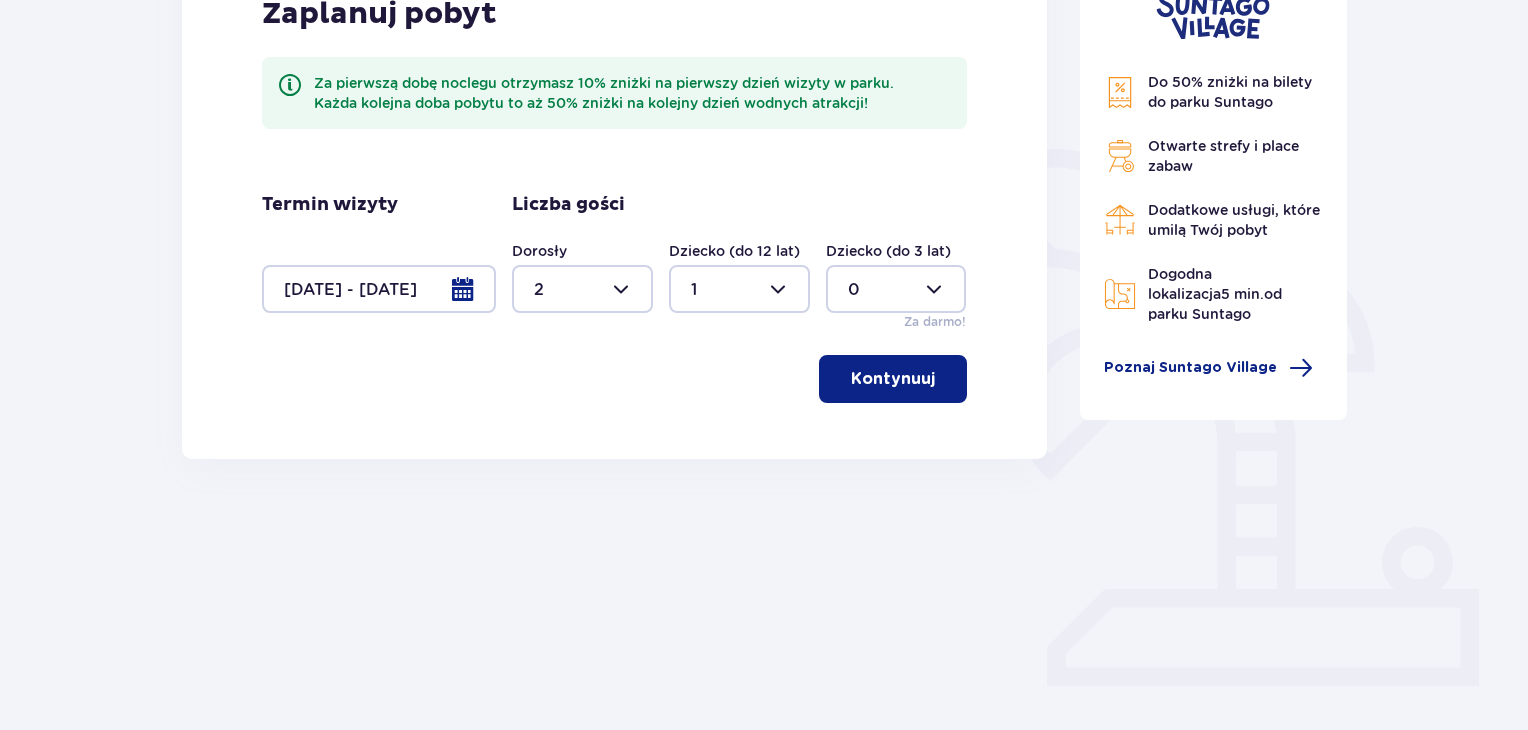 click on "Kontynuuj" at bounding box center (893, 379) 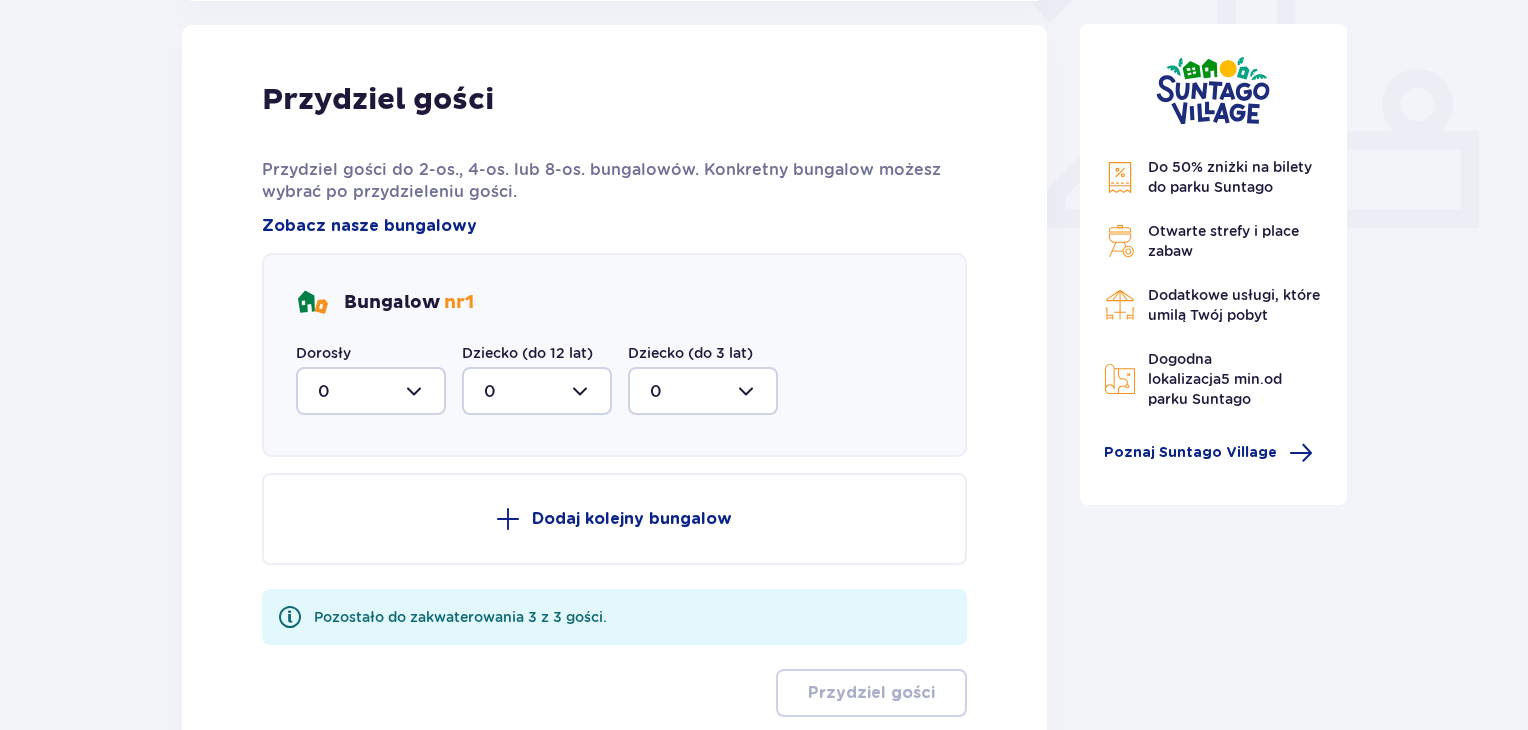 scroll, scrollTop: 806, scrollLeft: 0, axis: vertical 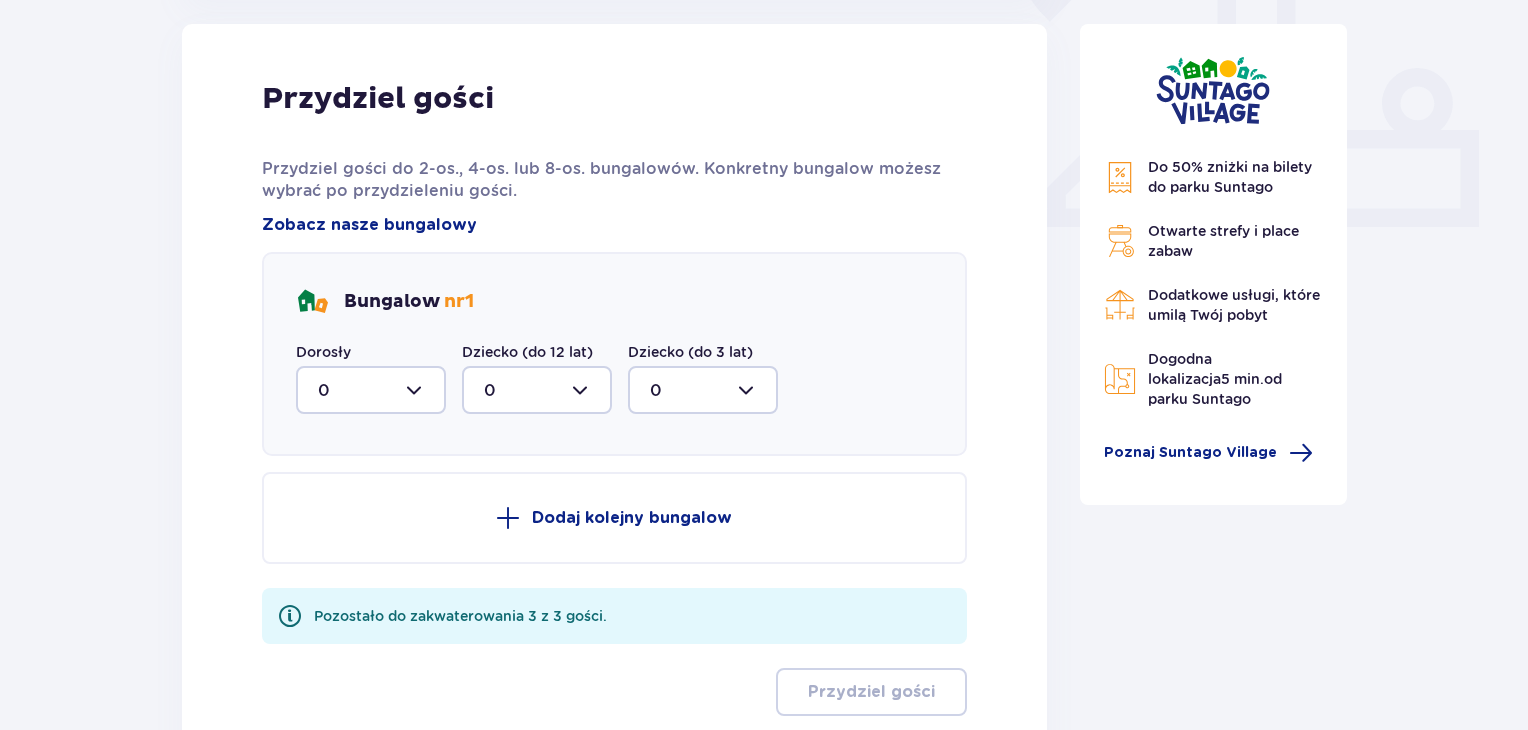 click at bounding box center (371, 390) 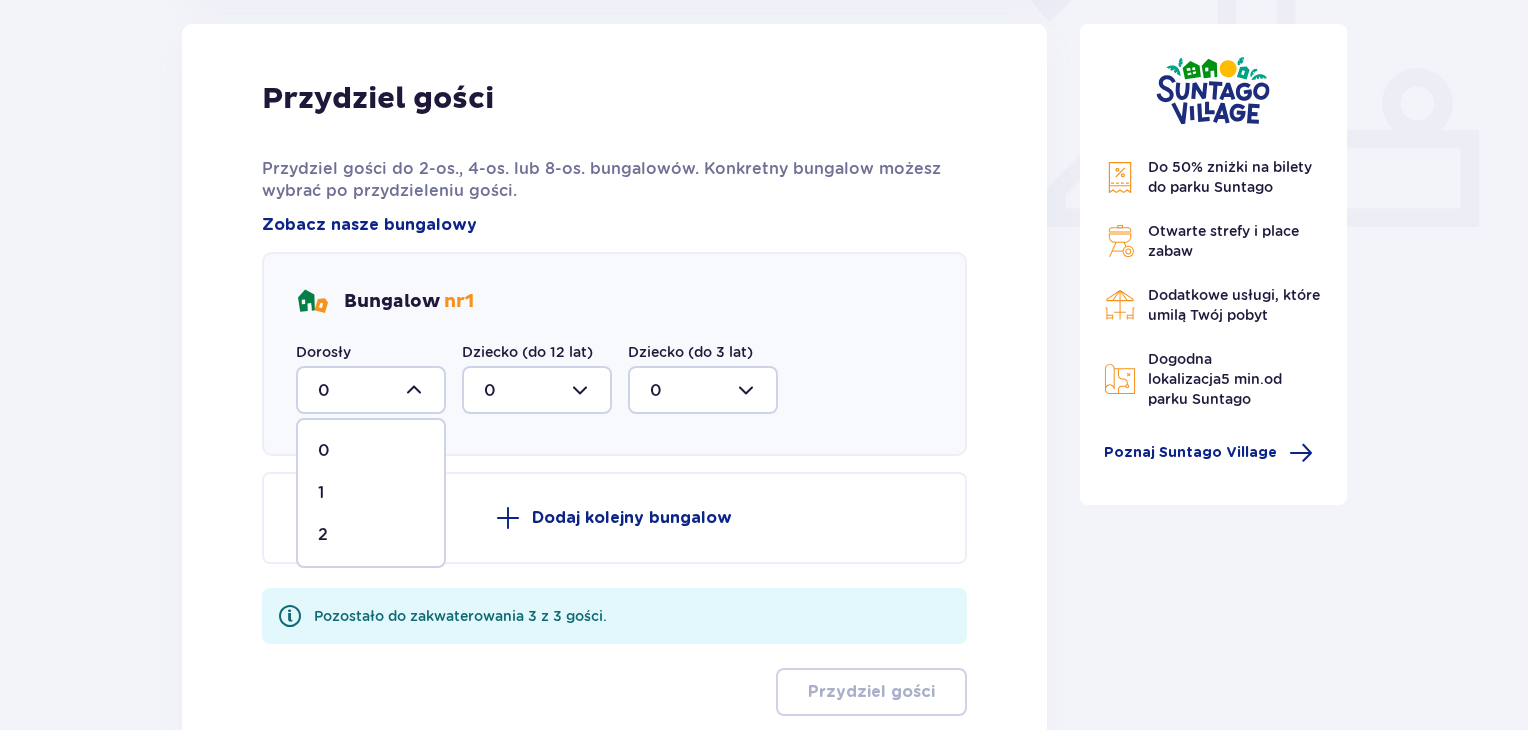 click on "2" at bounding box center (371, 535) 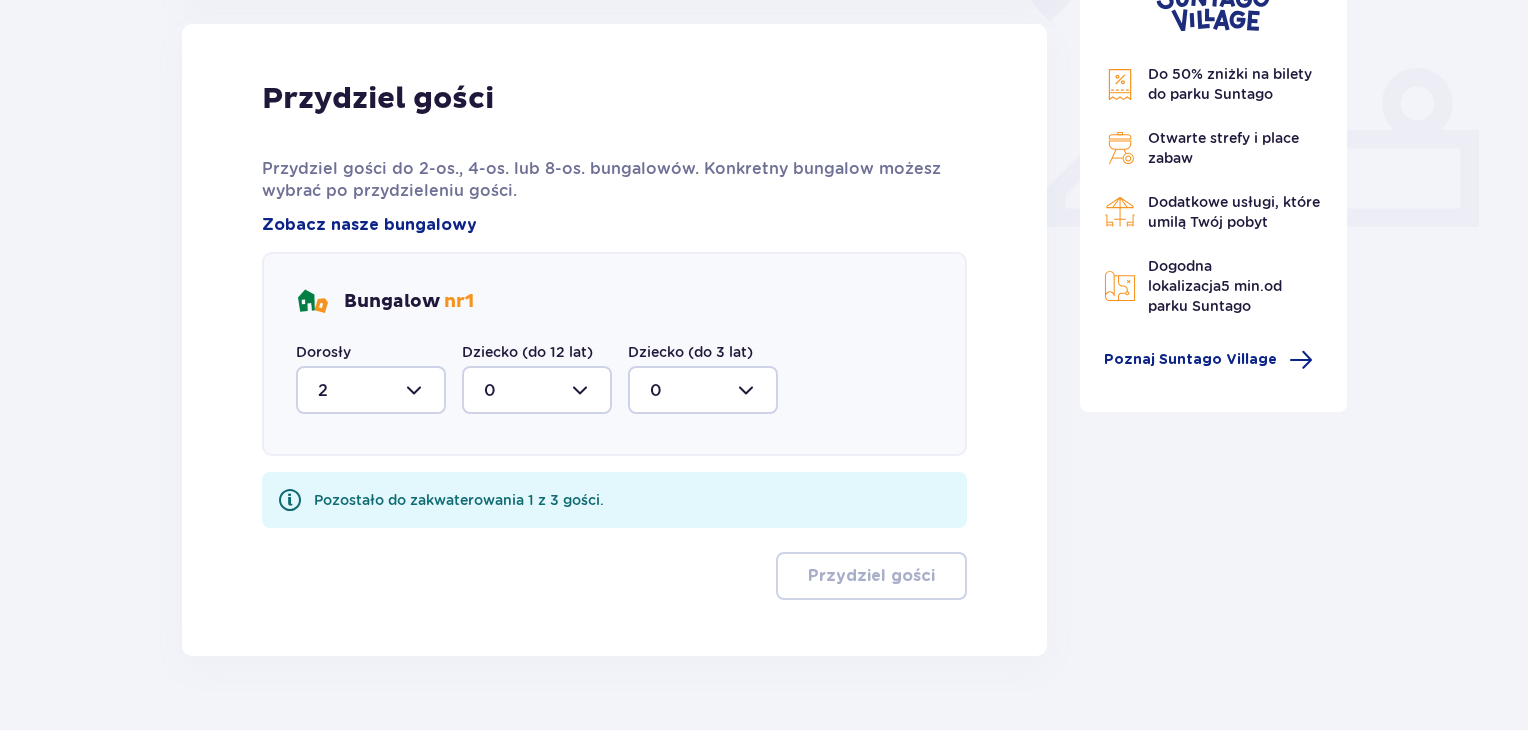 click at bounding box center [537, 390] 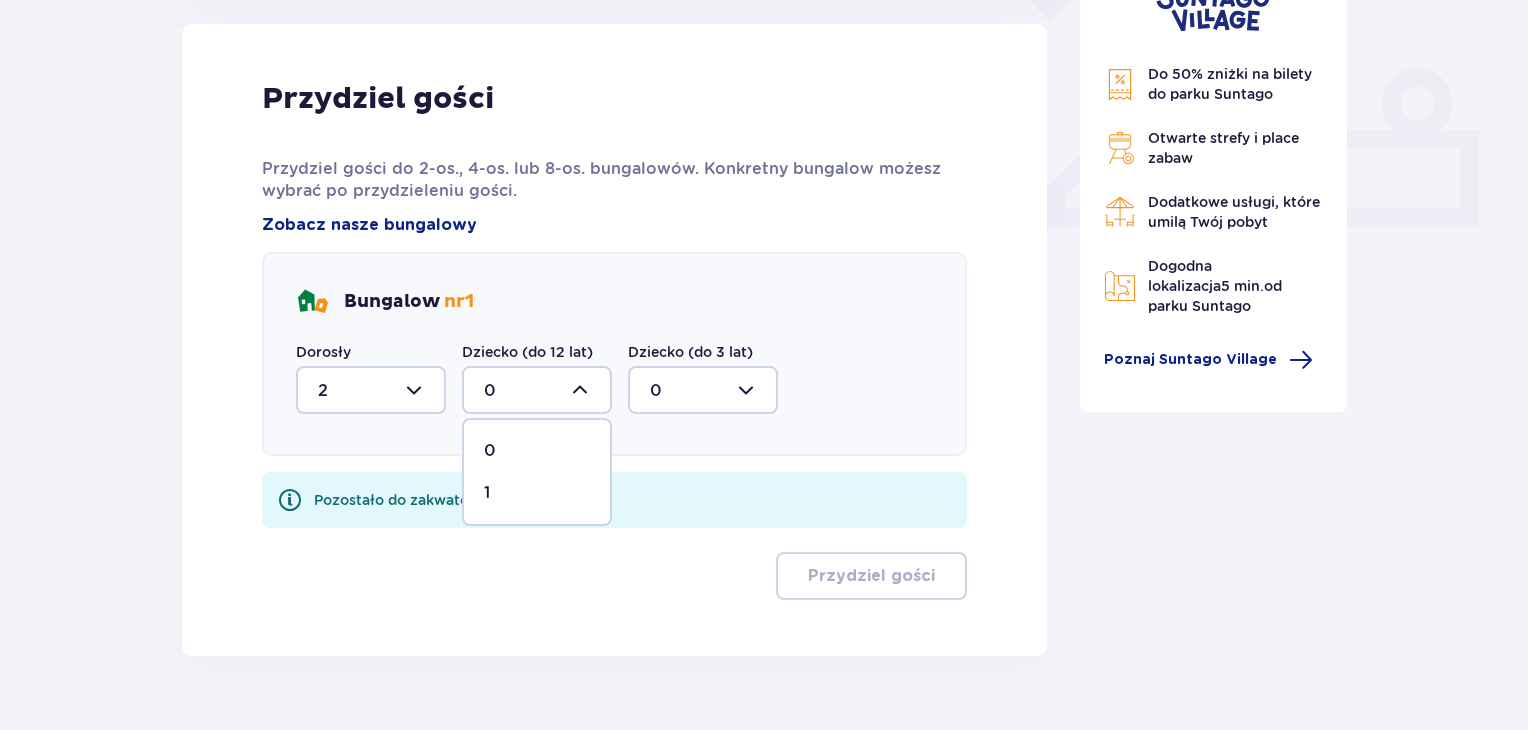 click on "1" at bounding box center (537, 493) 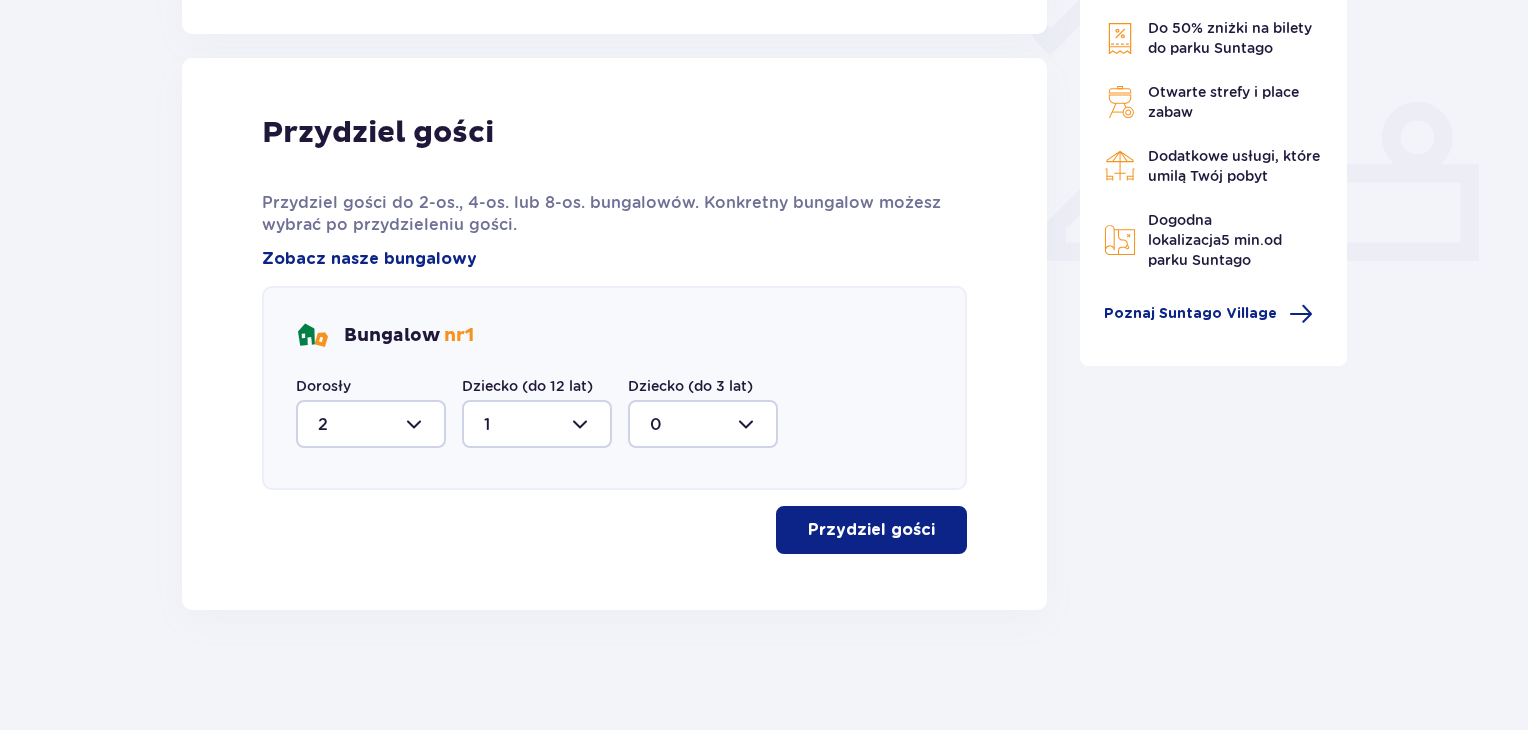 scroll, scrollTop: 772, scrollLeft: 0, axis: vertical 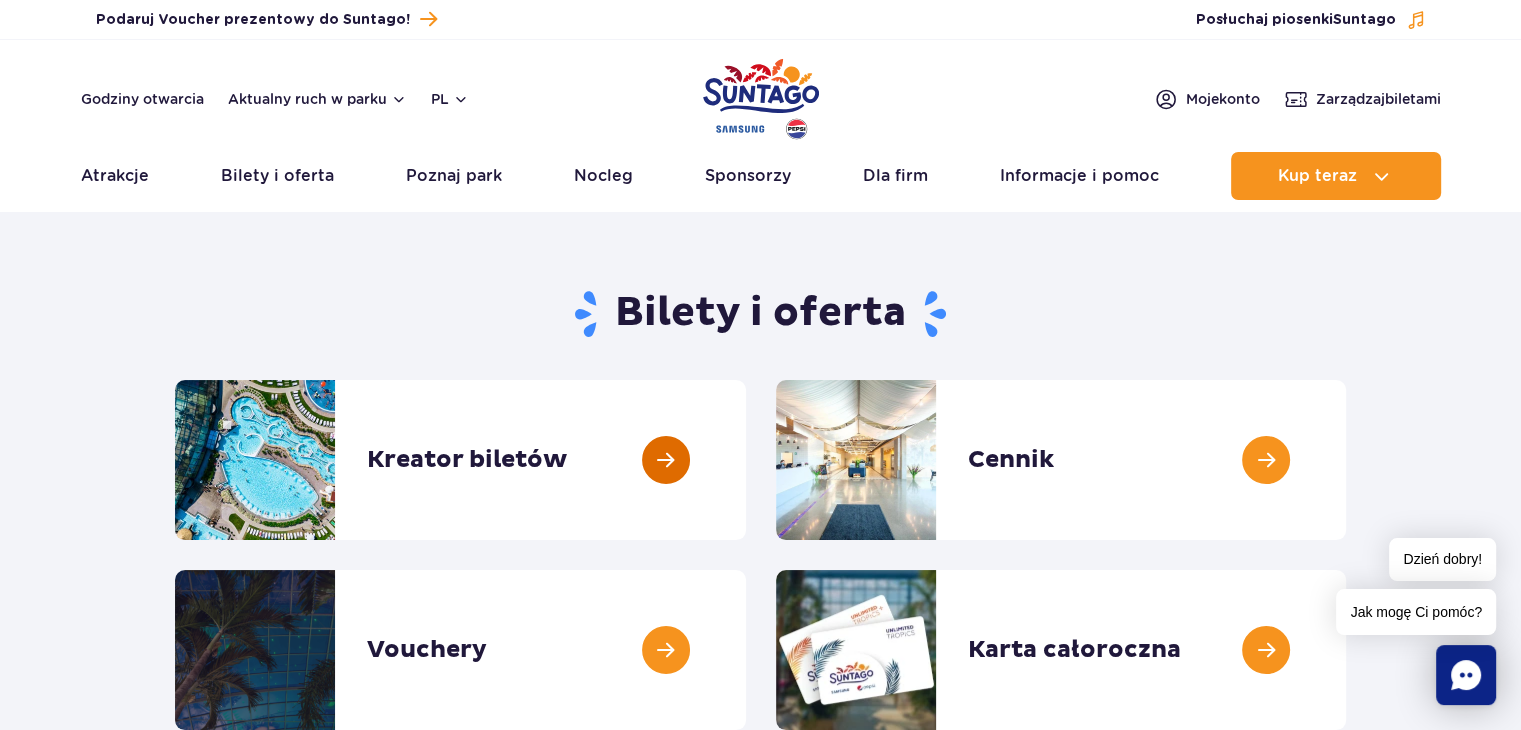 click at bounding box center [746, 460] 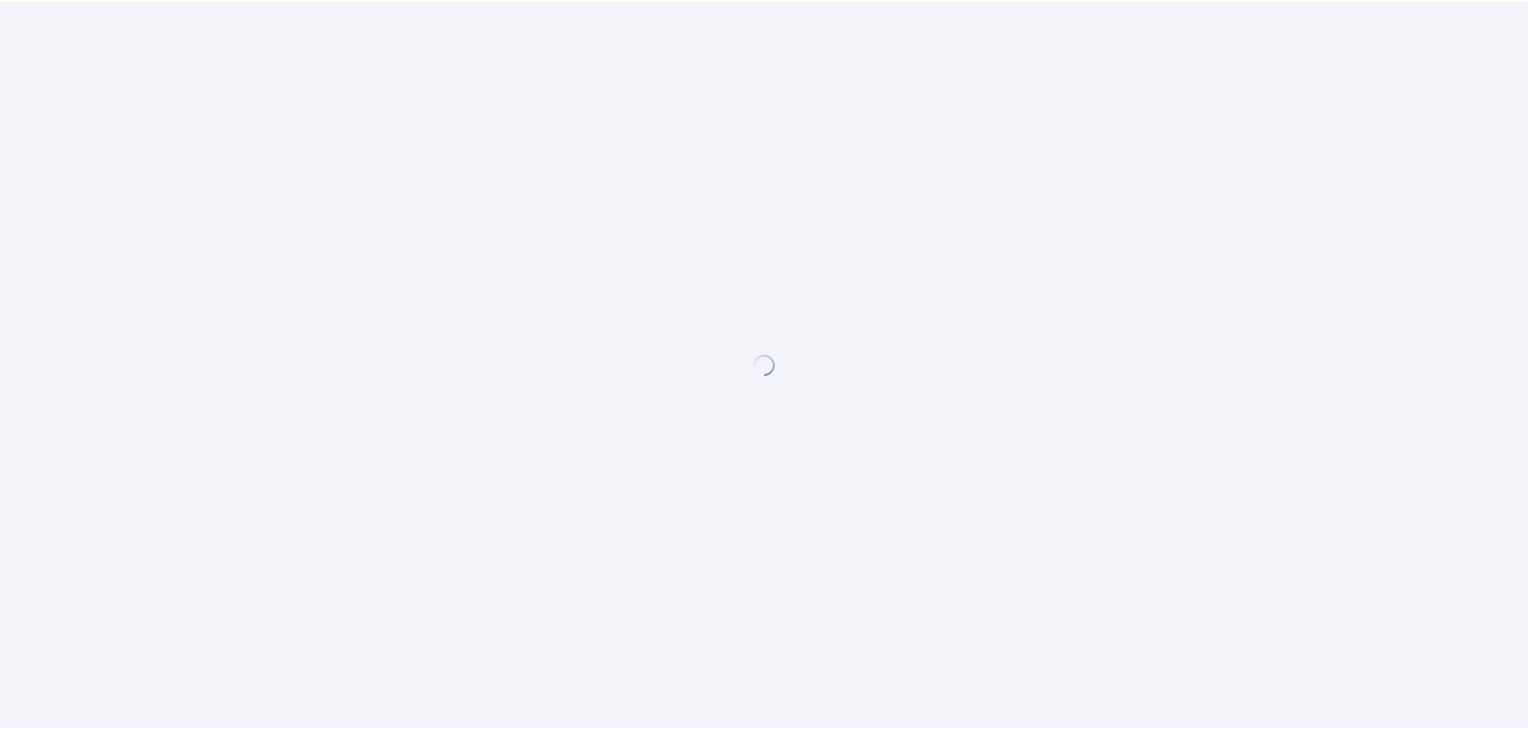 scroll, scrollTop: 0, scrollLeft: 0, axis: both 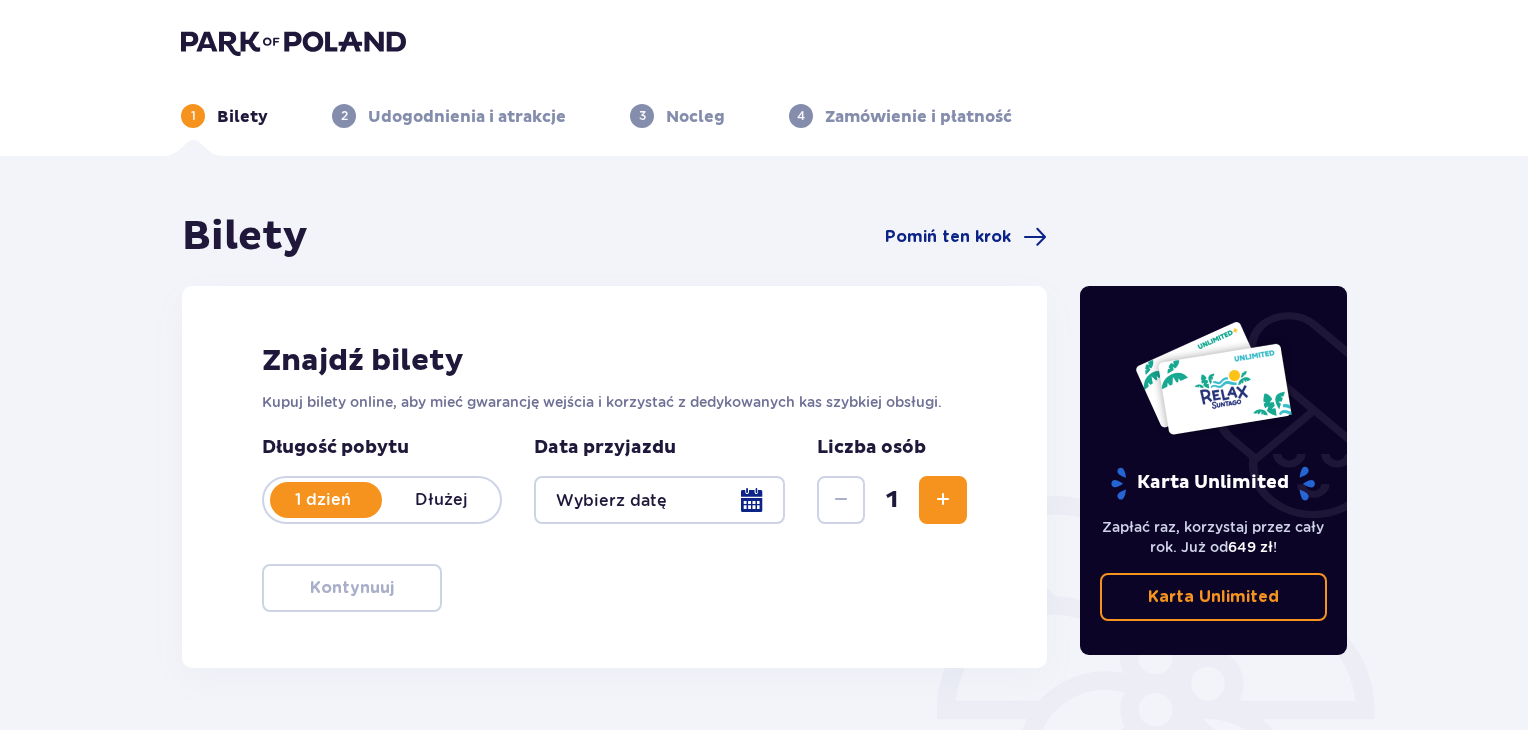 click at bounding box center [659, 500] 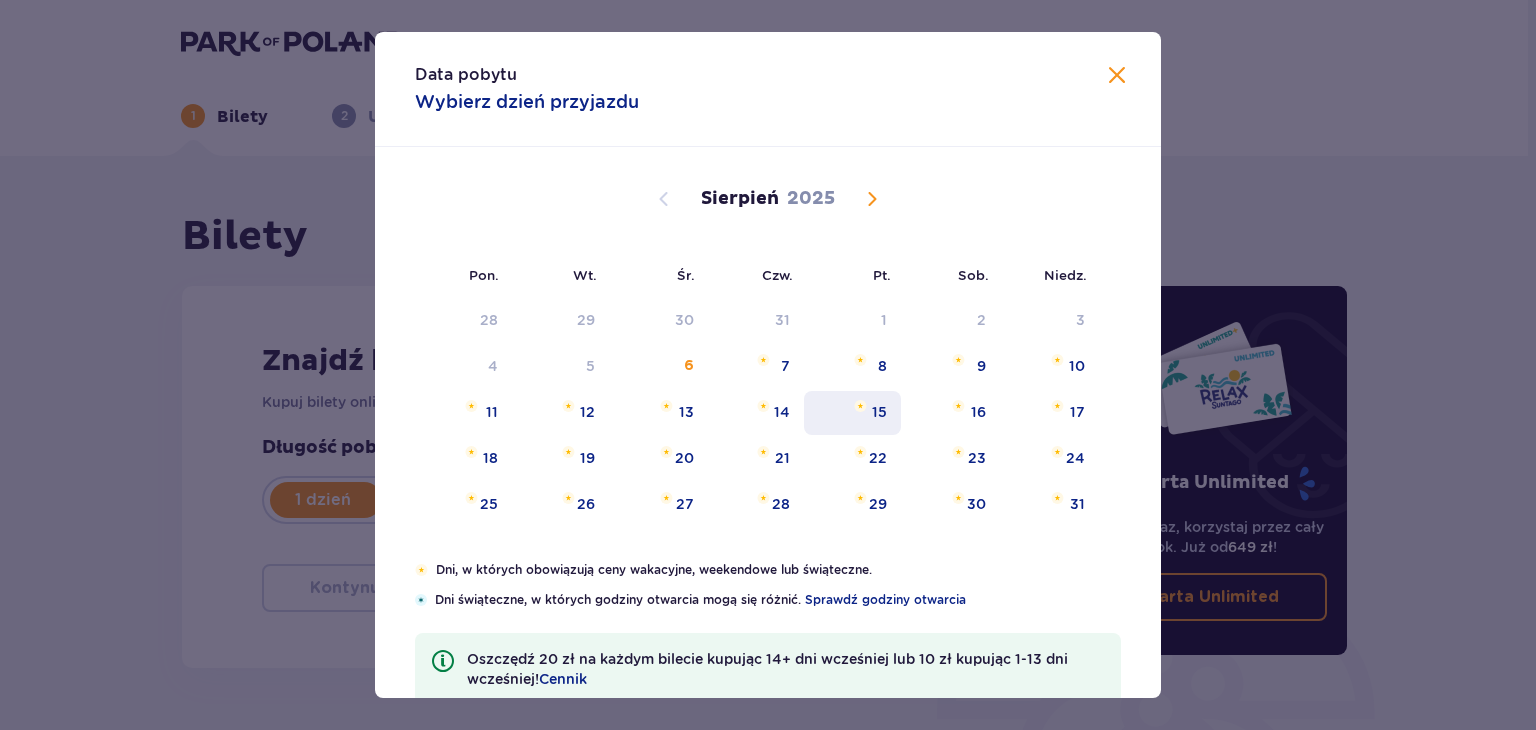 click on "15" at bounding box center [852, 413] 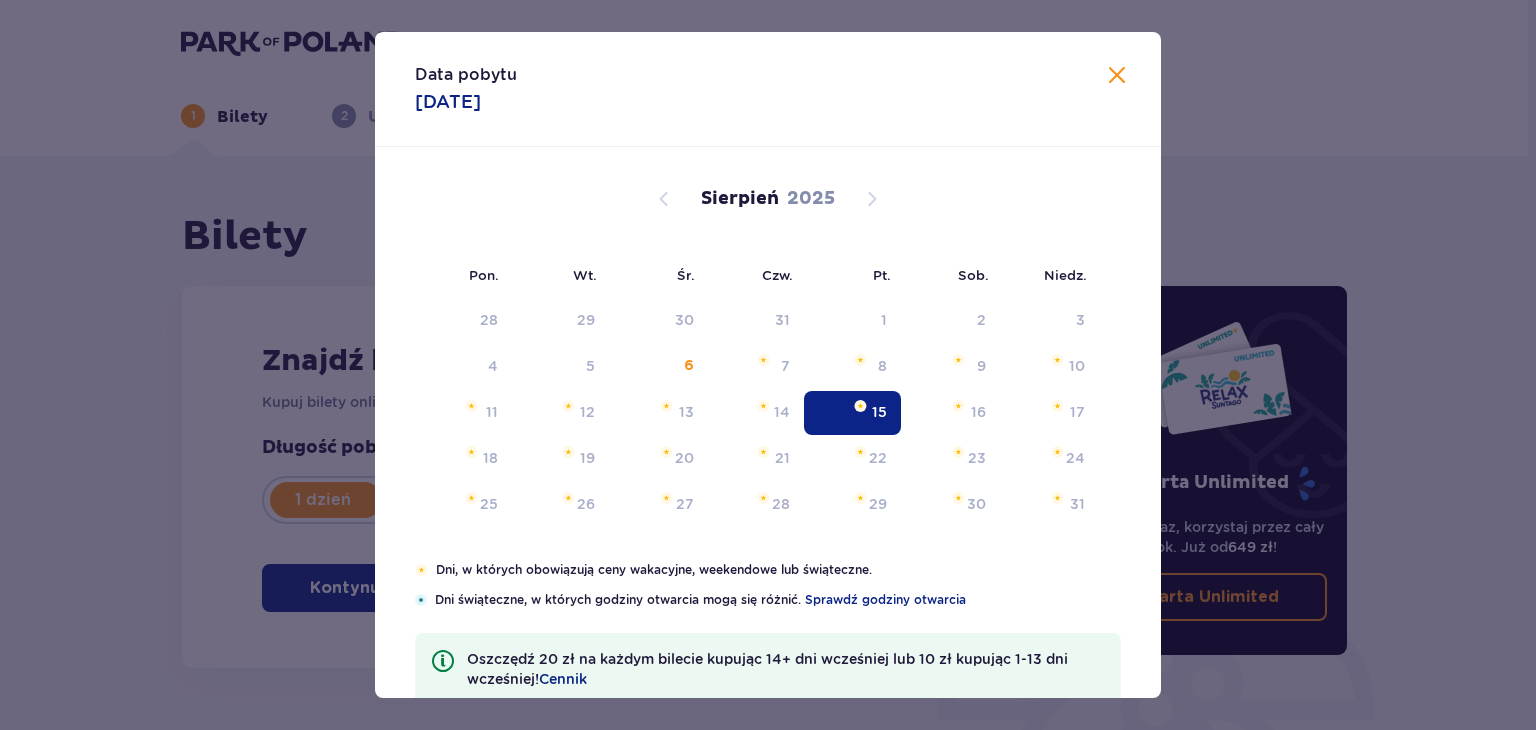 type on "15.08.25" 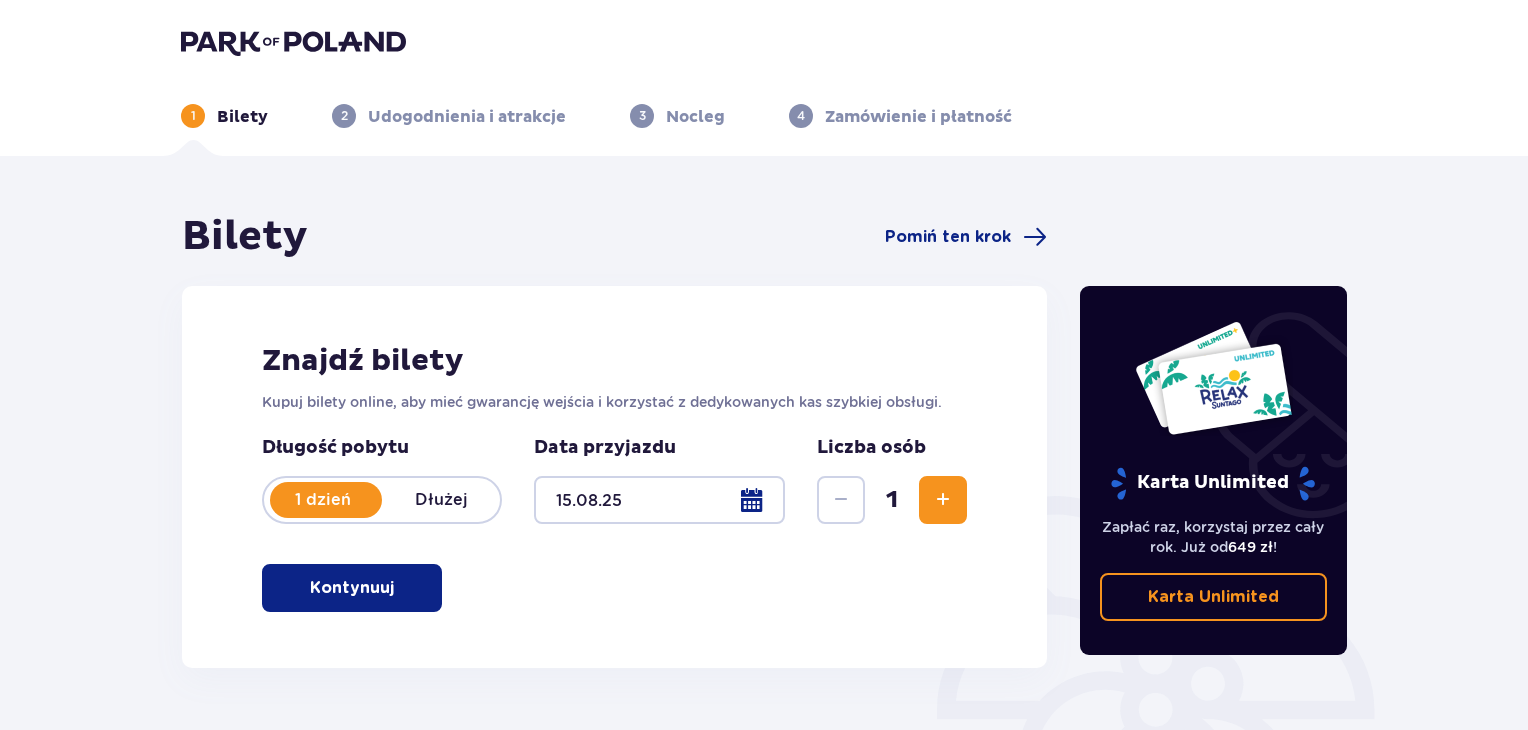 click at bounding box center [943, 500] 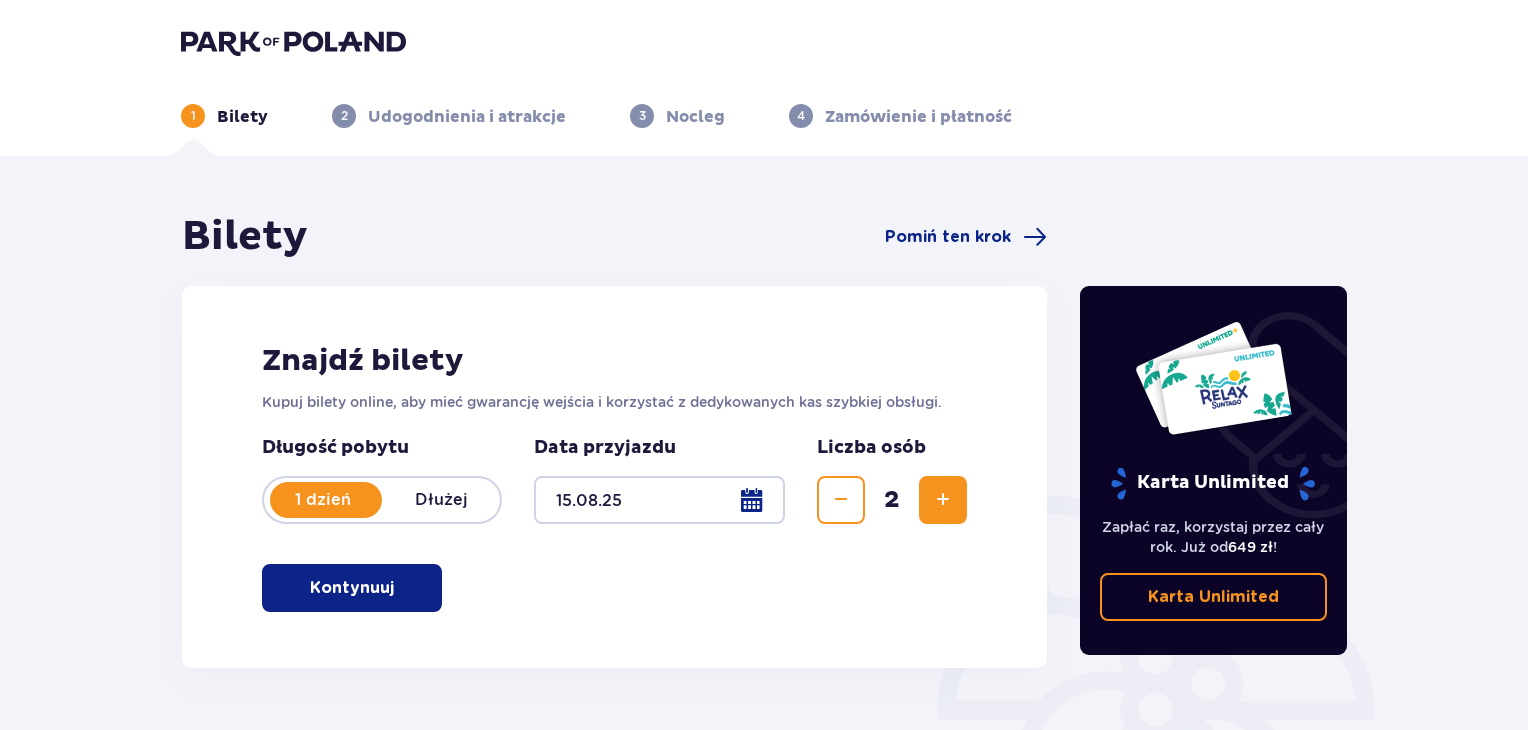 click at bounding box center [943, 500] 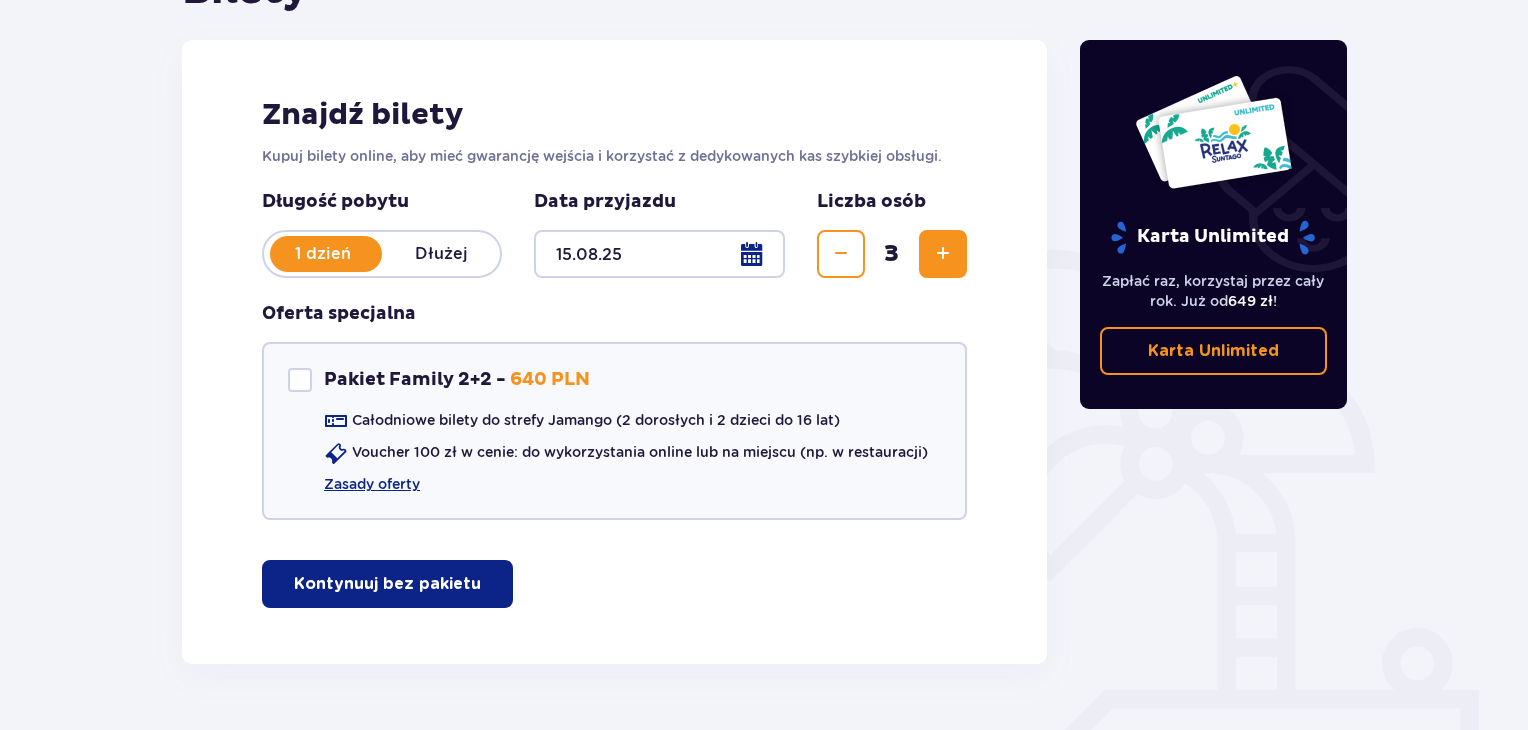 scroll, scrollTop: 300, scrollLeft: 0, axis: vertical 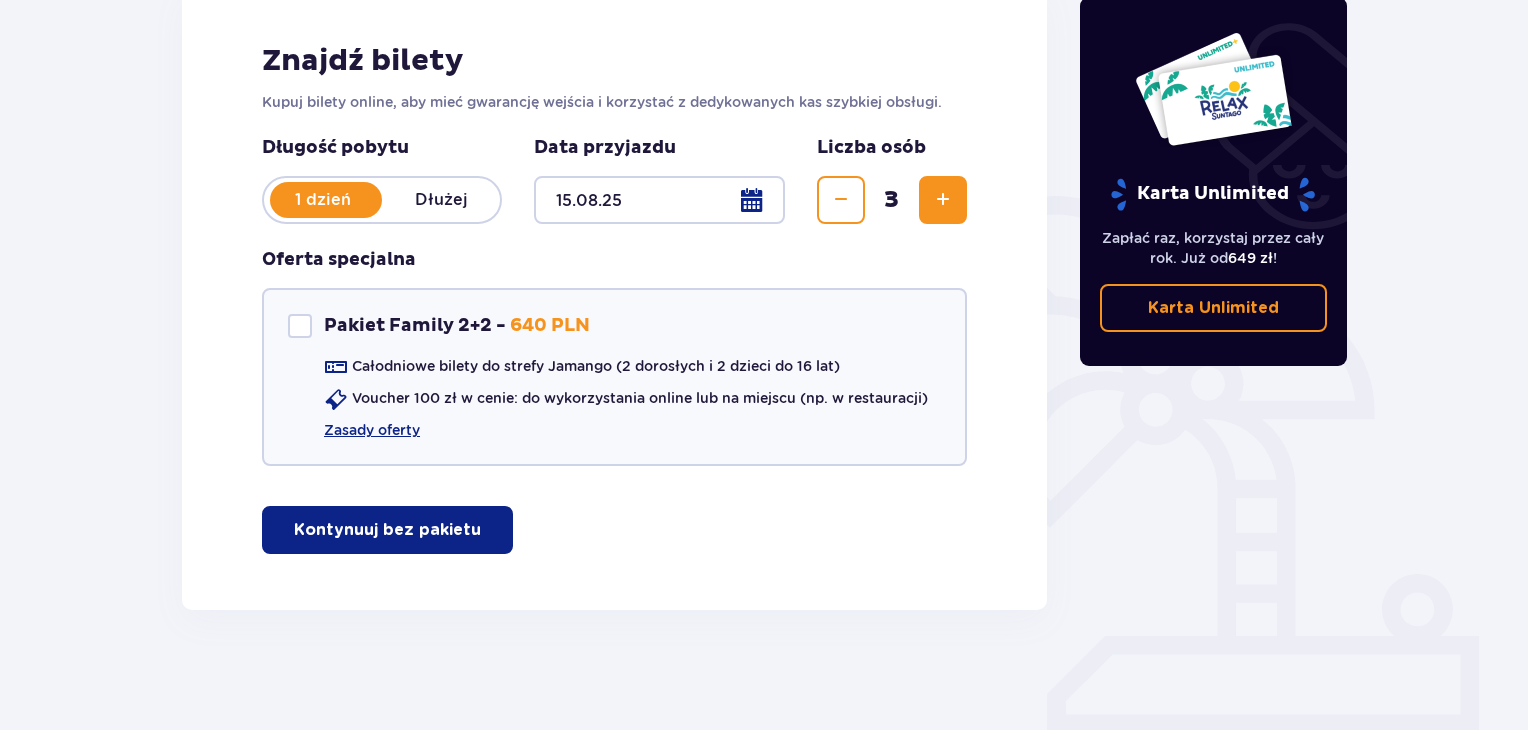 click on "Kontynuuj bez pakietu" at bounding box center [387, 530] 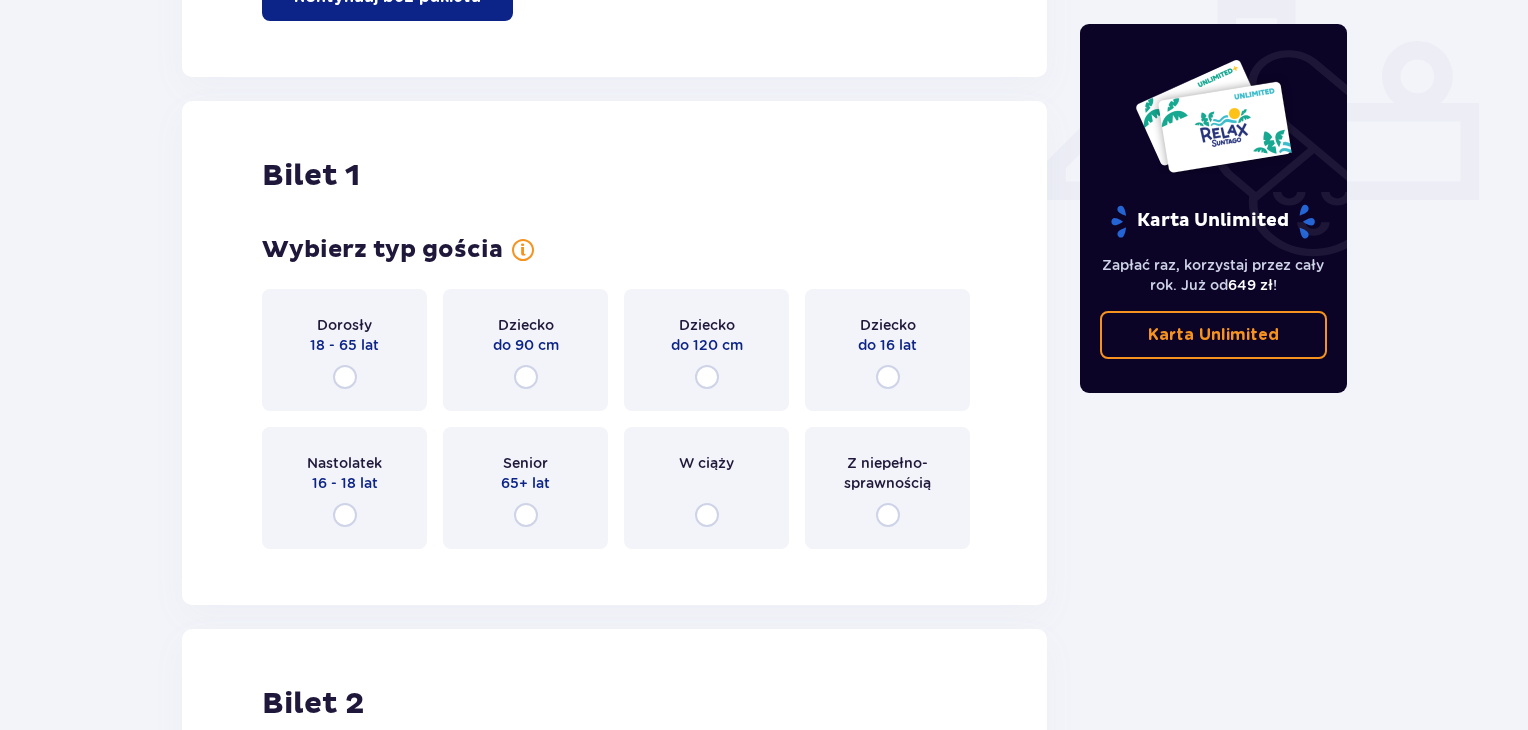 scroll, scrollTop: 909, scrollLeft: 0, axis: vertical 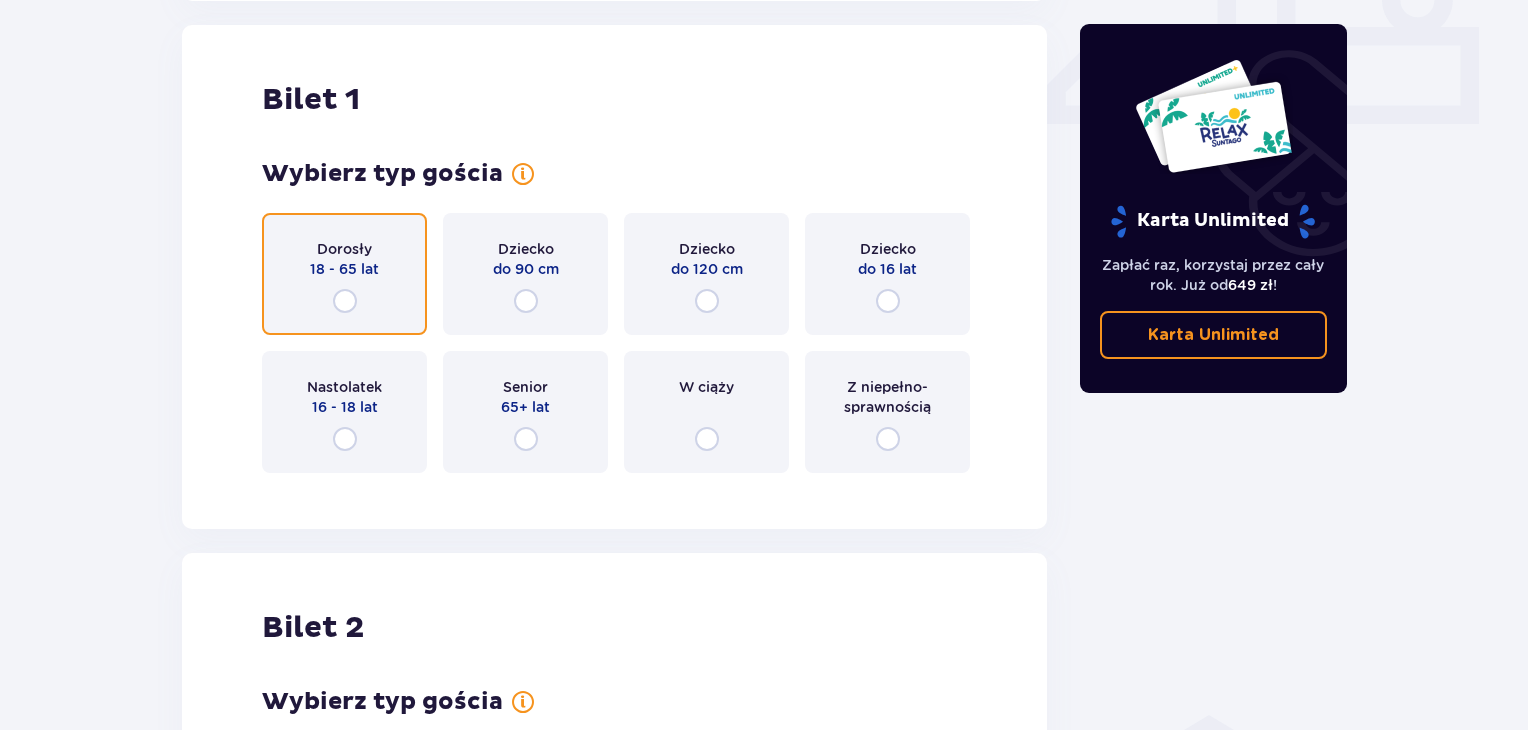 click at bounding box center (345, 301) 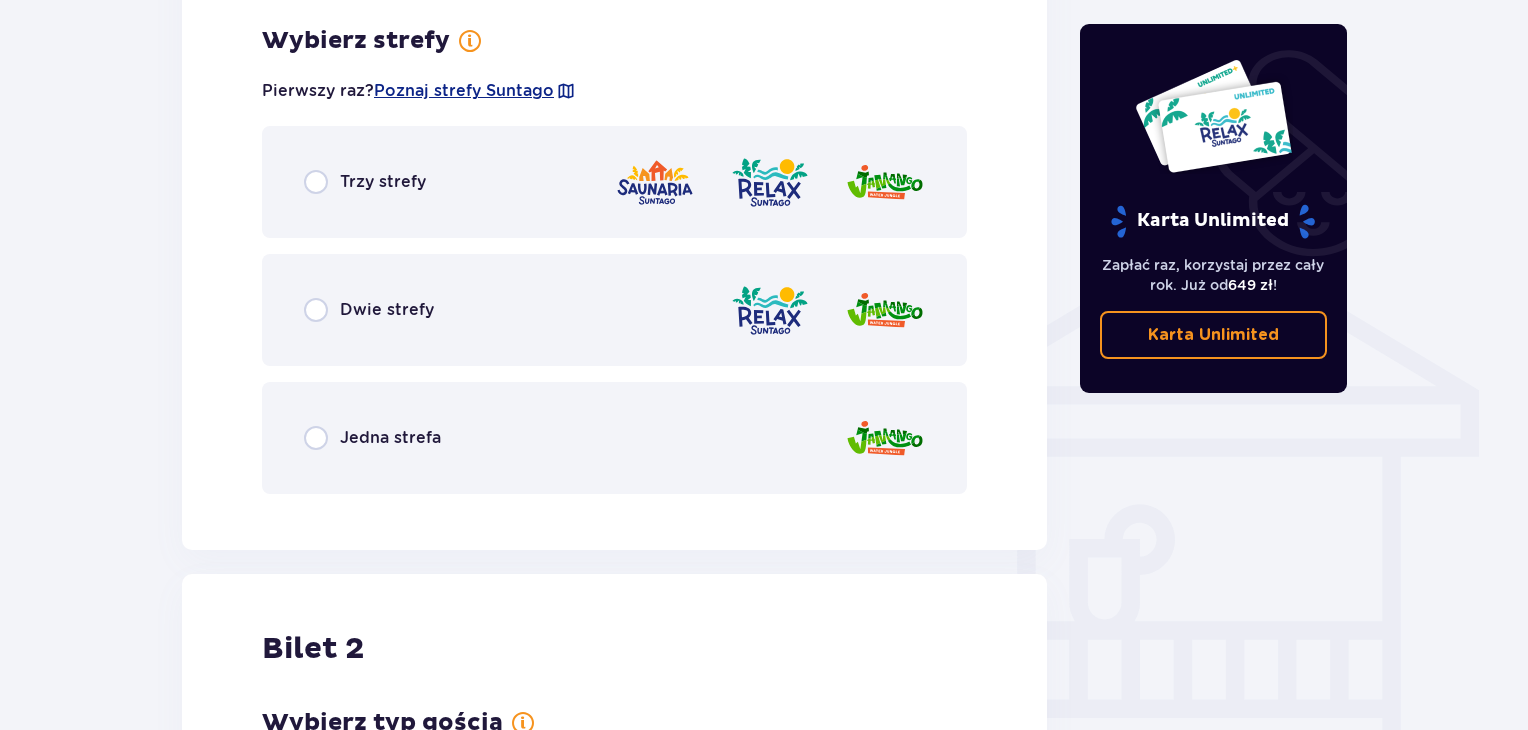 scroll, scrollTop: 1397, scrollLeft: 0, axis: vertical 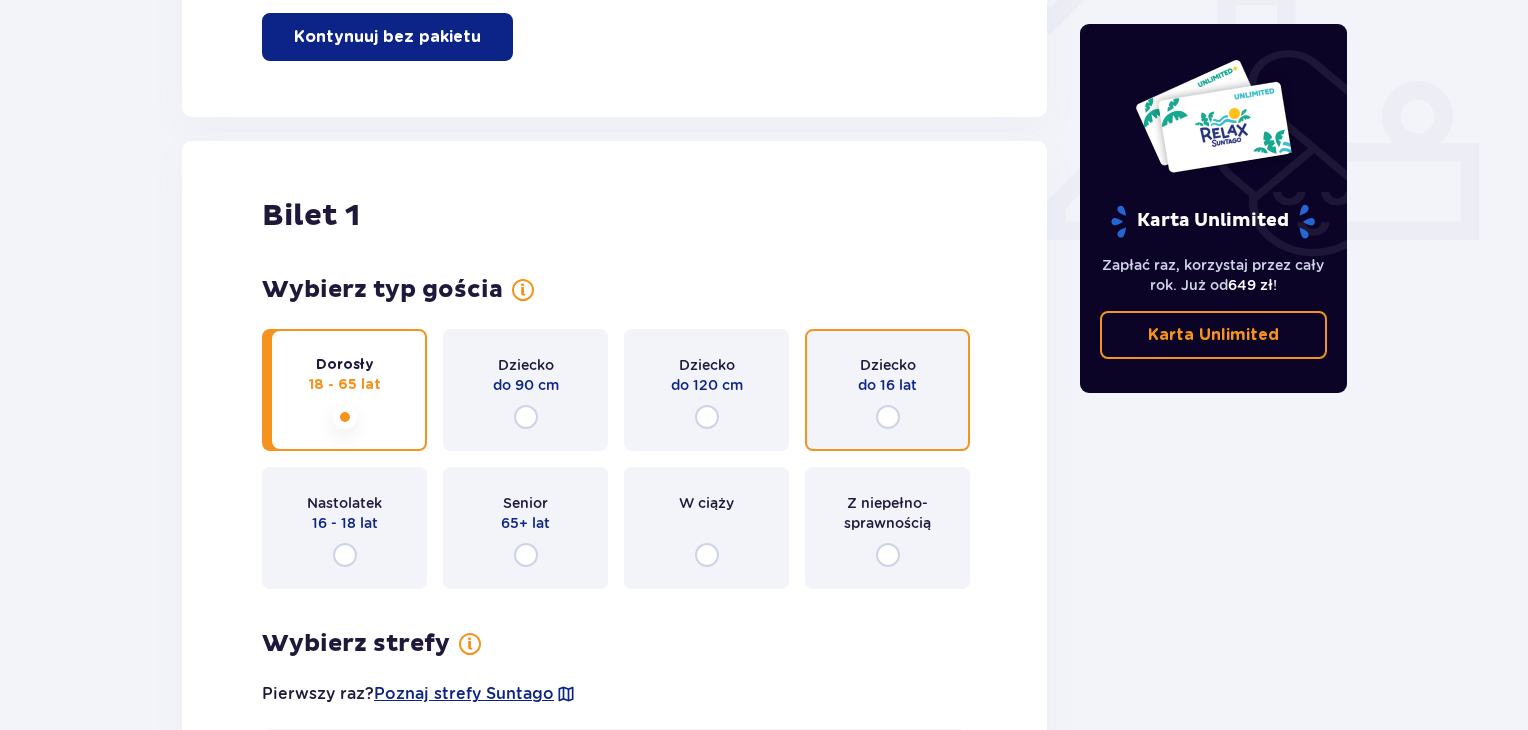 click at bounding box center [888, 417] 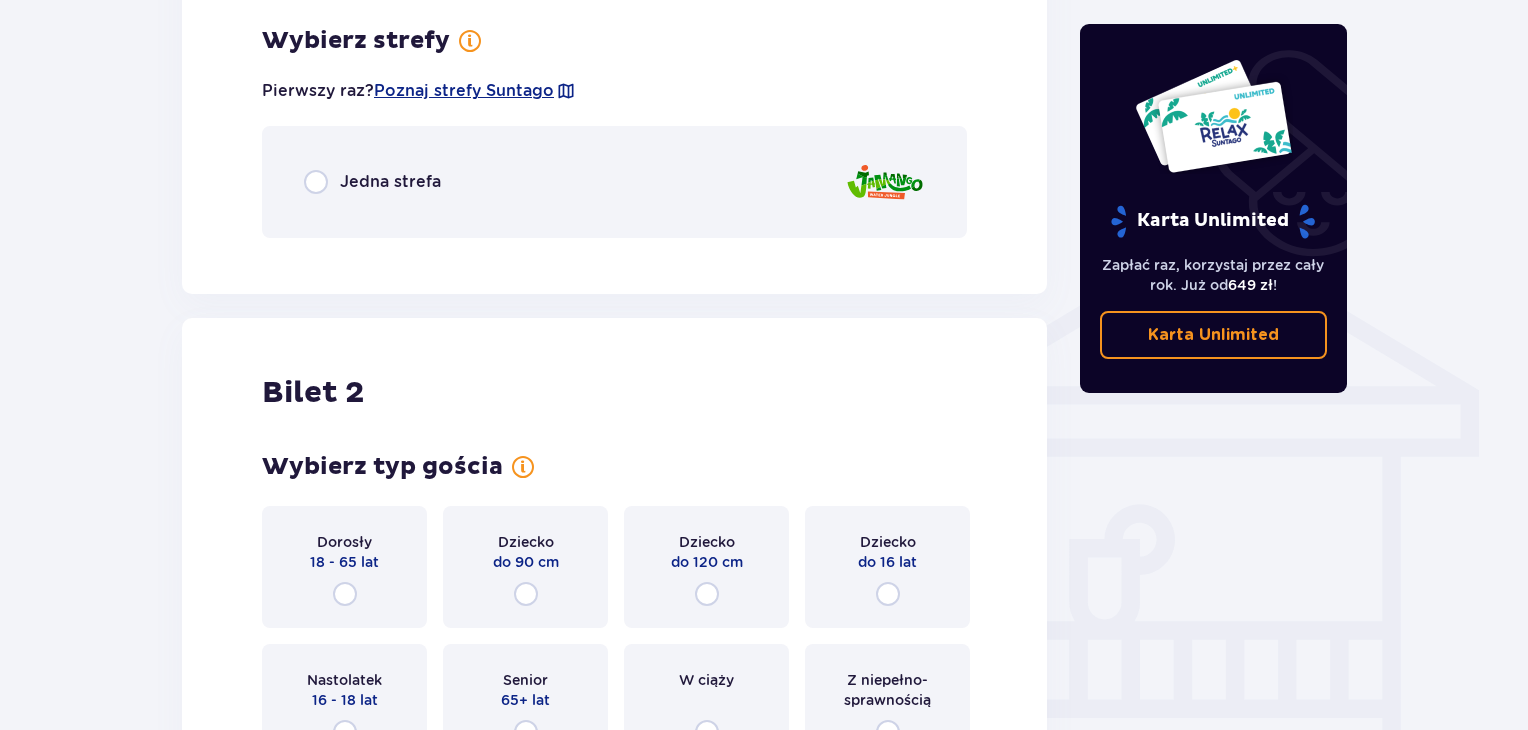 scroll, scrollTop: 1397, scrollLeft: 0, axis: vertical 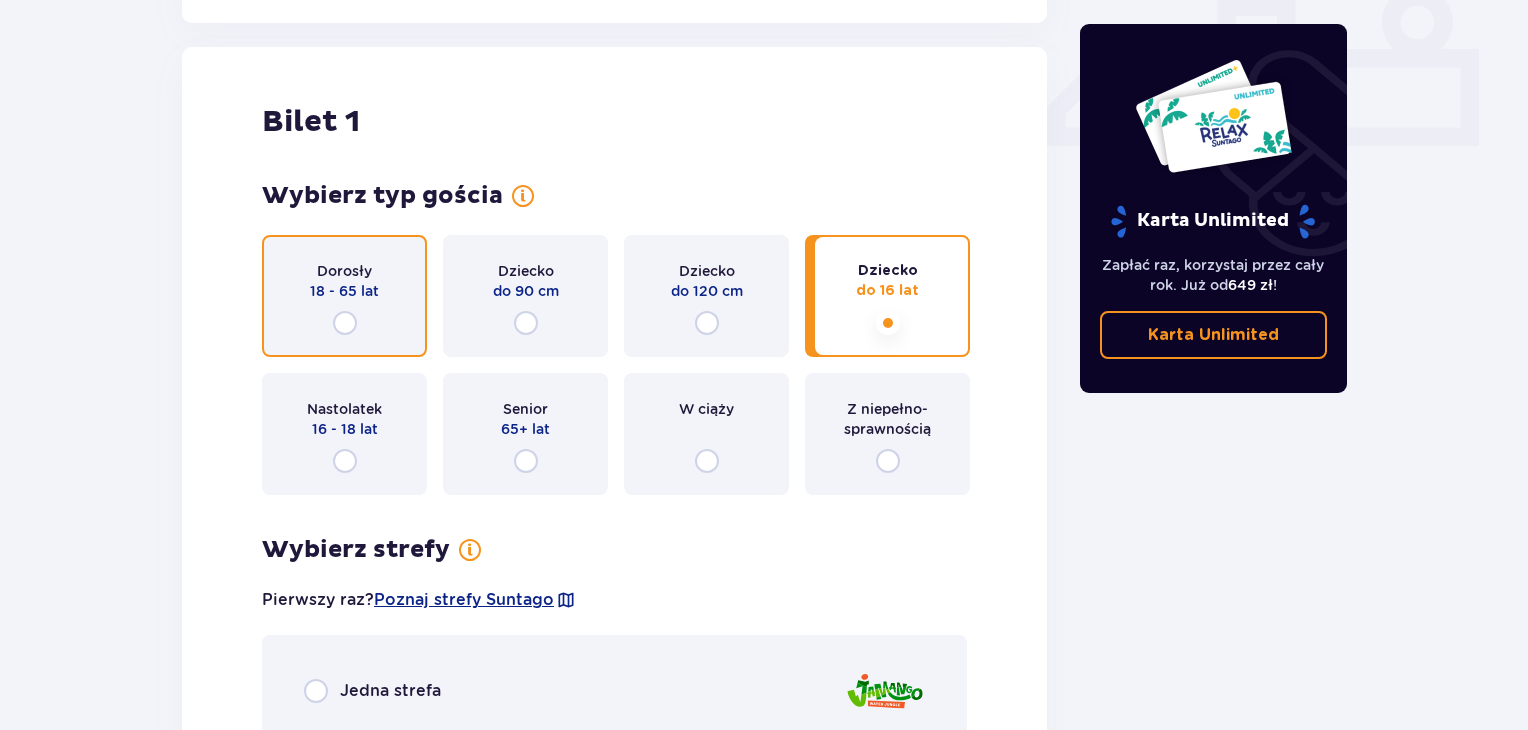 click at bounding box center [345, 323] 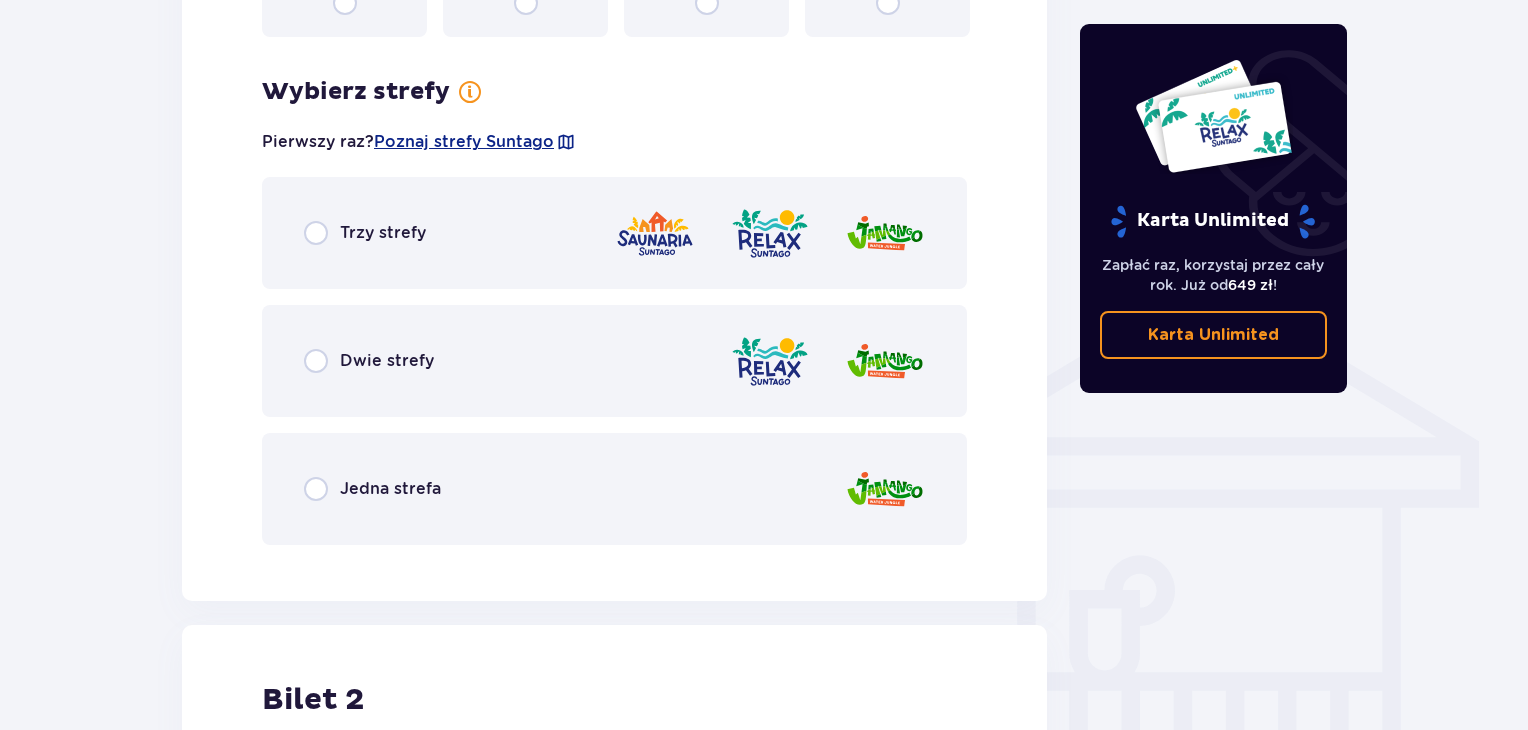 scroll, scrollTop: 1397, scrollLeft: 0, axis: vertical 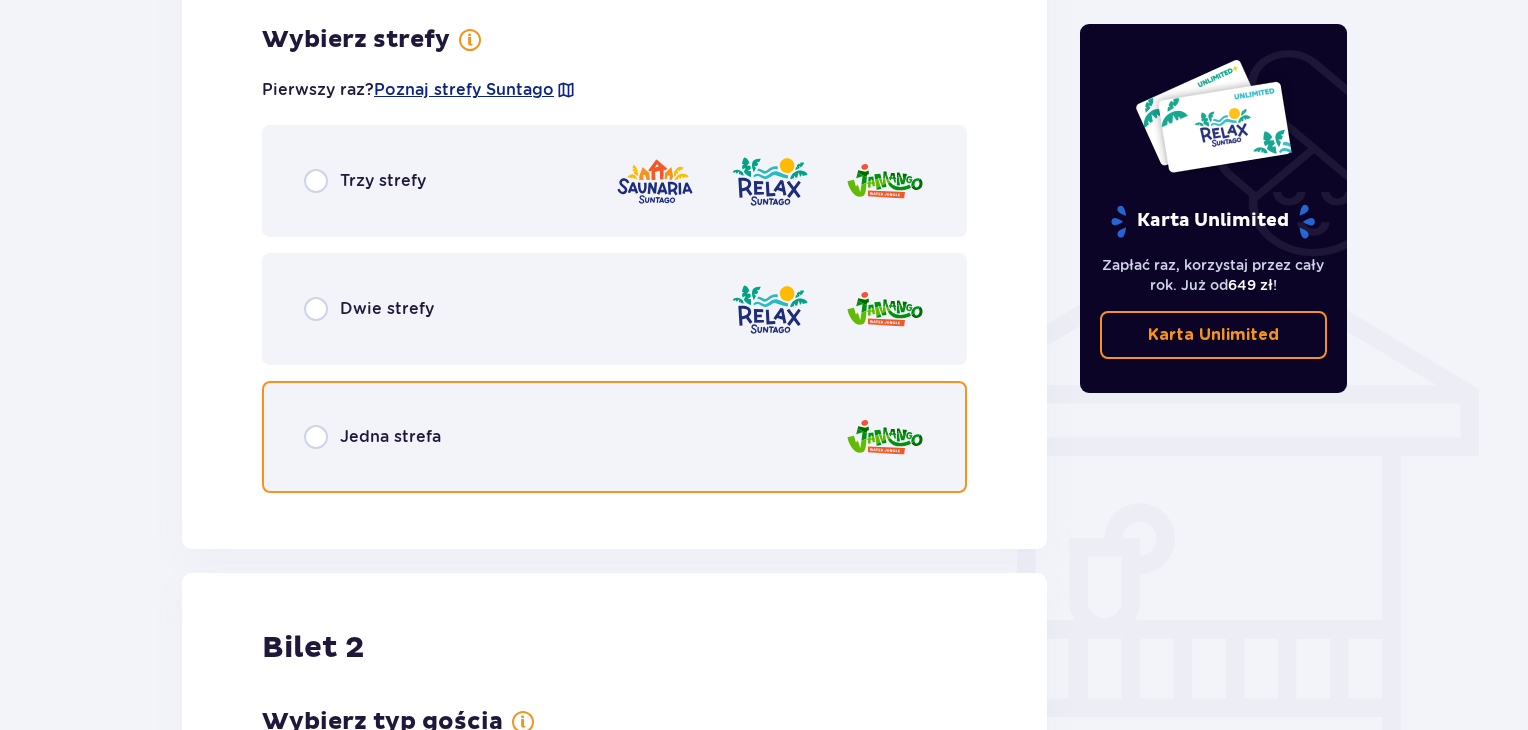 click at bounding box center [316, 437] 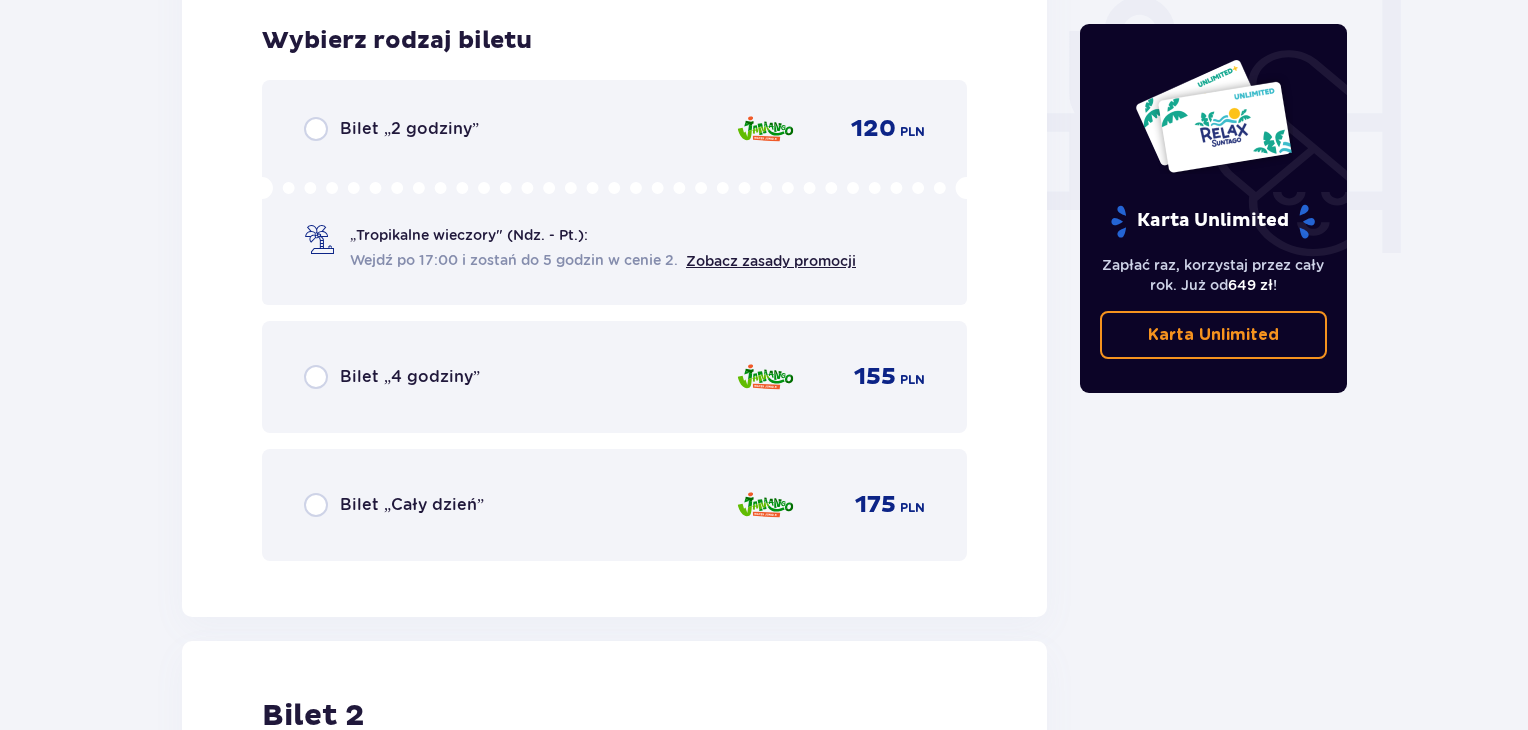 scroll, scrollTop: 1905, scrollLeft: 0, axis: vertical 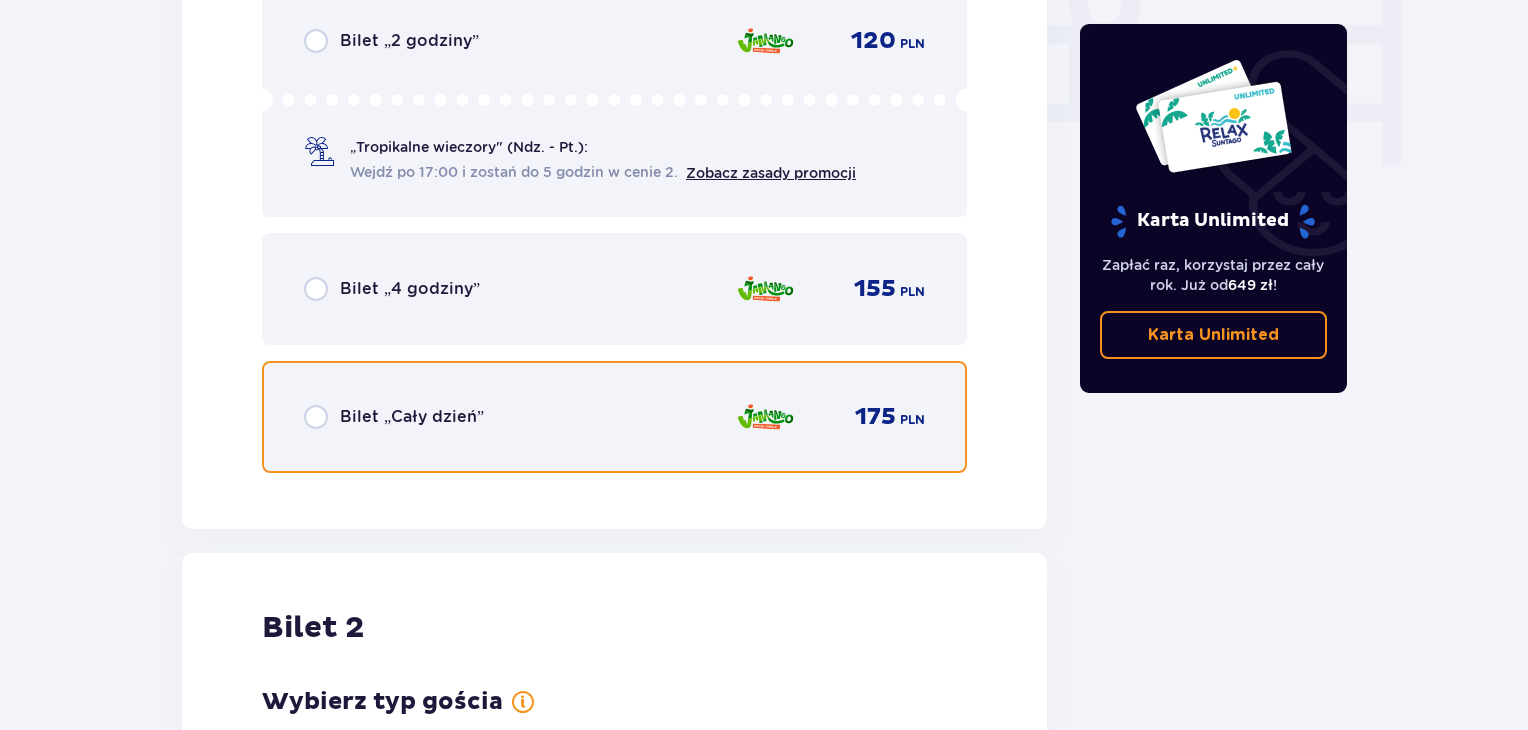 click at bounding box center [316, 417] 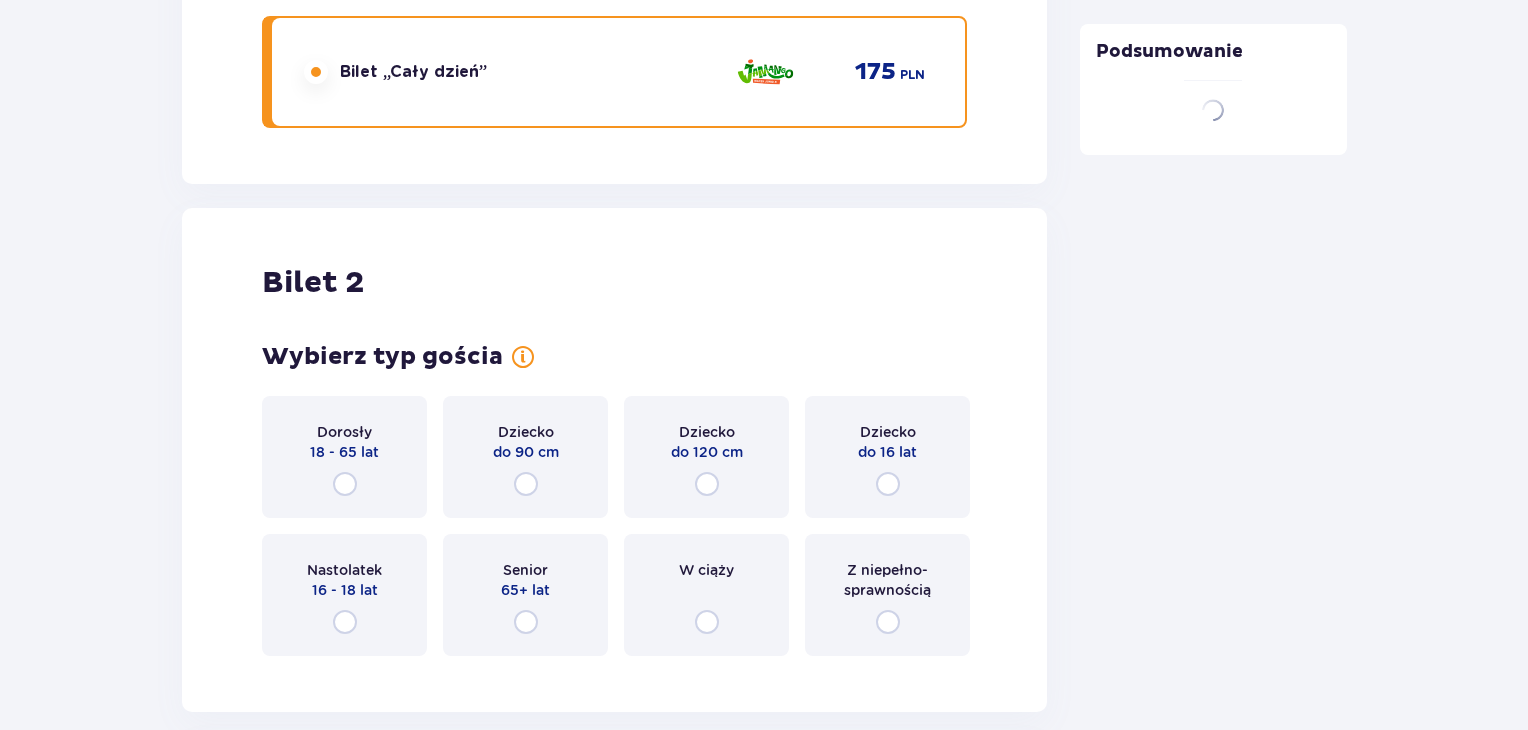 scroll, scrollTop: 2519, scrollLeft: 0, axis: vertical 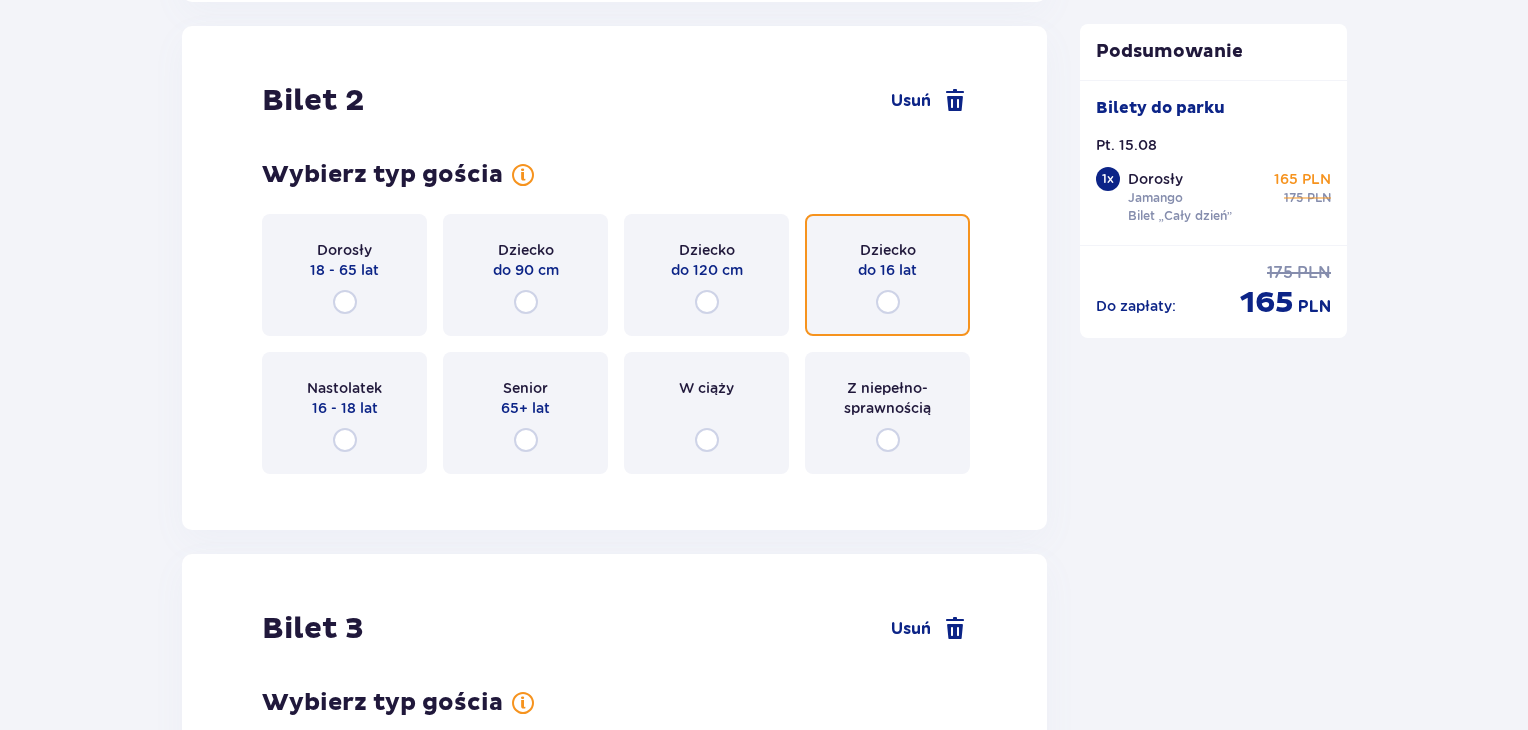 click at bounding box center (888, 302) 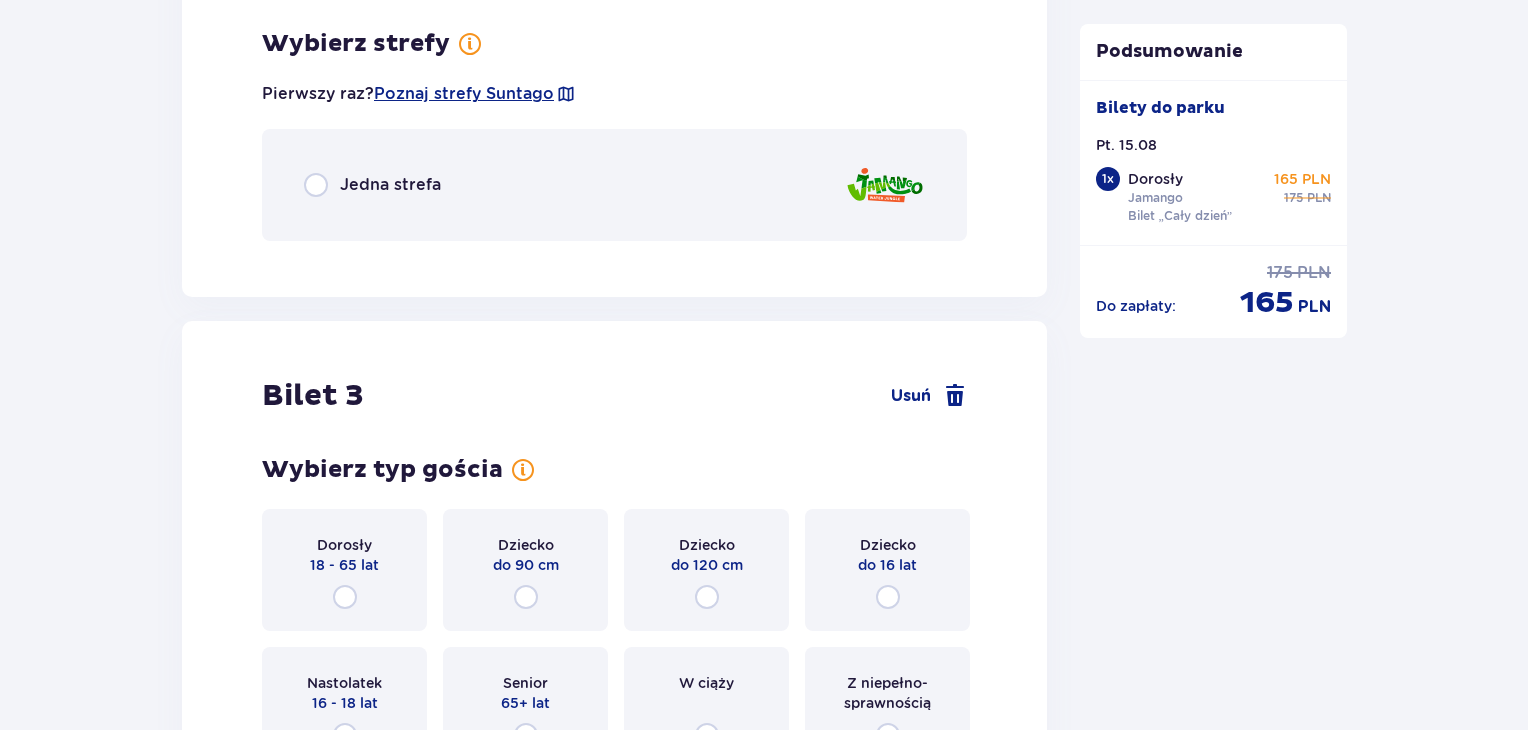scroll, scrollTop: 3007, scrollLeft: 0, axis: vertical 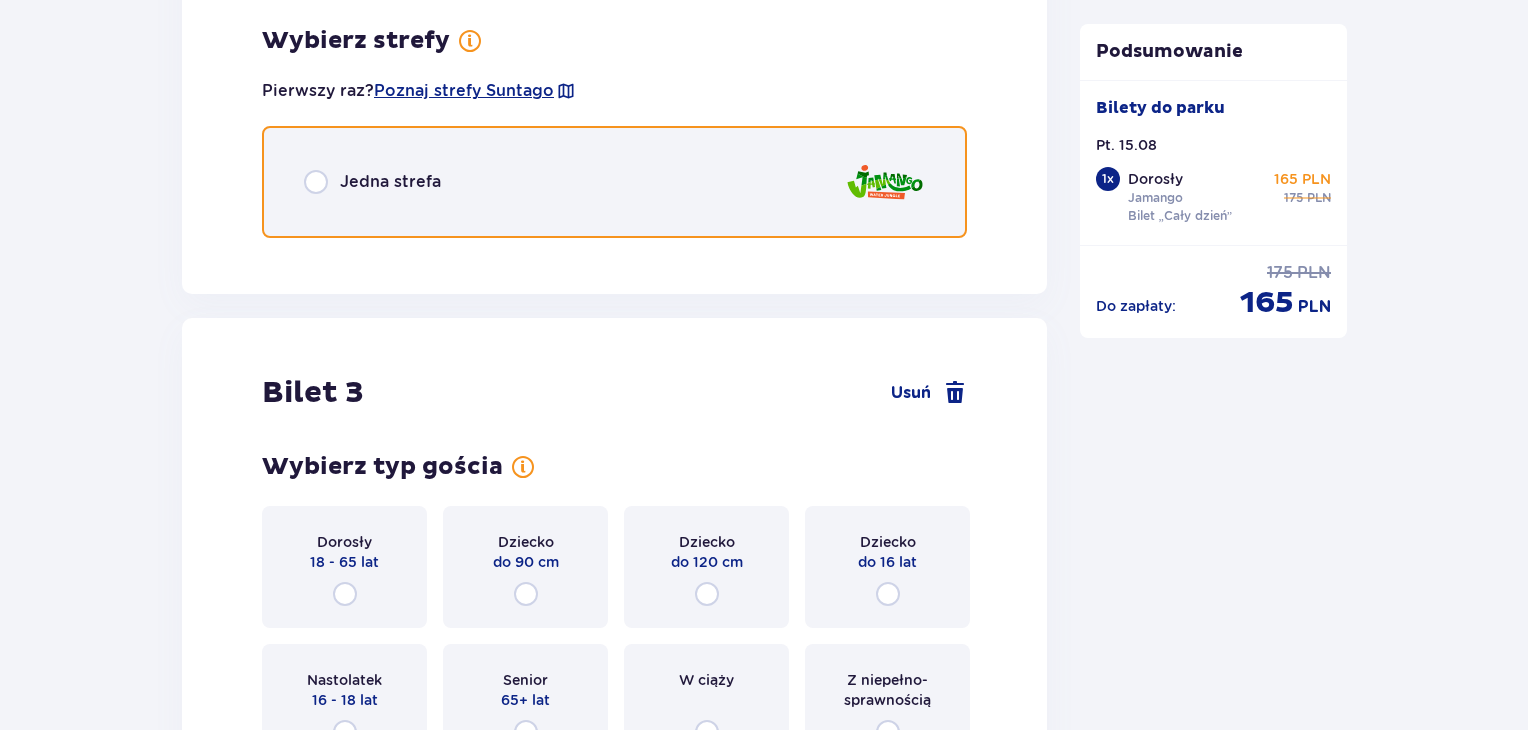 click at bounding box center [316, 182] 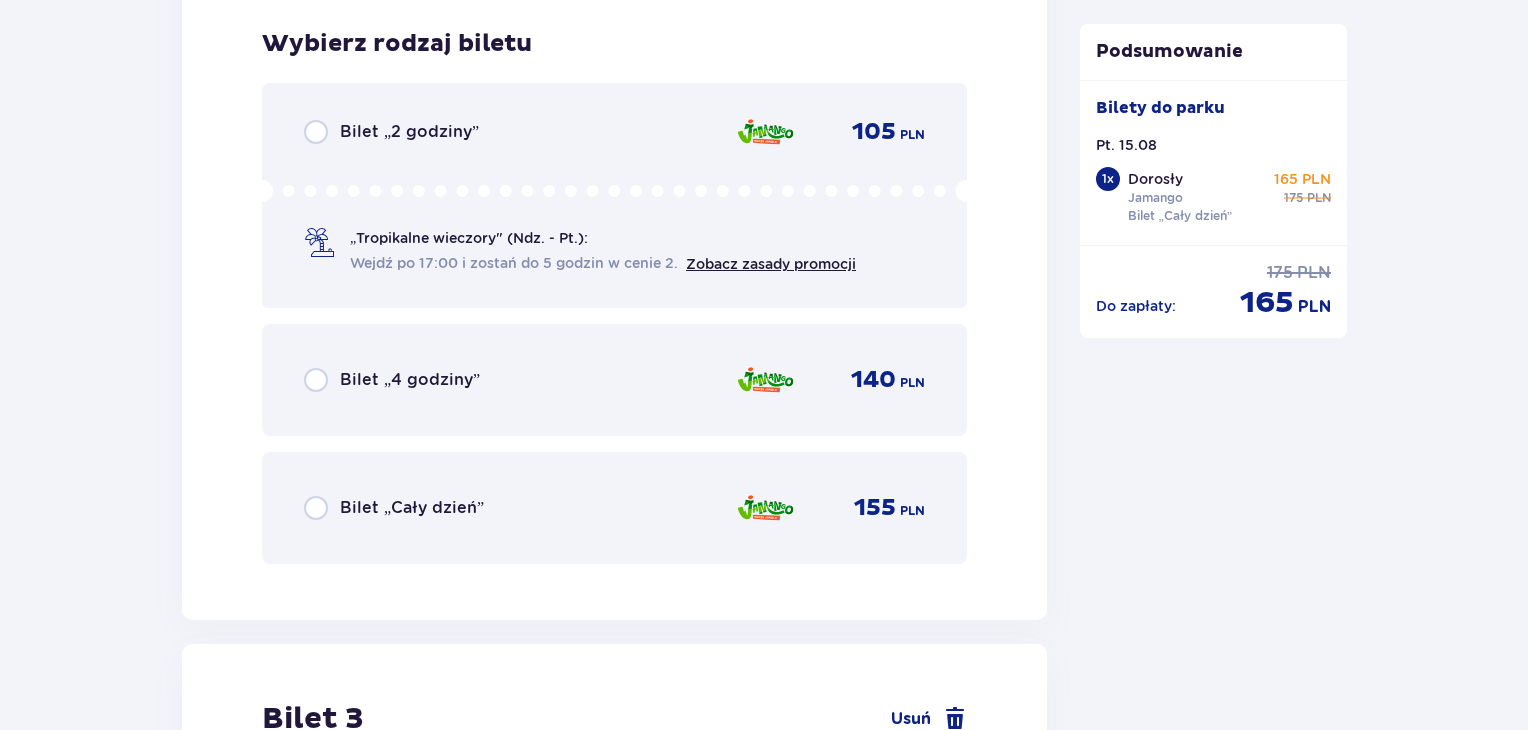 scroll, scrollTop: 3259, scrollLeft: 0, axis: vertical 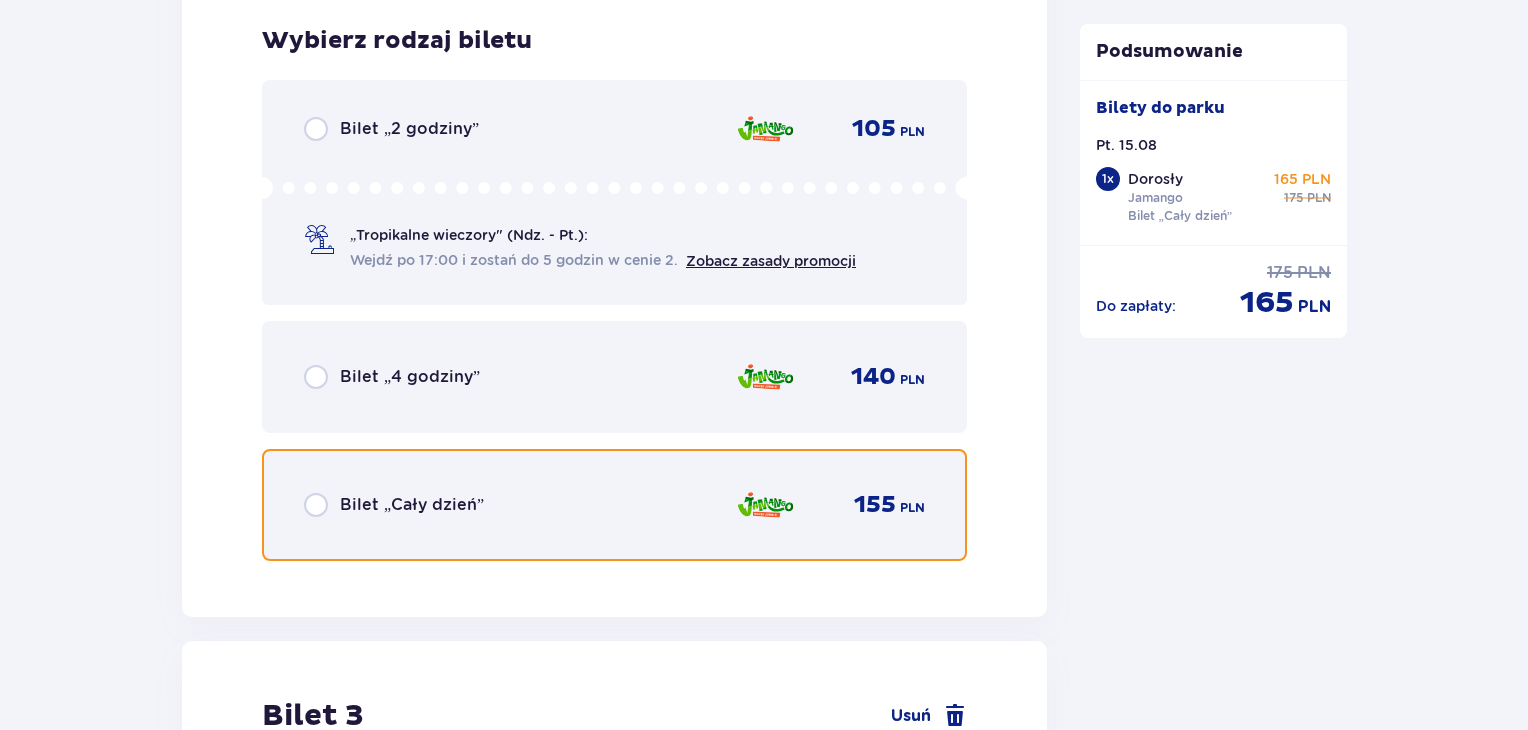 click at bounding box center [316, 505] 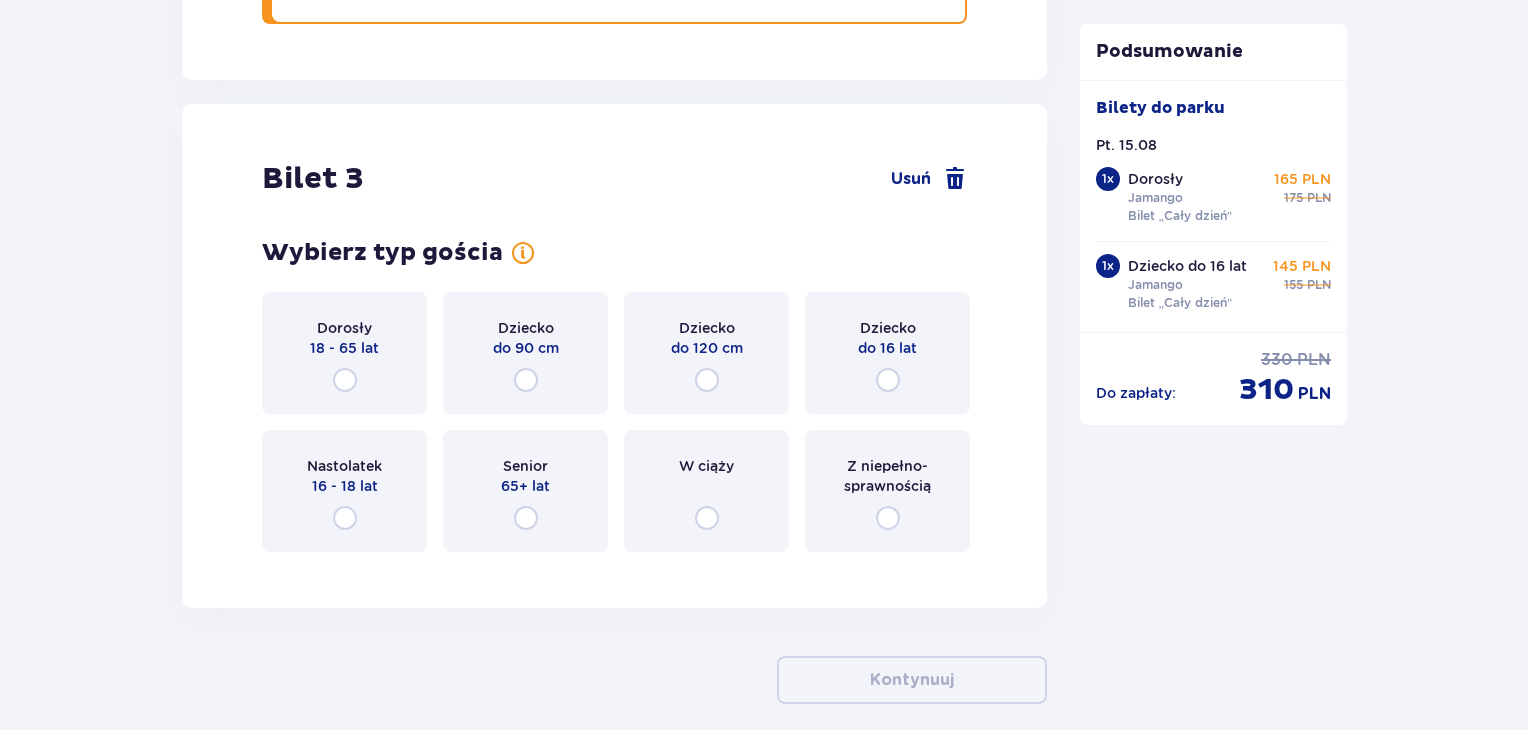 scroll, scrollTop: 3873, scrollLeft: 0, axis: vertical 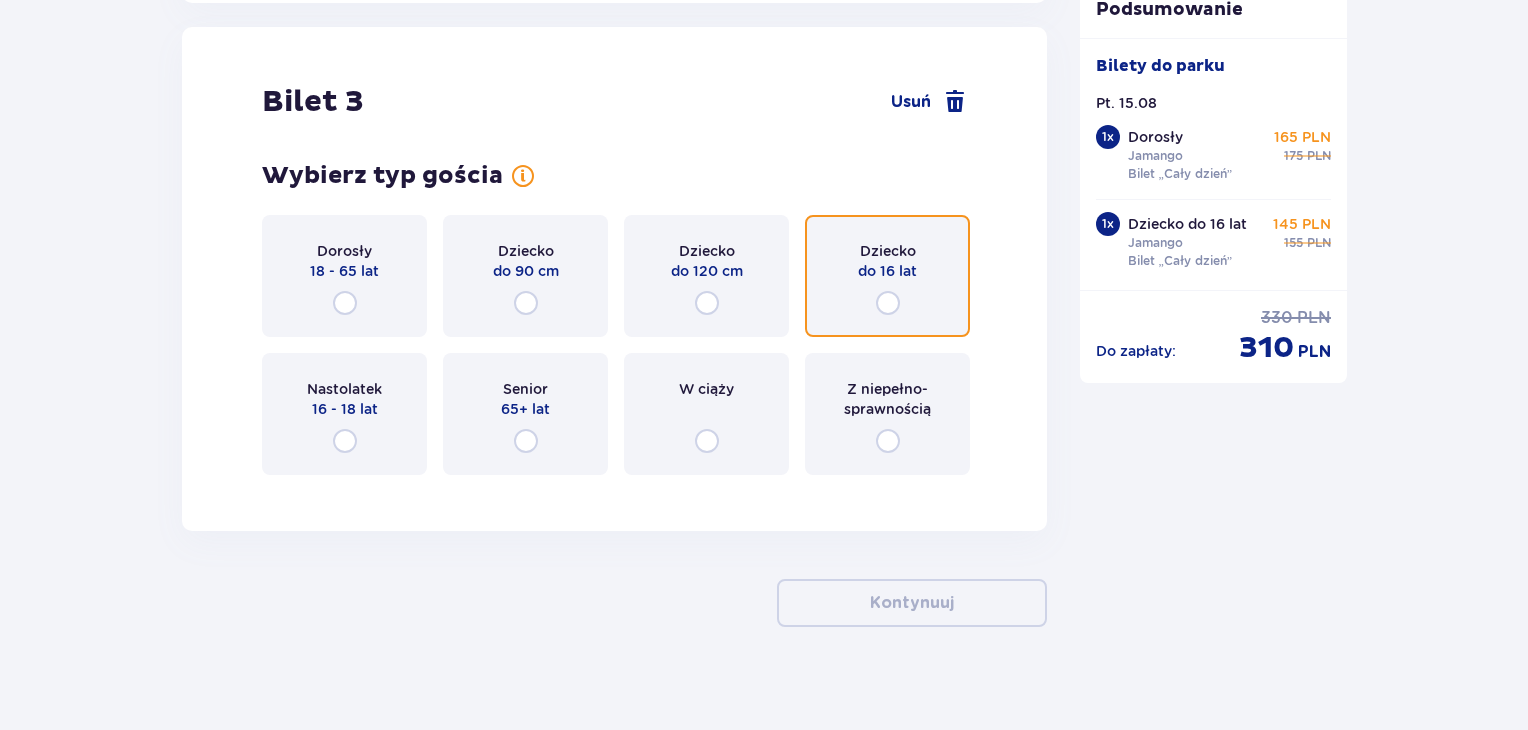click at bounding box center [888, 303] 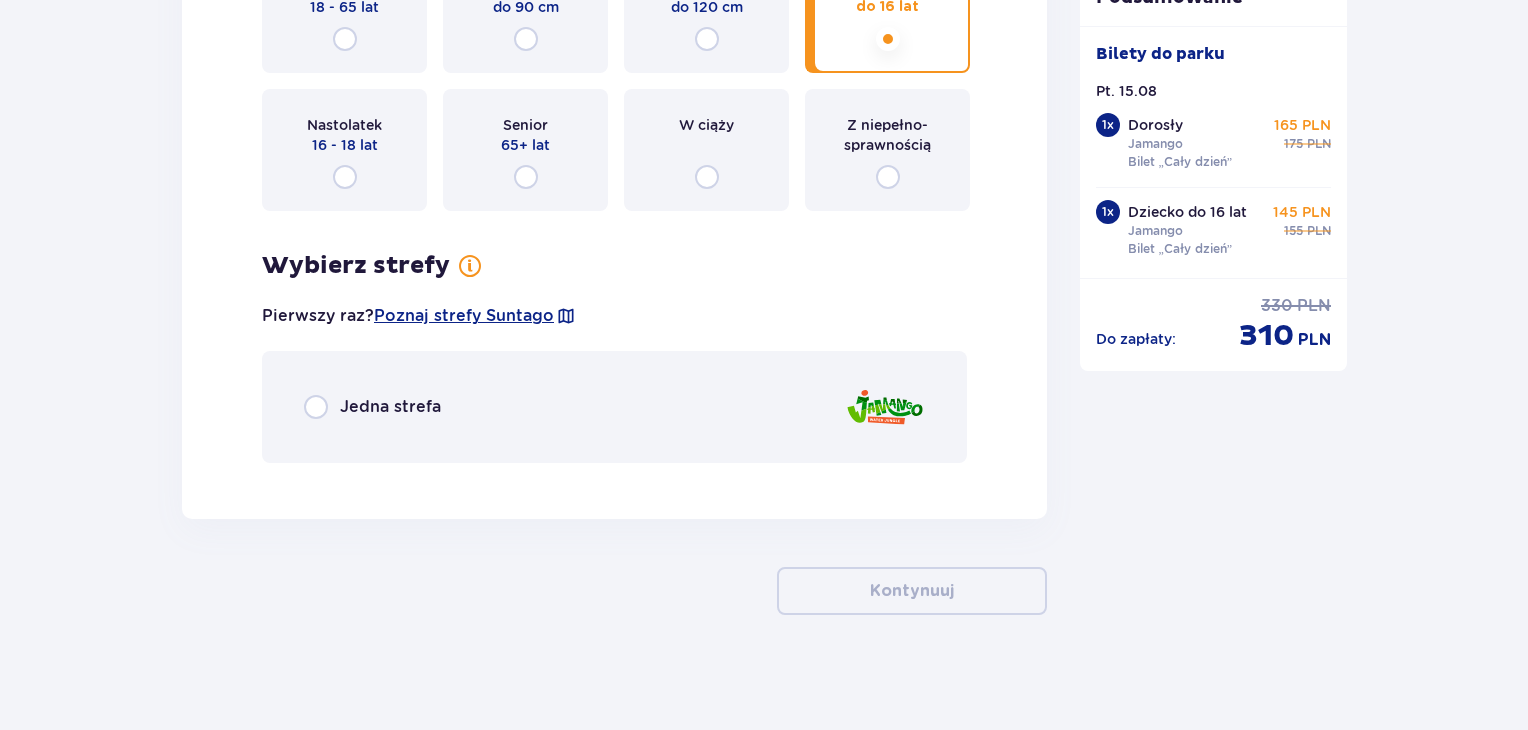 scroll, scrollTop: 4140, scrollLeft: 0, axis: vertical 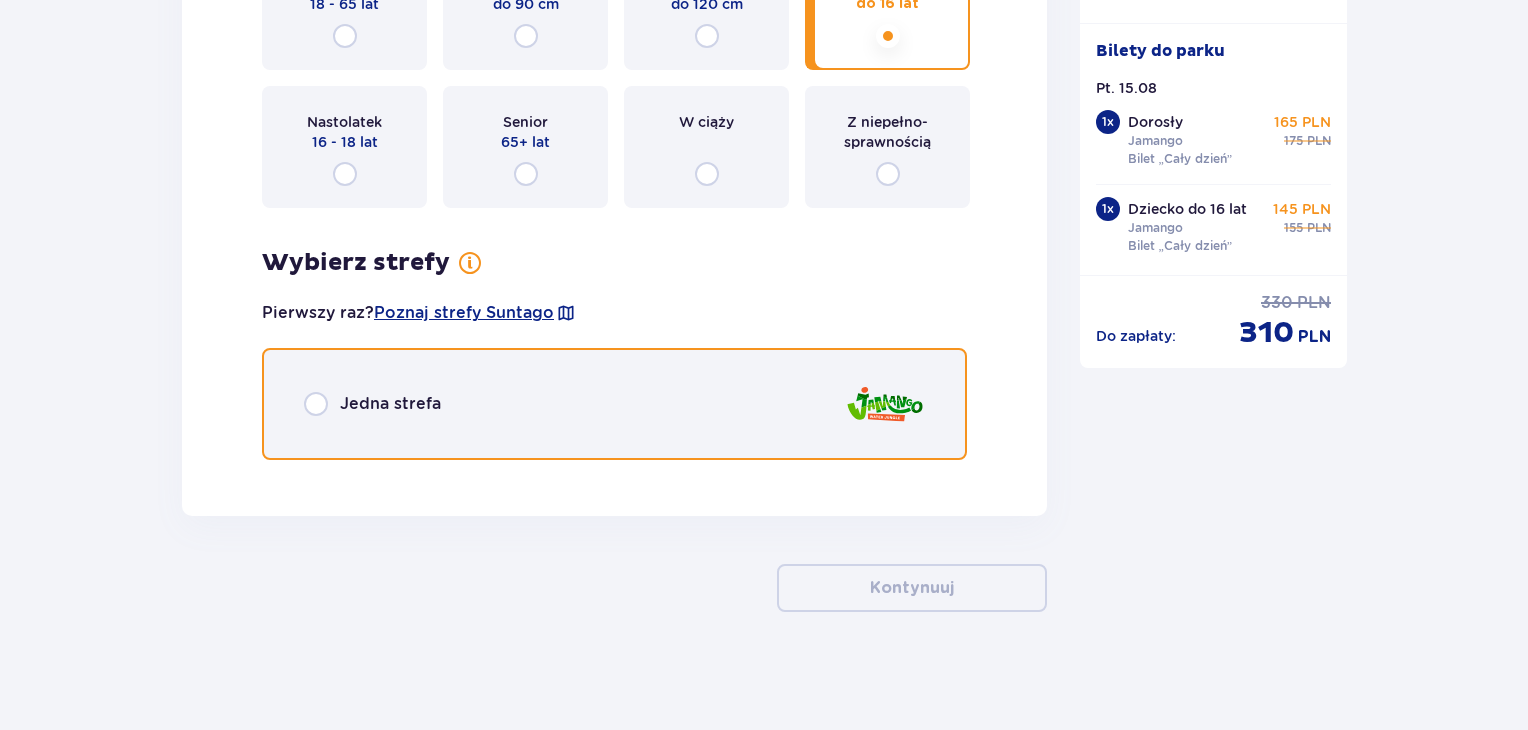 click at bounding box center (316, 404) 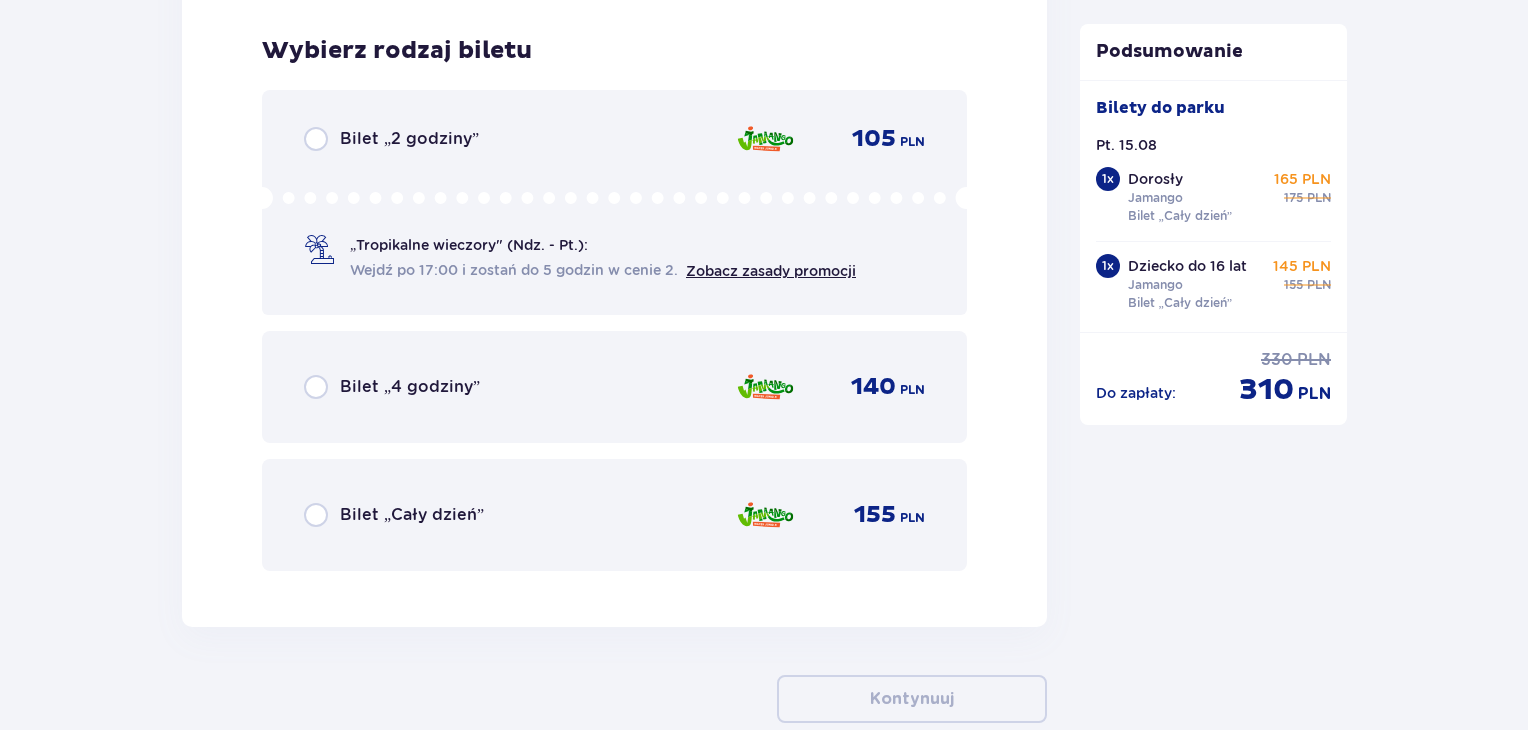 scroll, scrollTop: 4613, scrollLeft: 0, axis: vertical 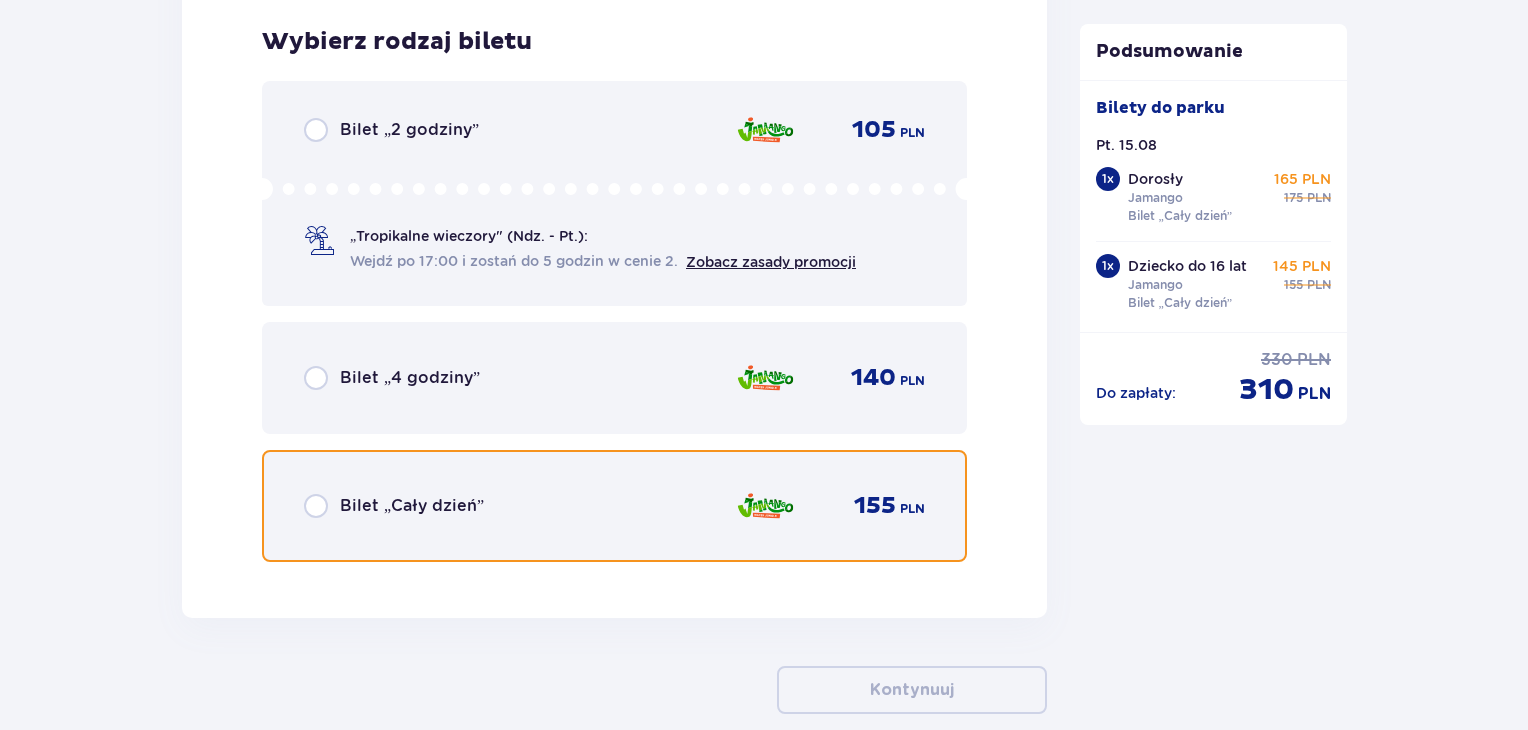 click at bounding box center (316, 506) 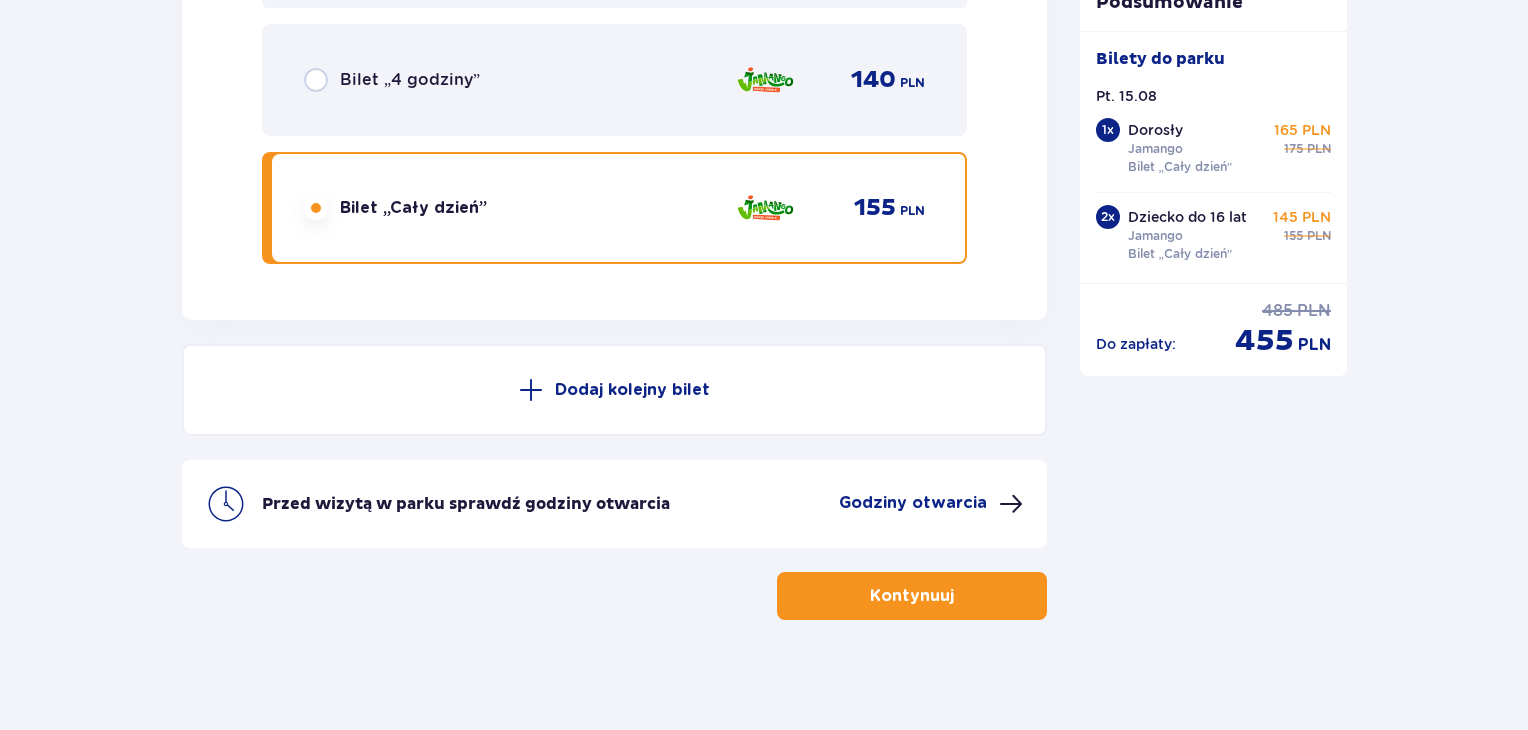 scroll, scrollTop: 4916, scrollLeft: 0, axis: vertical 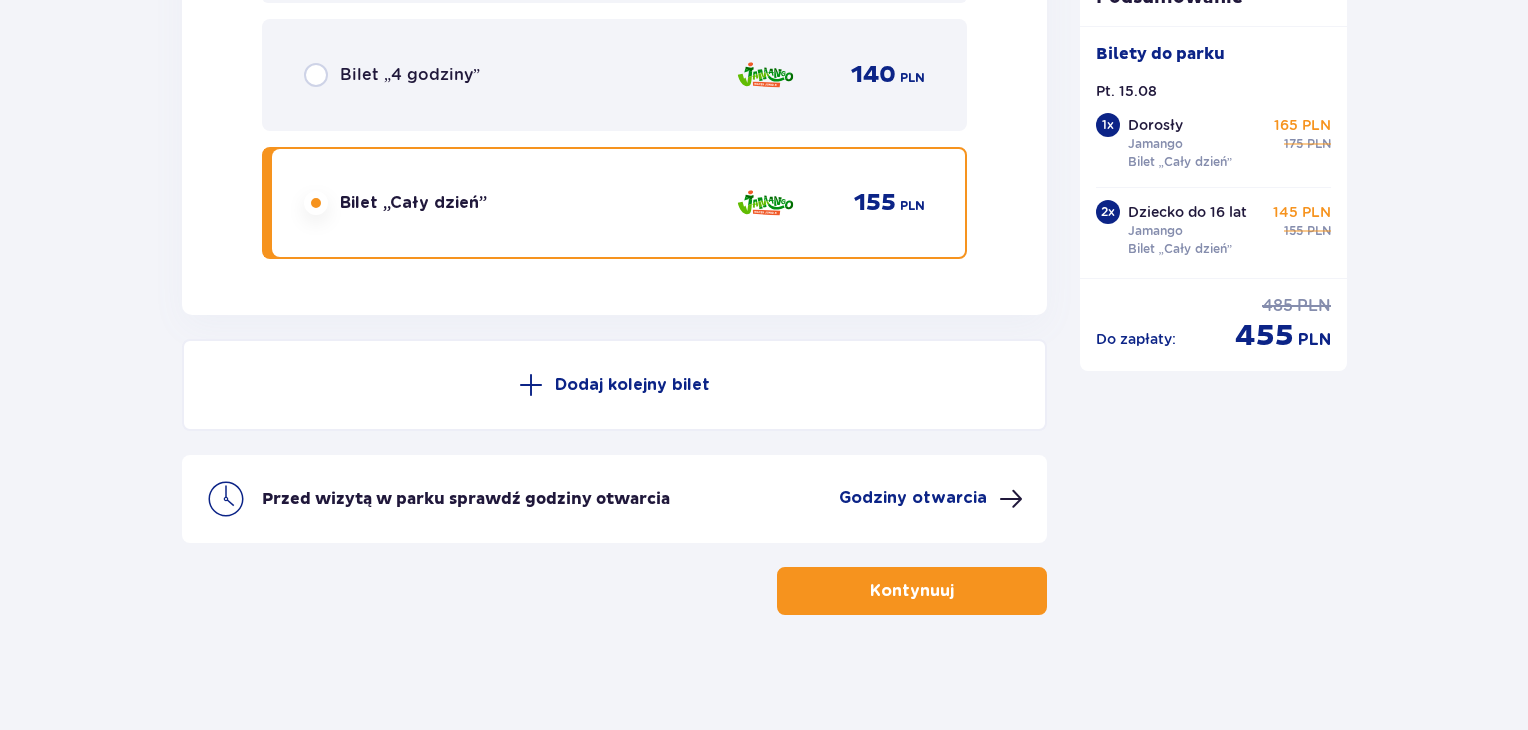 click on "Kontynuuj" at bounding box center (912, 591) 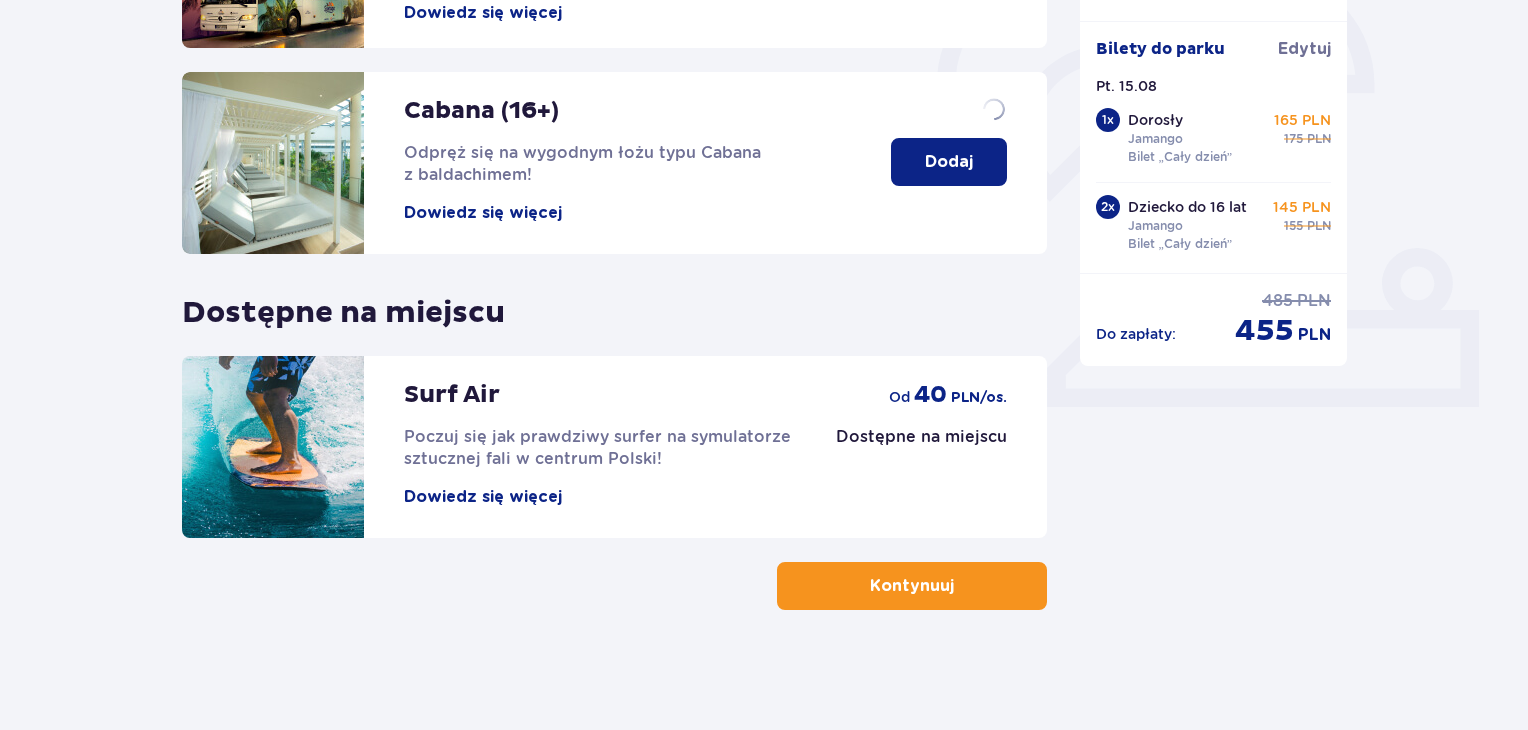 scroll, scrollTop: 0, scrollLeft: 0, axis: both 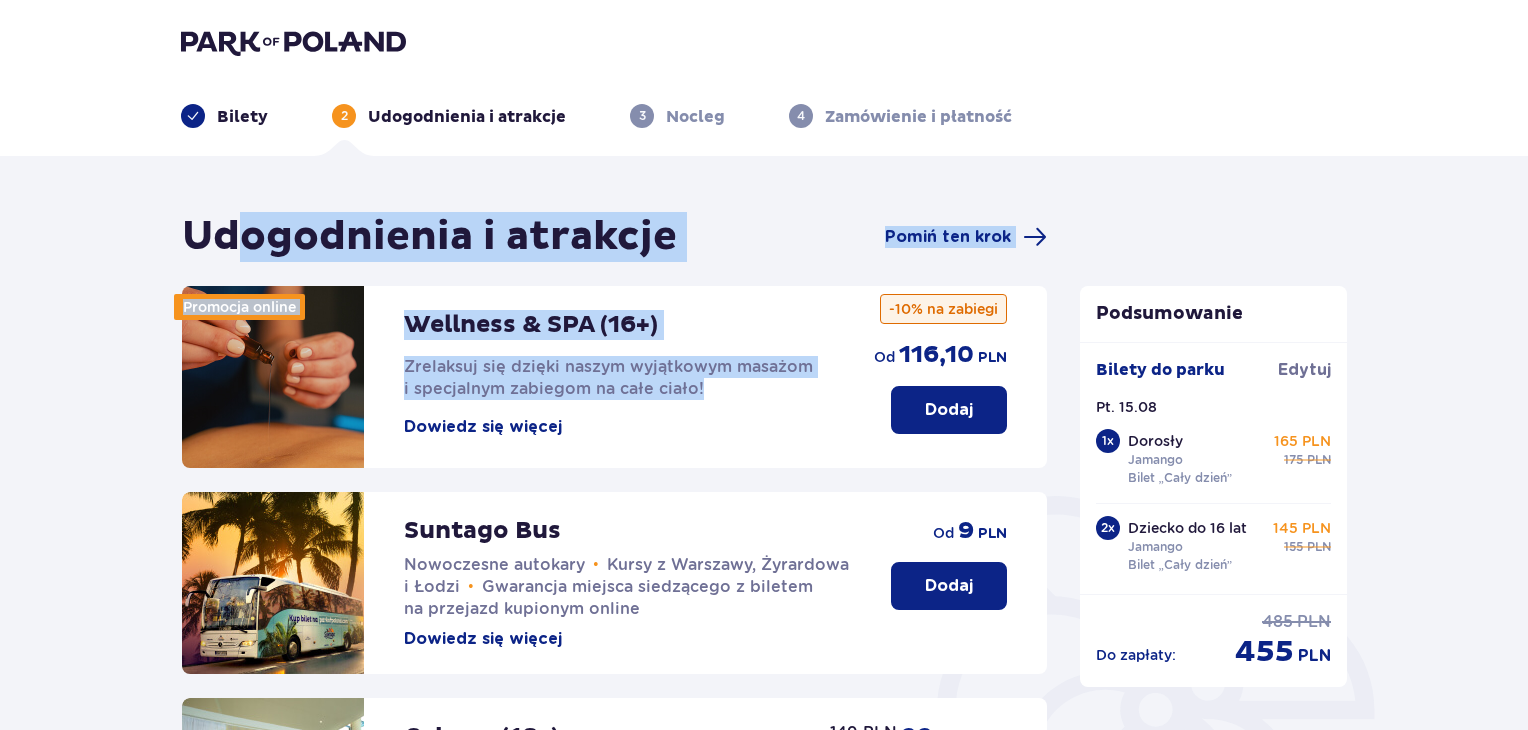 drag, startPoint x: 252, startPoint y: 188, endPoint x: 776, endPoint y: 443, distance: 582.7529 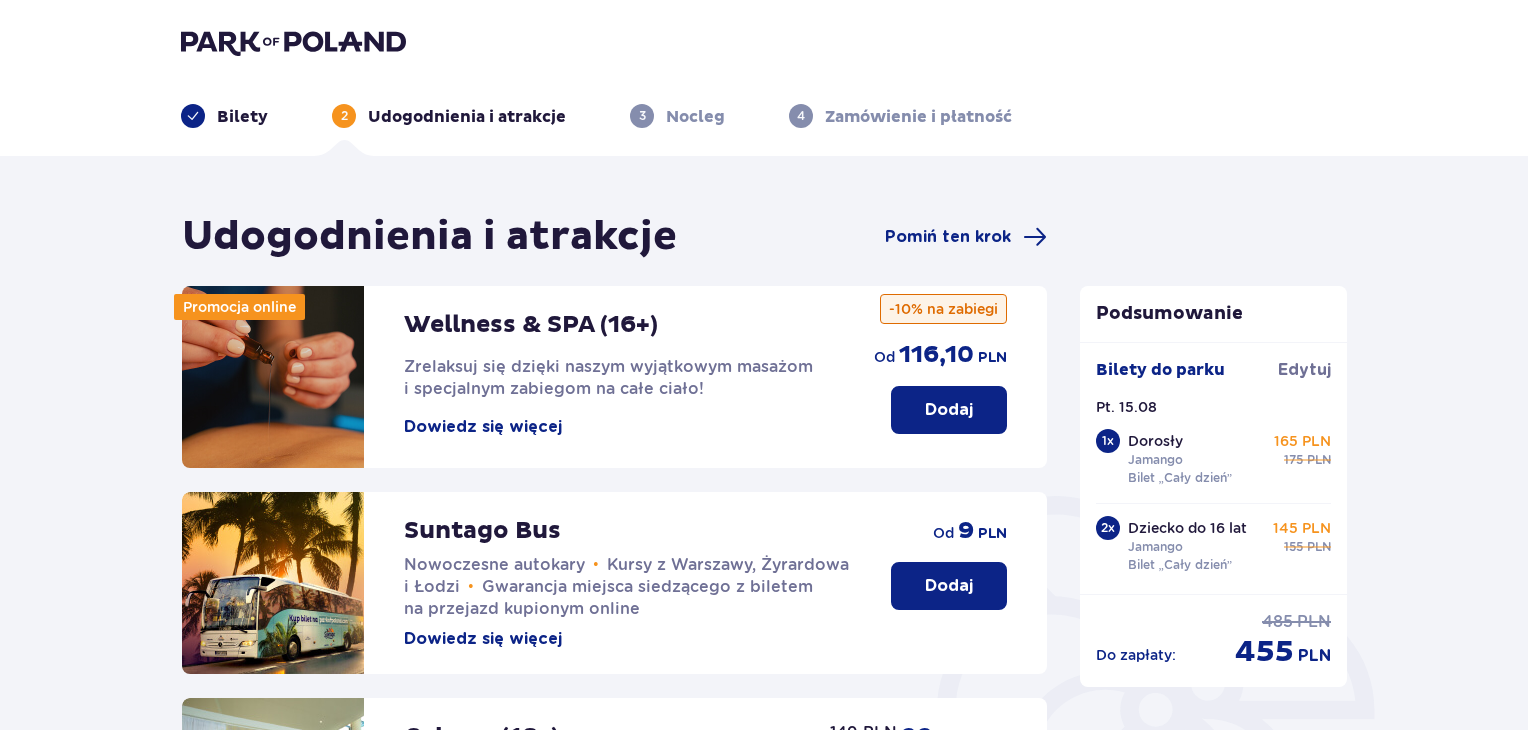 click on "Udogodnienia i atrakcje Pomiń ten krok Promocja online Wellness & SPA (16+) Zrelaksuj się dzięki naszym wyjątkowym masażom i specjalnym zabiegom na całe ciało! Dowiedz się więcej Dodaj od 116,10 PLN -10% na zabiegi Suntago Bus Nowoczesne autokary • Kursy z Warszawy, Żyrardowa i Łodzi • Gwarancja miejsca siedzącego z biletem na przejazd kupionym online Dowiedz się więcej Dodaj od 9 PLN Cabana (16+) Odpręż się na wygodnym łożu typu Cabana z baldachimem! Dowiedz się więcej Najniższa cena z 30 dni przed wprowadzeniem obniżki:   99 PLN Dodaj 149 PLN 99 PLN /2 os. Dostępne na miejscu Surf Air Poczuj się jak prawdziwy surfer na symulatorze sztucznej fali w centrum Polski! Dowiedz się więcej Dostępne na miejscu od 40 PLN /os. Kontynuuj Podsumowanie Bilety do parku Edytuj Pt. 15.08   1 x Dorosły Jamango Bilet „Cały dzień” 165 PLN 175 PLN 2 x Dziecko do 16 lat Jamango Bilet „Cały dzień” 145 PLN 155 PLN Do zapłaty : 485 PLN 455 PLN" at bounding box center (764, 756) 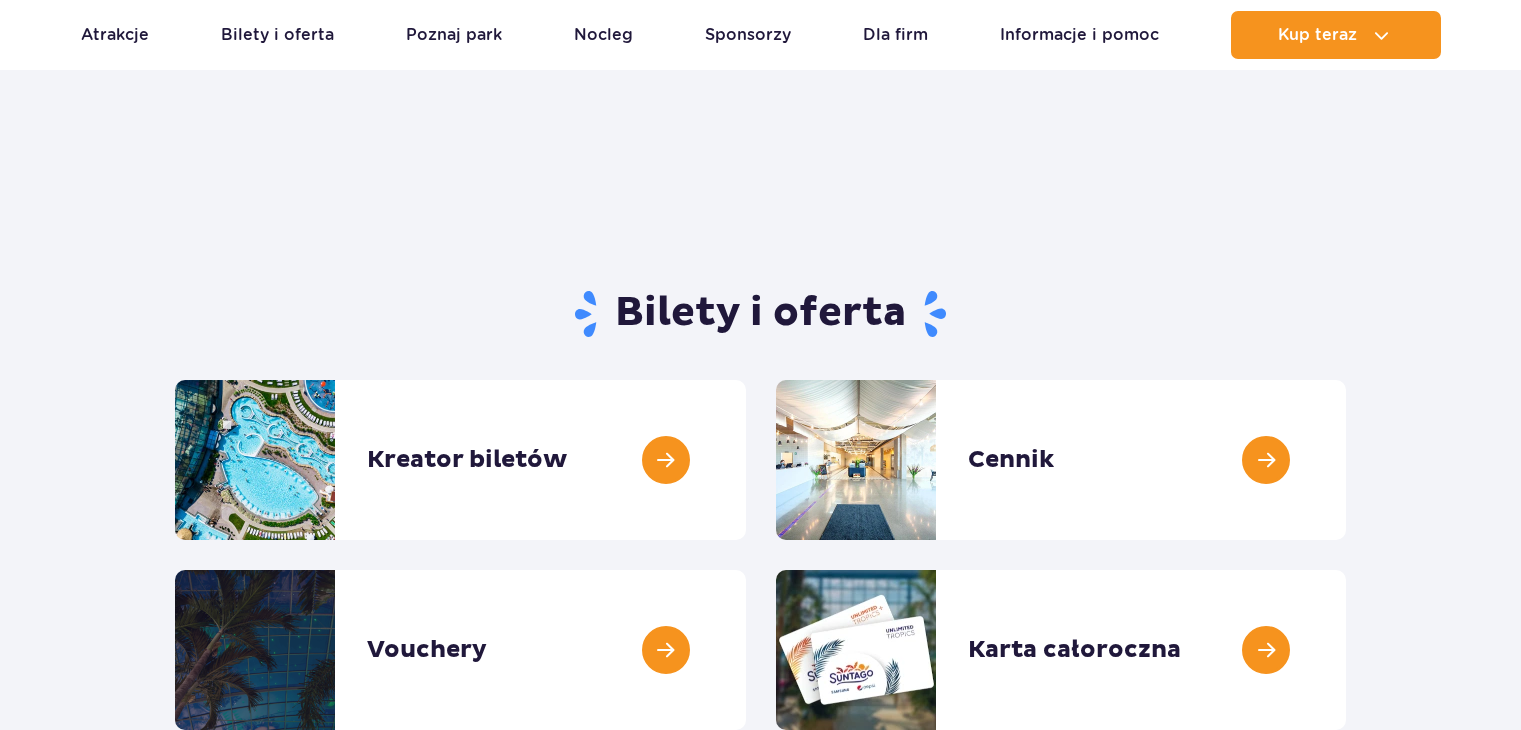 scroll, scrollTop: 224, scrollLeft: 0, axis: vertical 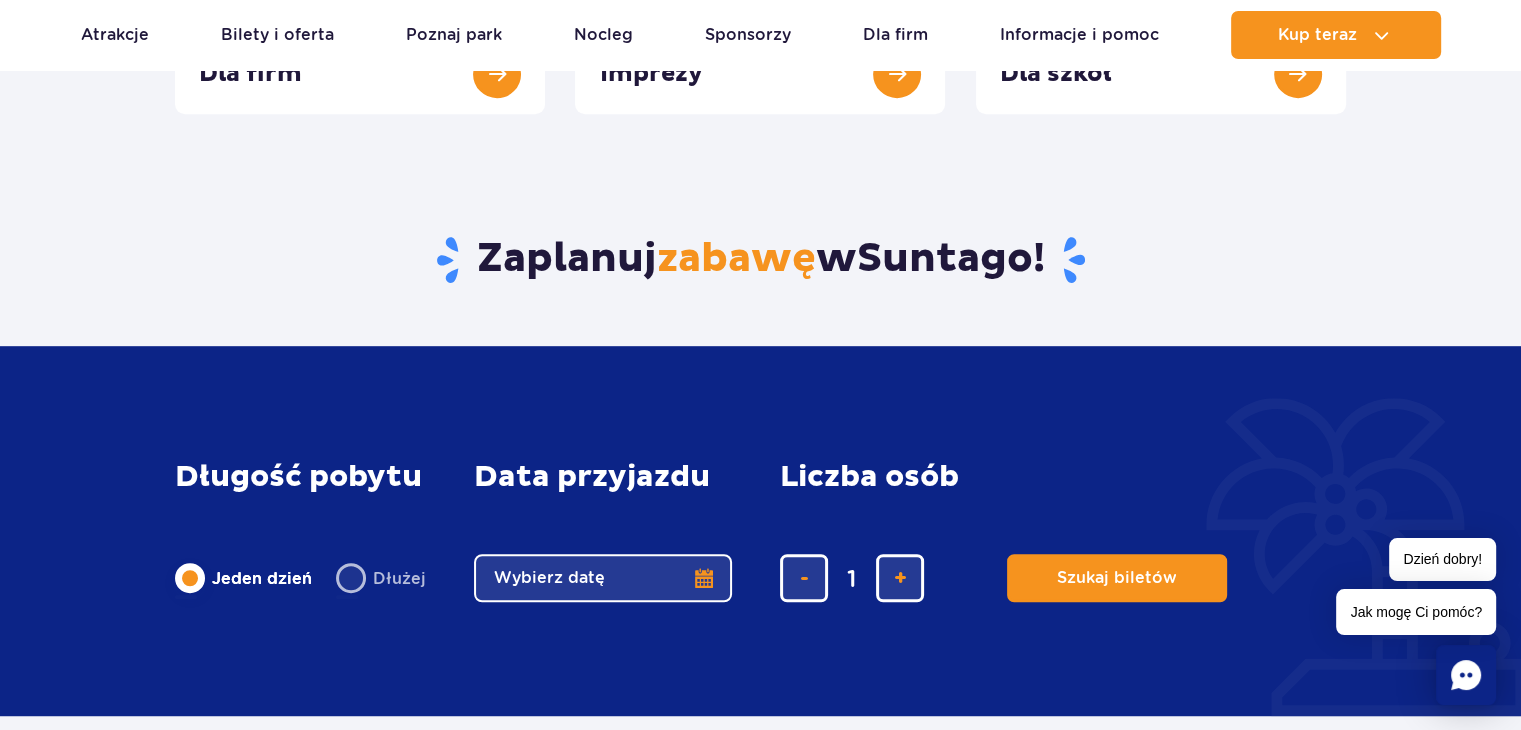 click on "Wybierz datę" at bounding box center [603, 578] 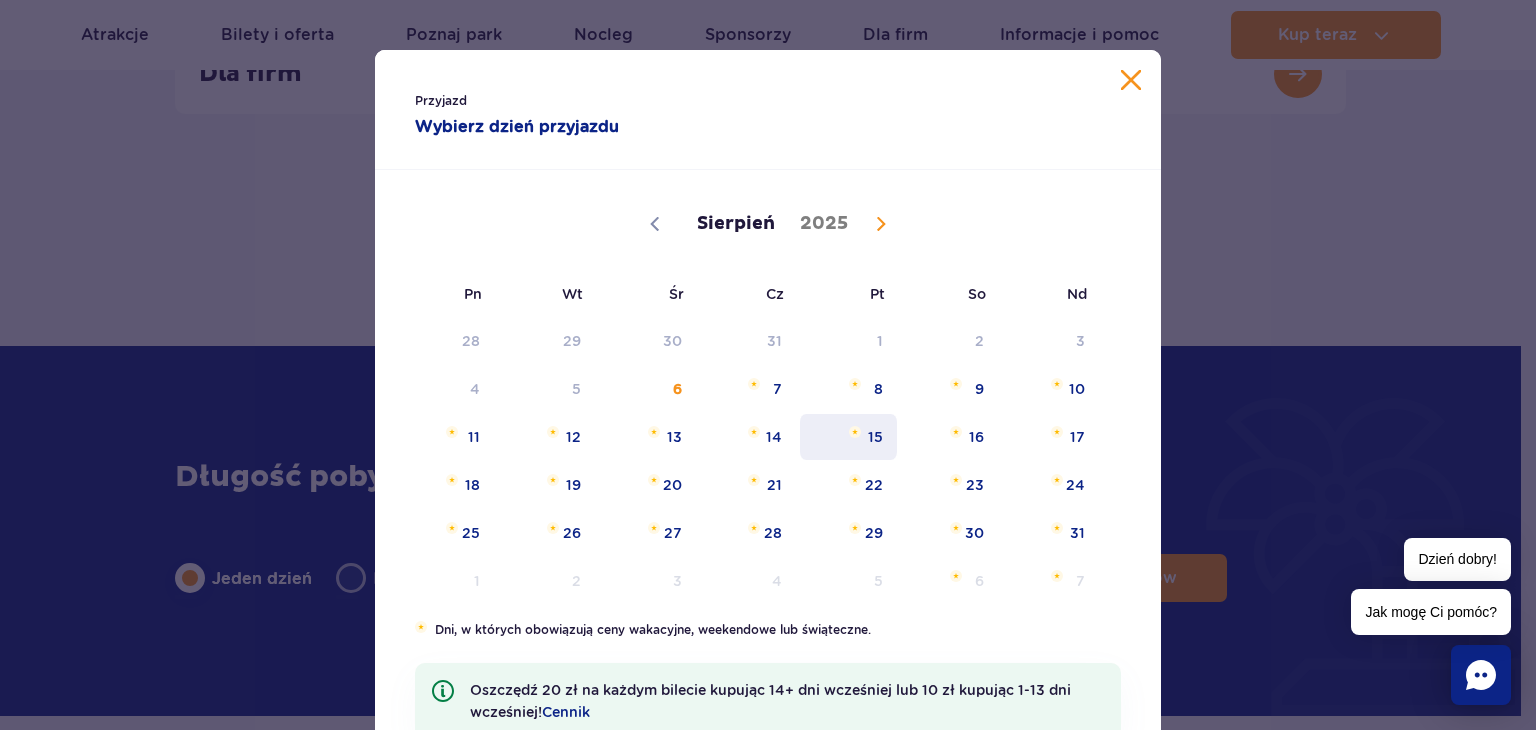 click on "15" at bounding box center (848, 437) 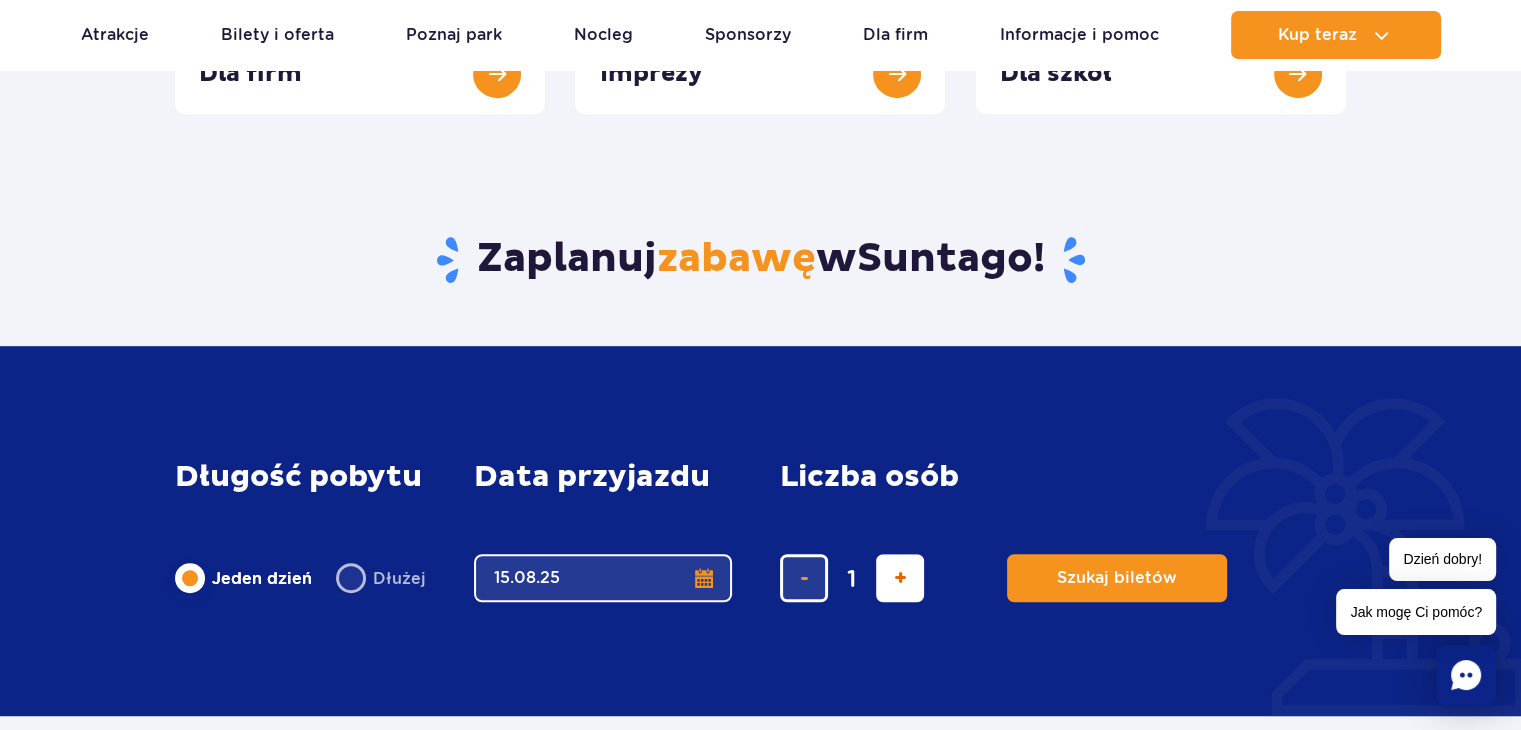 click at bounding box center [900, 578] 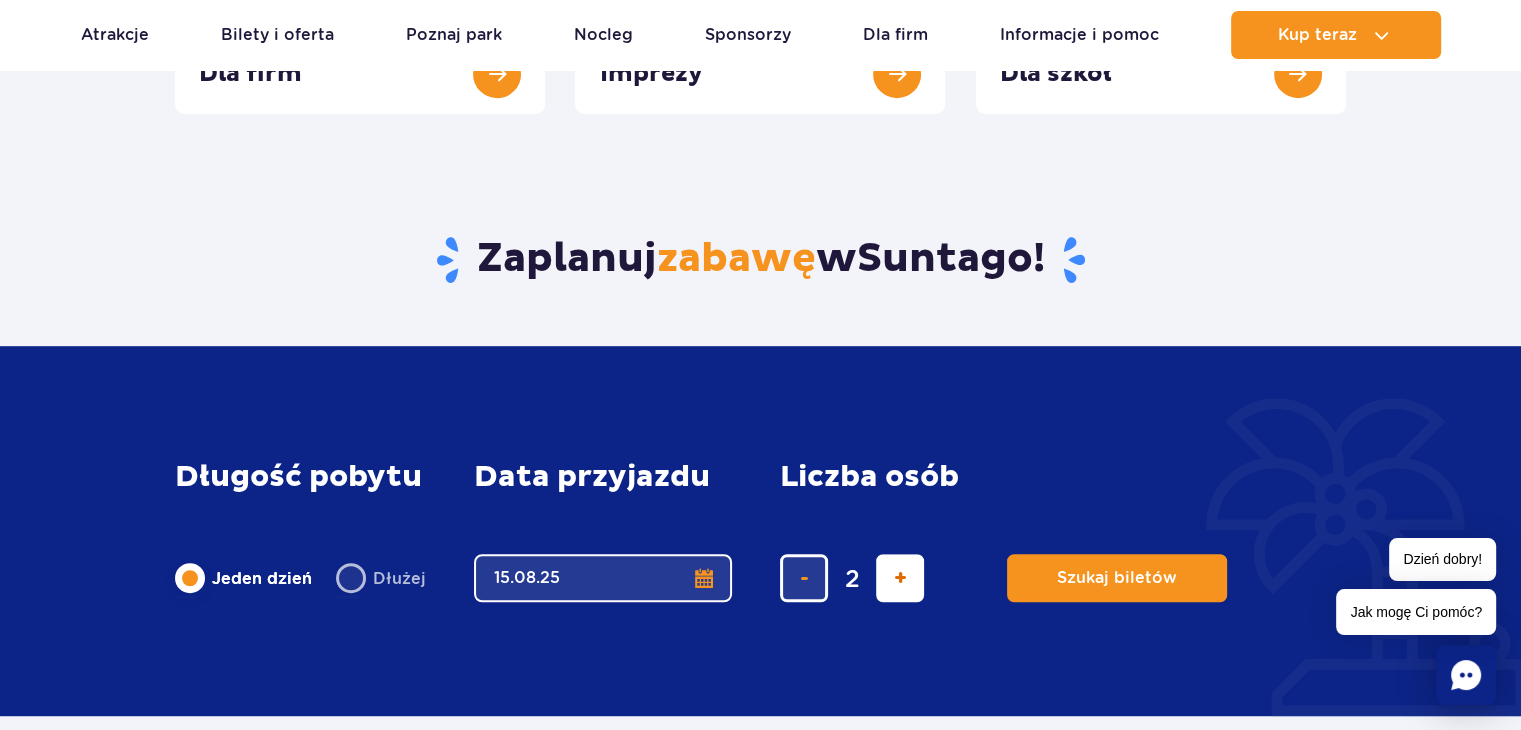 click at bounding box center (900, 578) 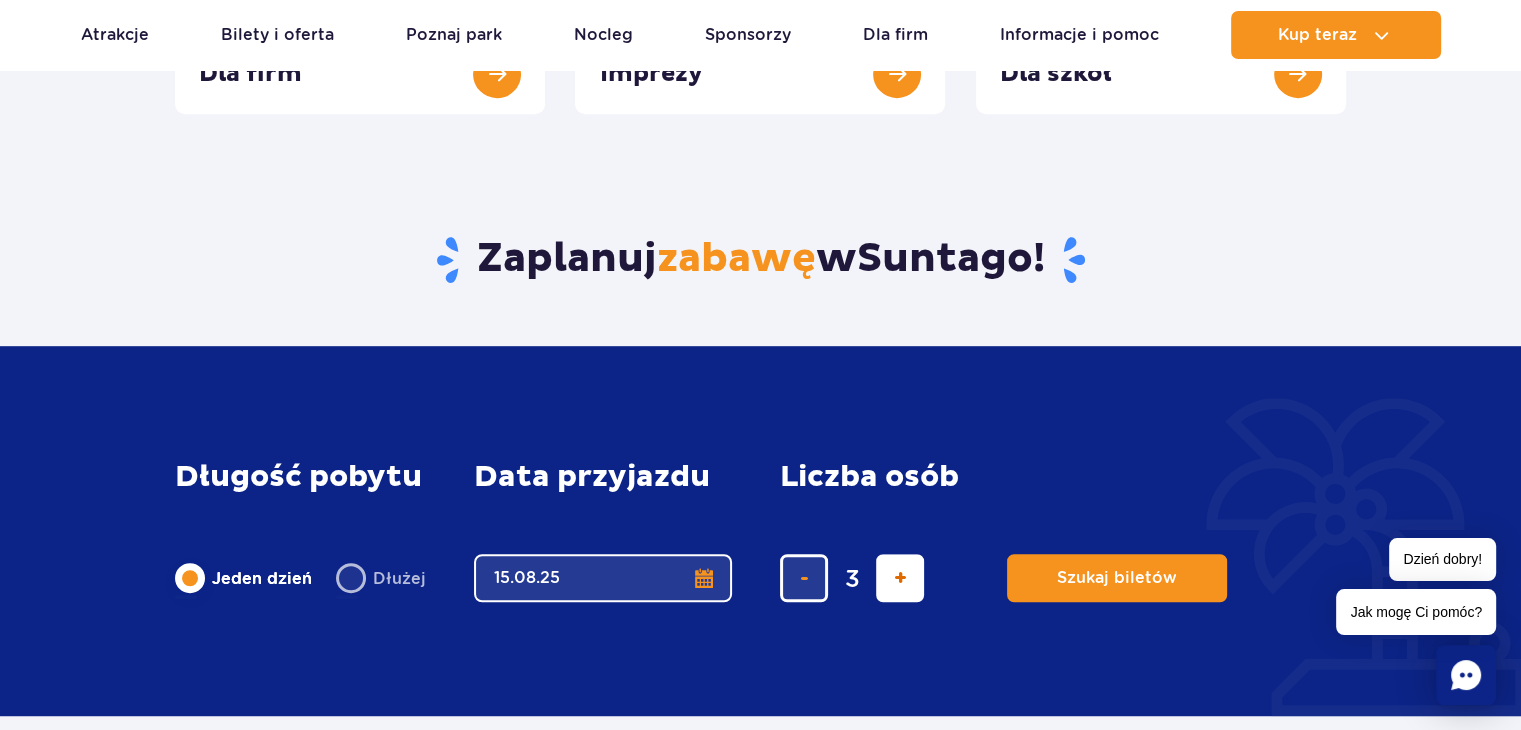 click at bounding box center [900, 578] 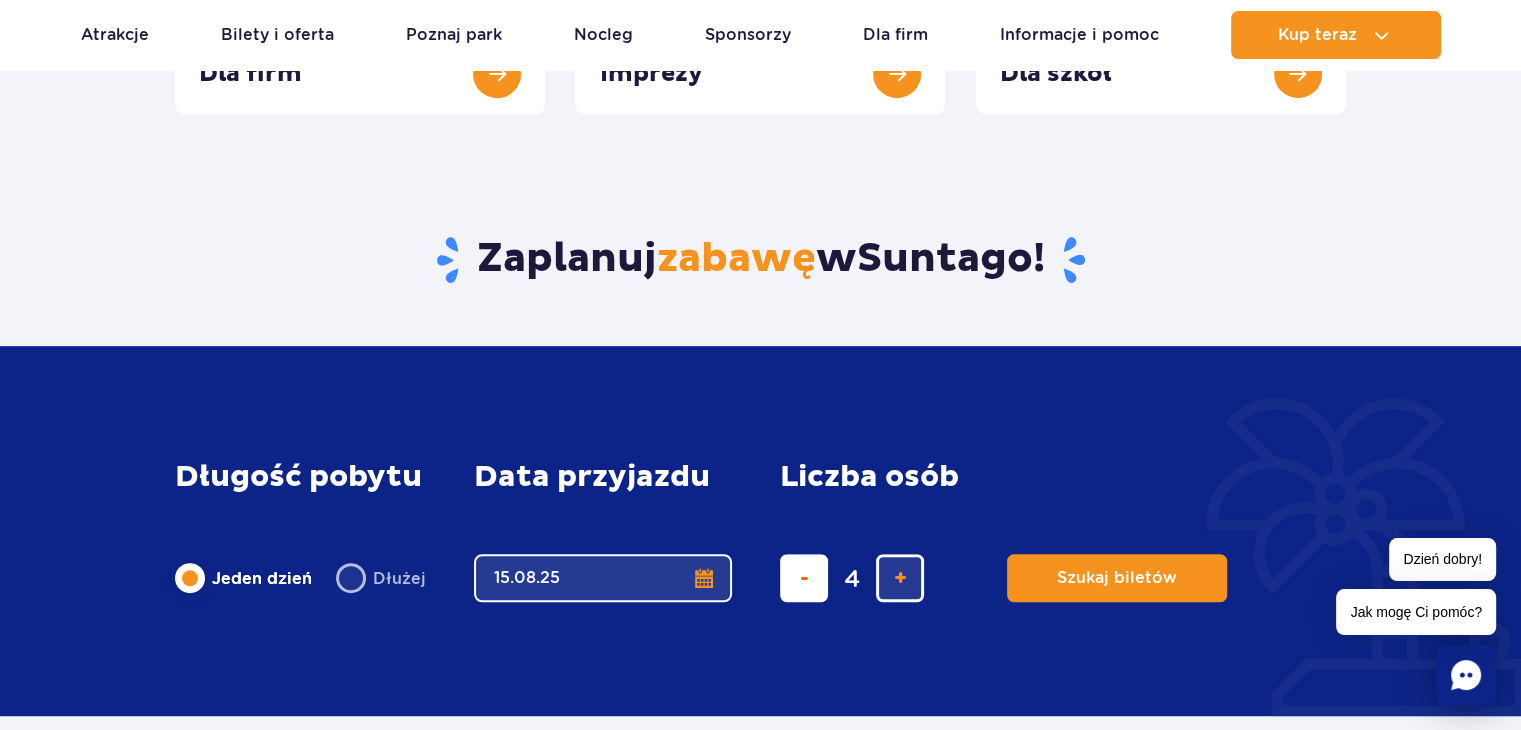 click at bounding box center (804, 578) 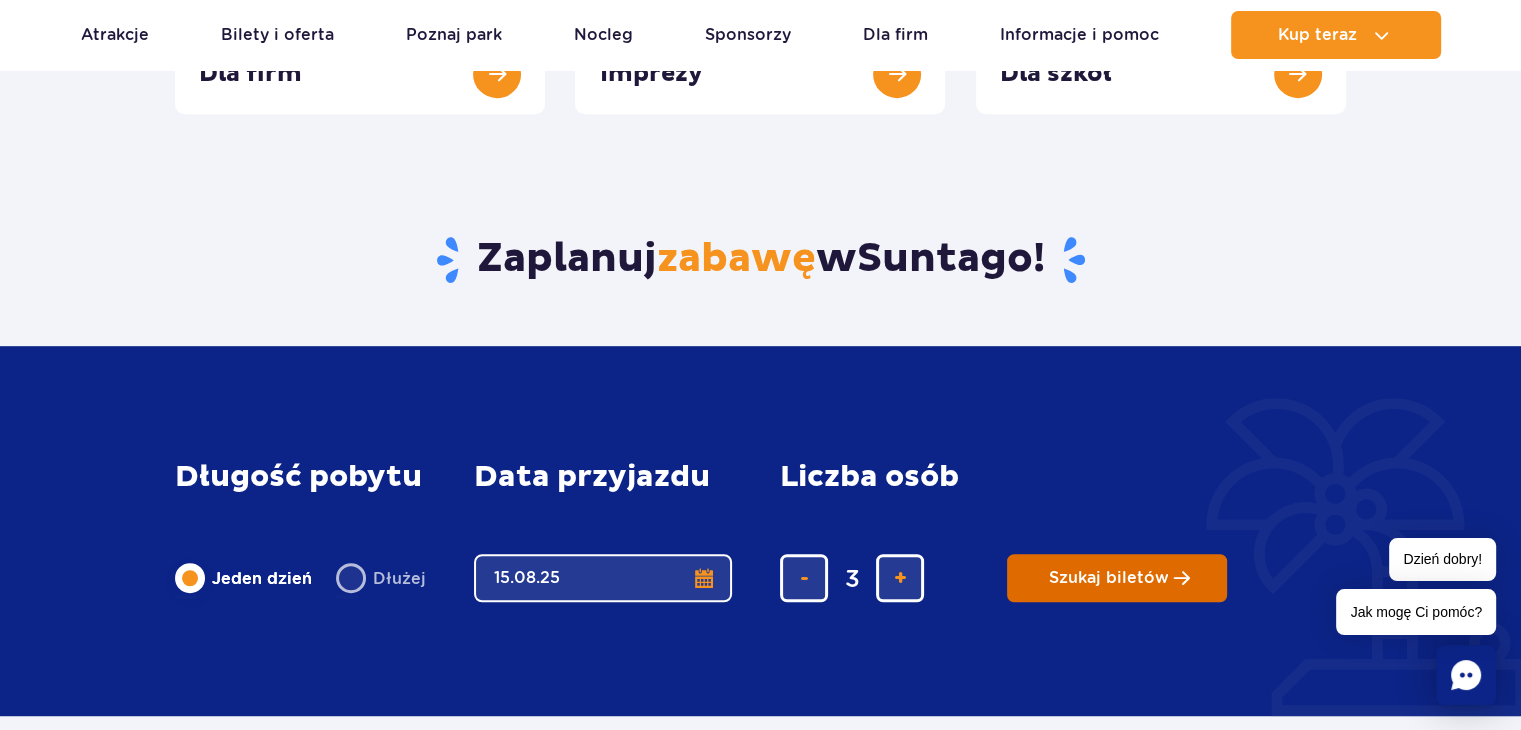 click on "Szukaj biletów" at bounding box center (1117, 578) 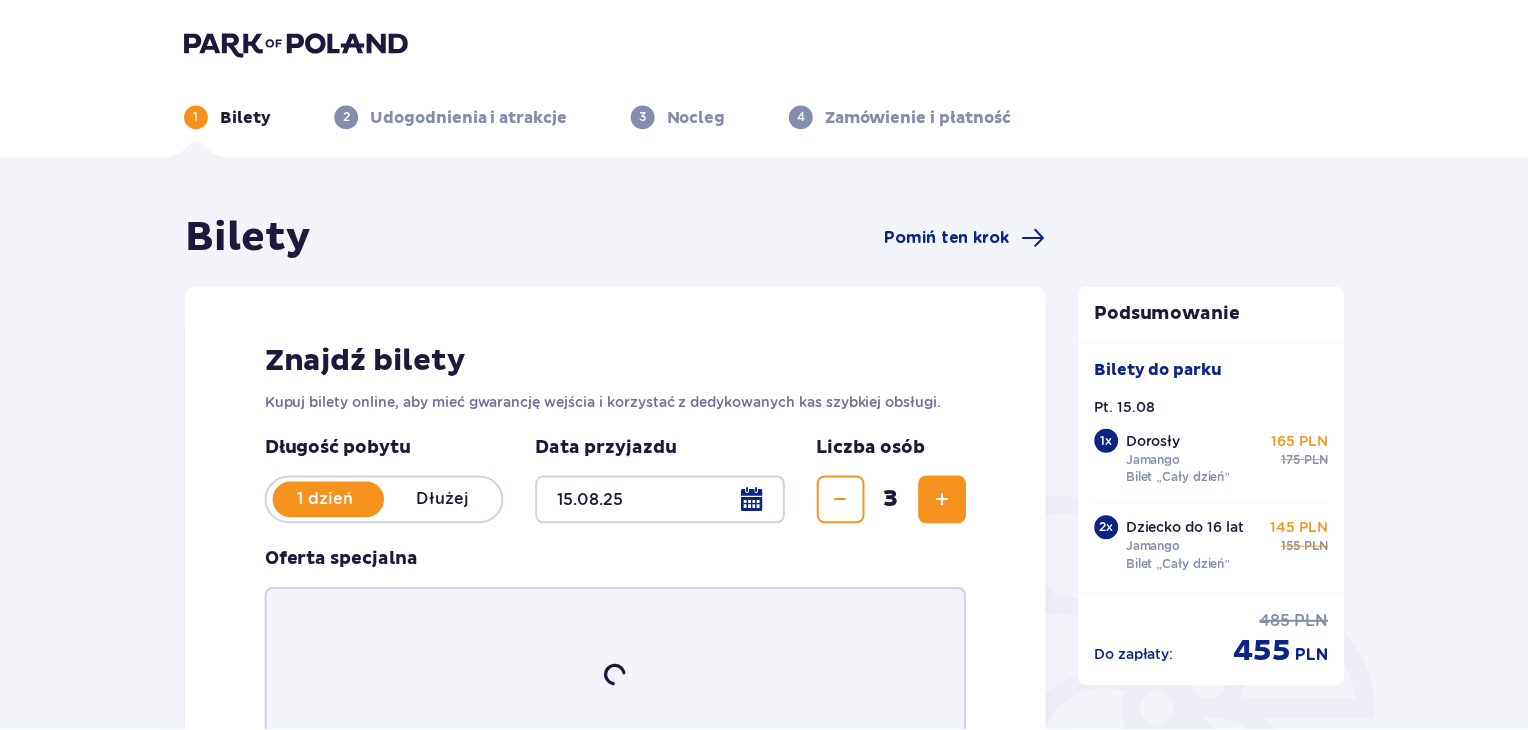 scroll, scrollTop: 0, scrollLeft: 0, axis: both 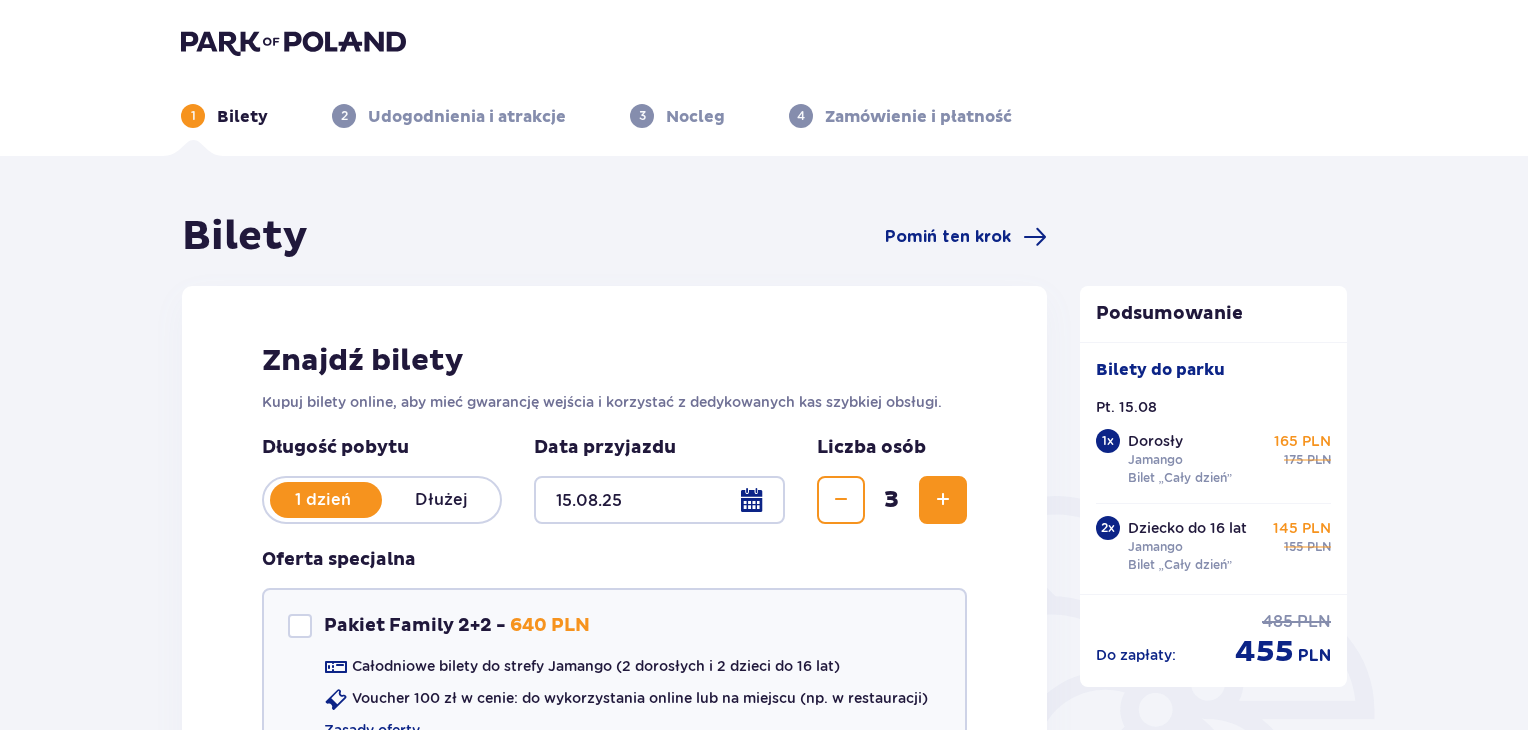 click on "Dłużej" at bounding box center (441, 500) 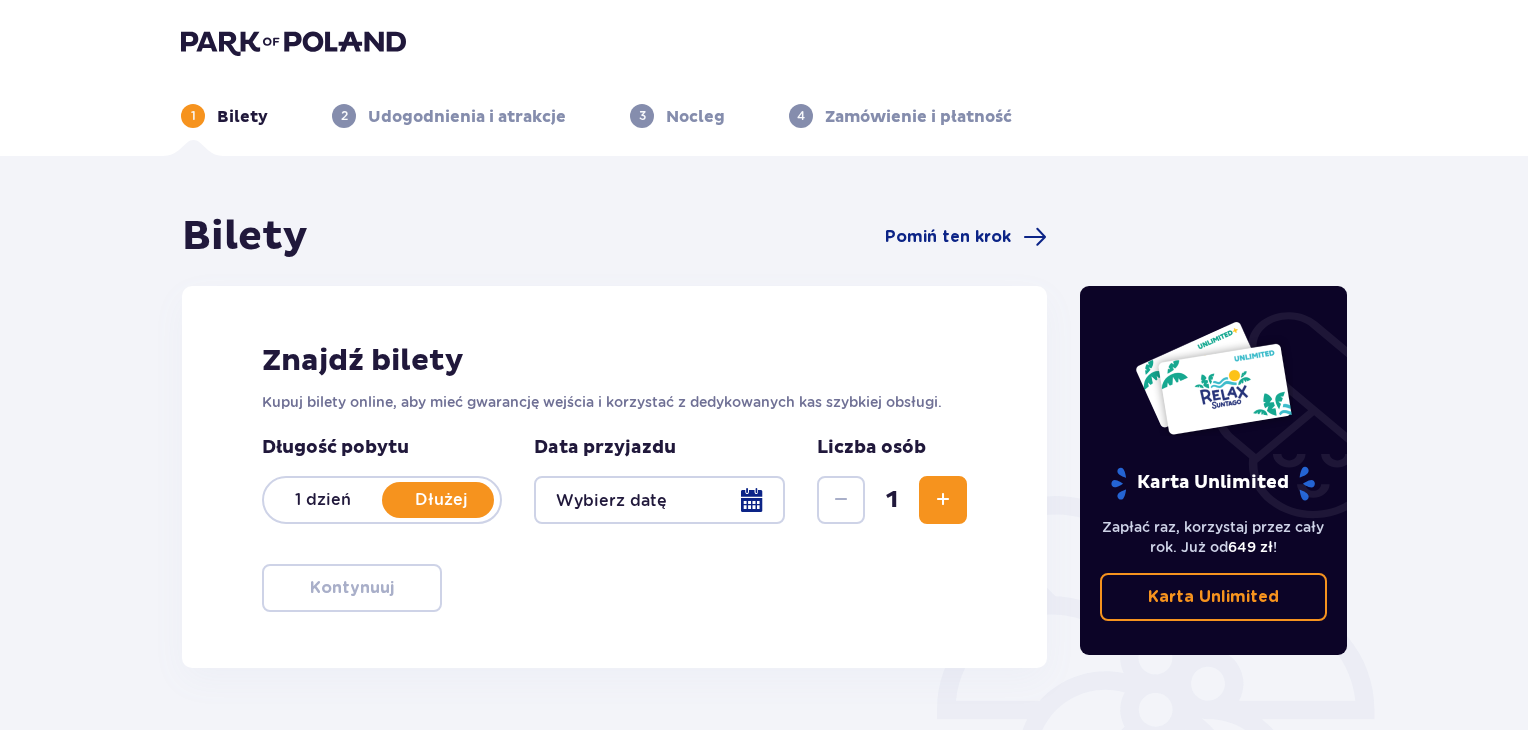 click at bounding box center (659, 500) 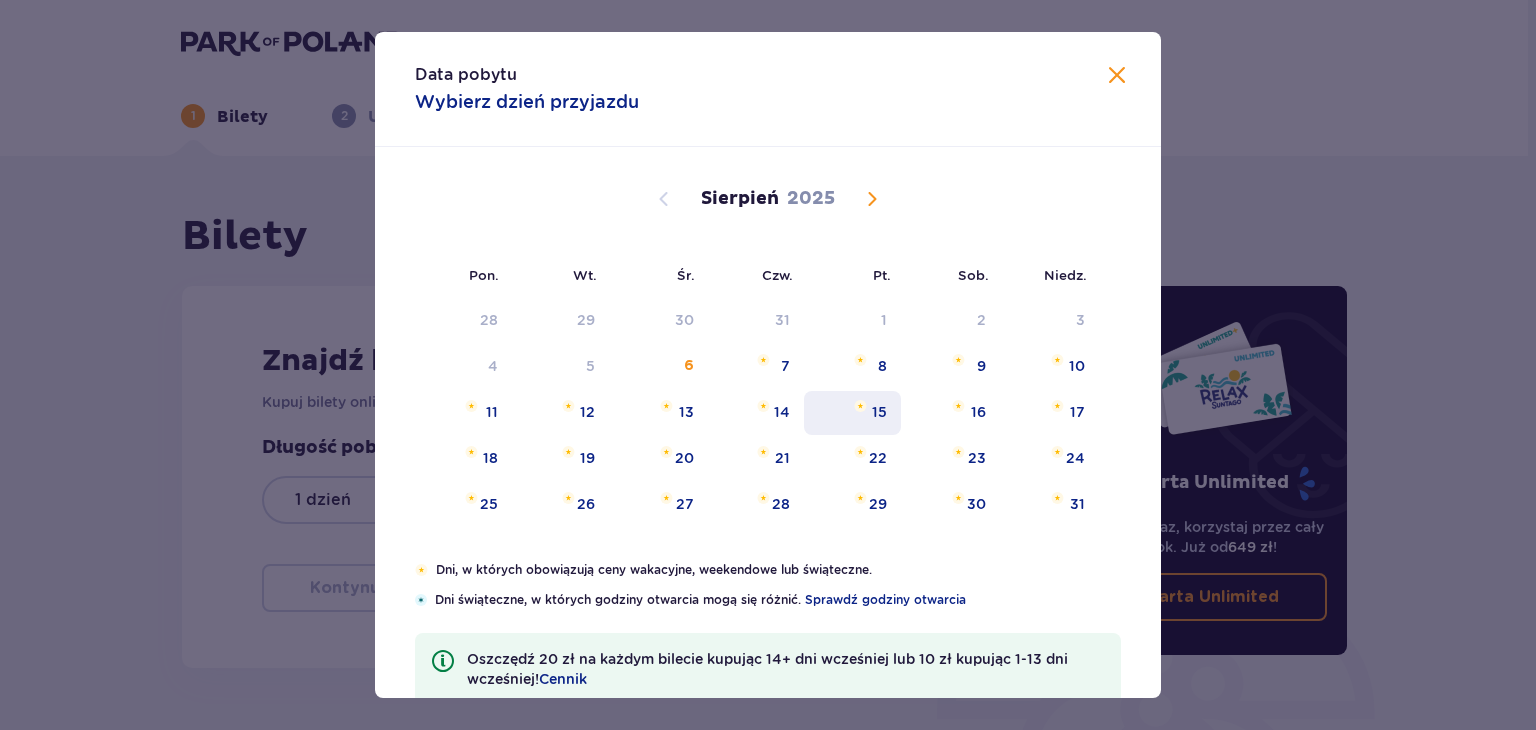 click on "15" at bounding box center (879, 412) 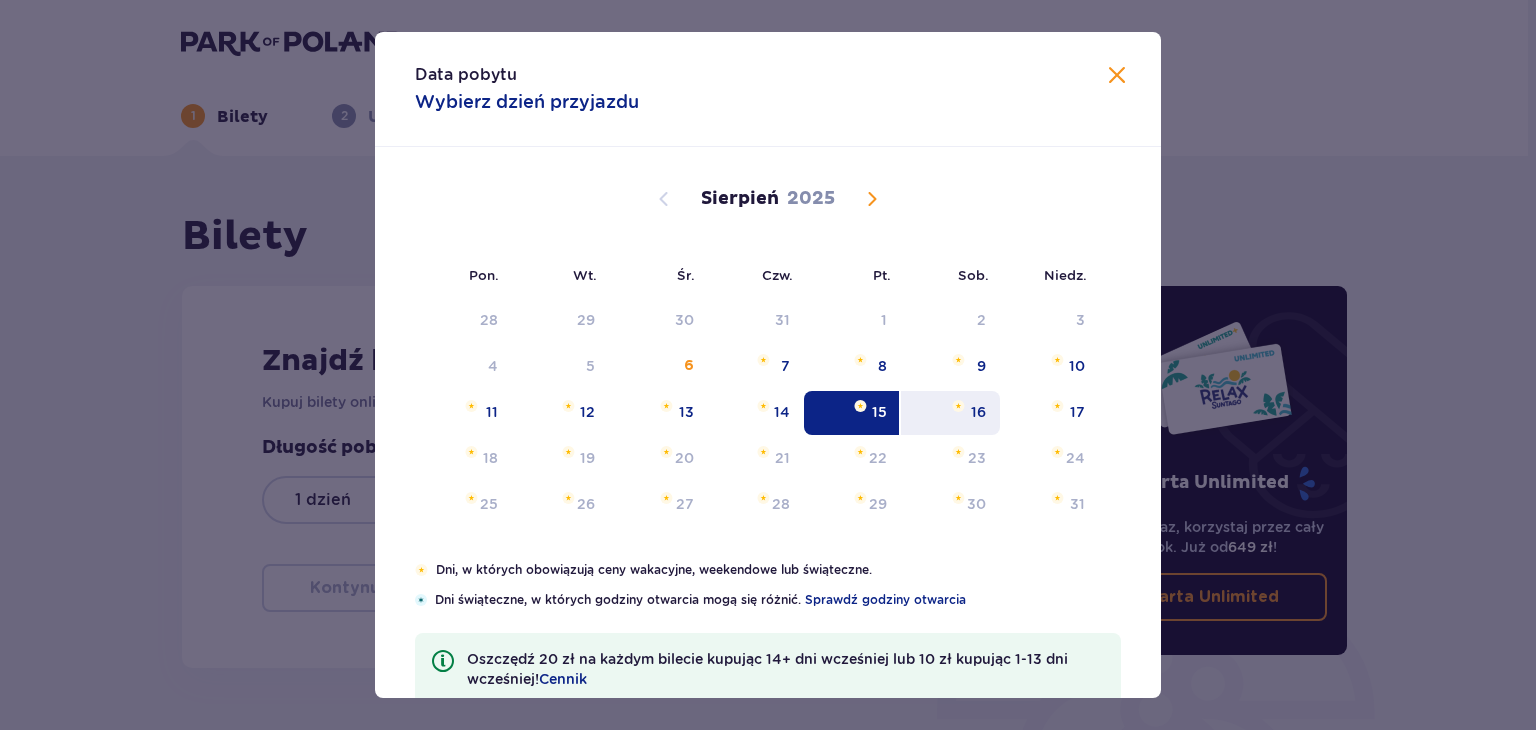 click on "16" at bounding box center (978, 412) 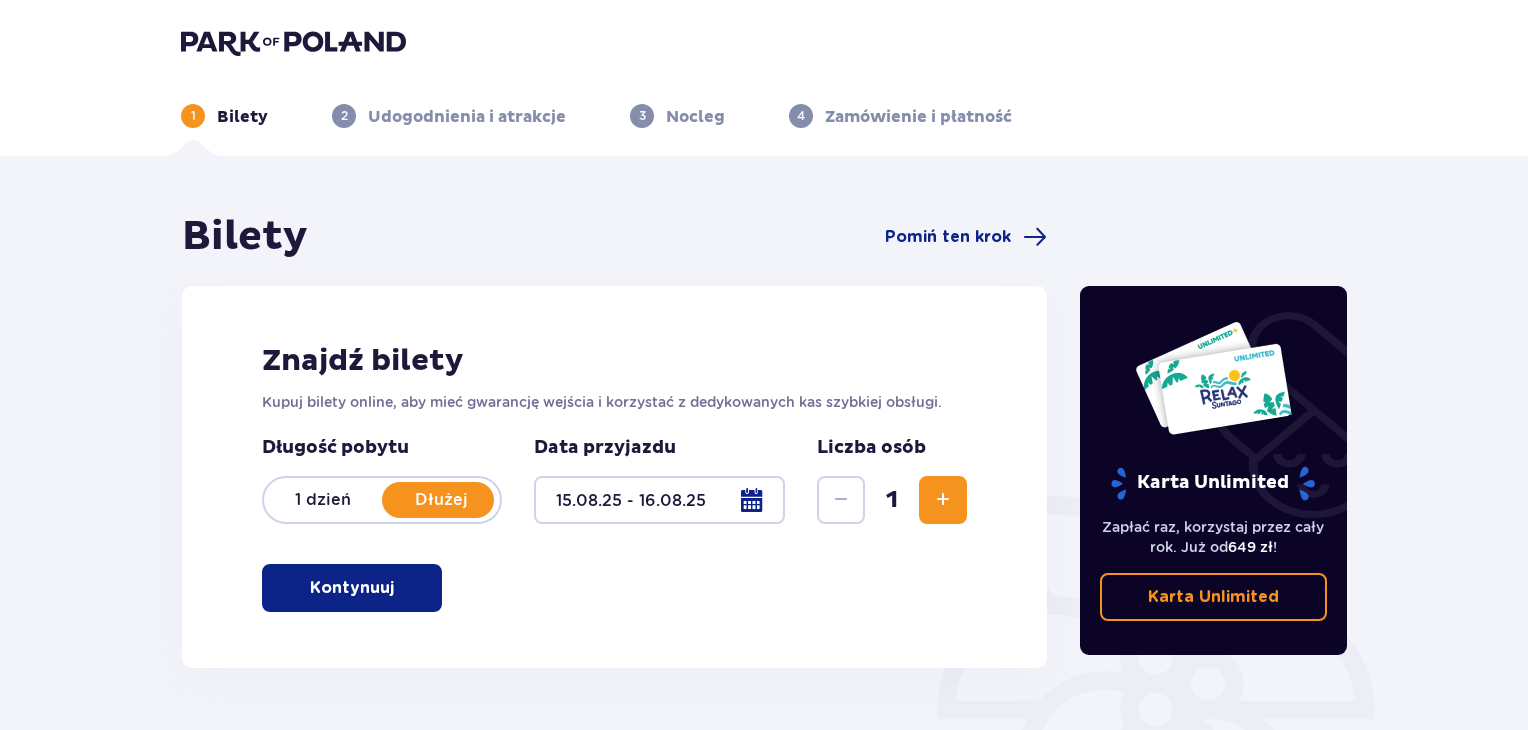 click at bounding box center [943, 500] 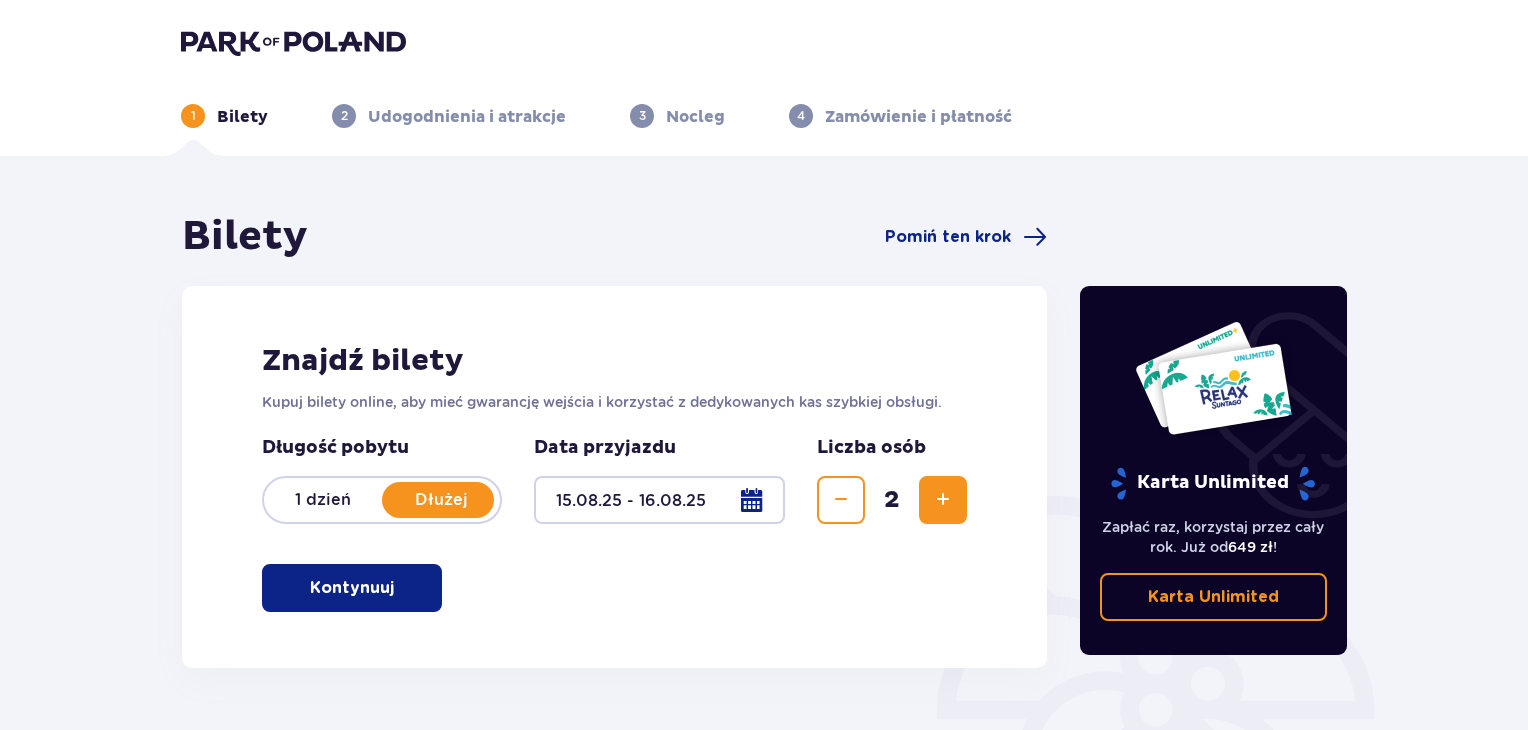 click at bounding box center [943, 500] 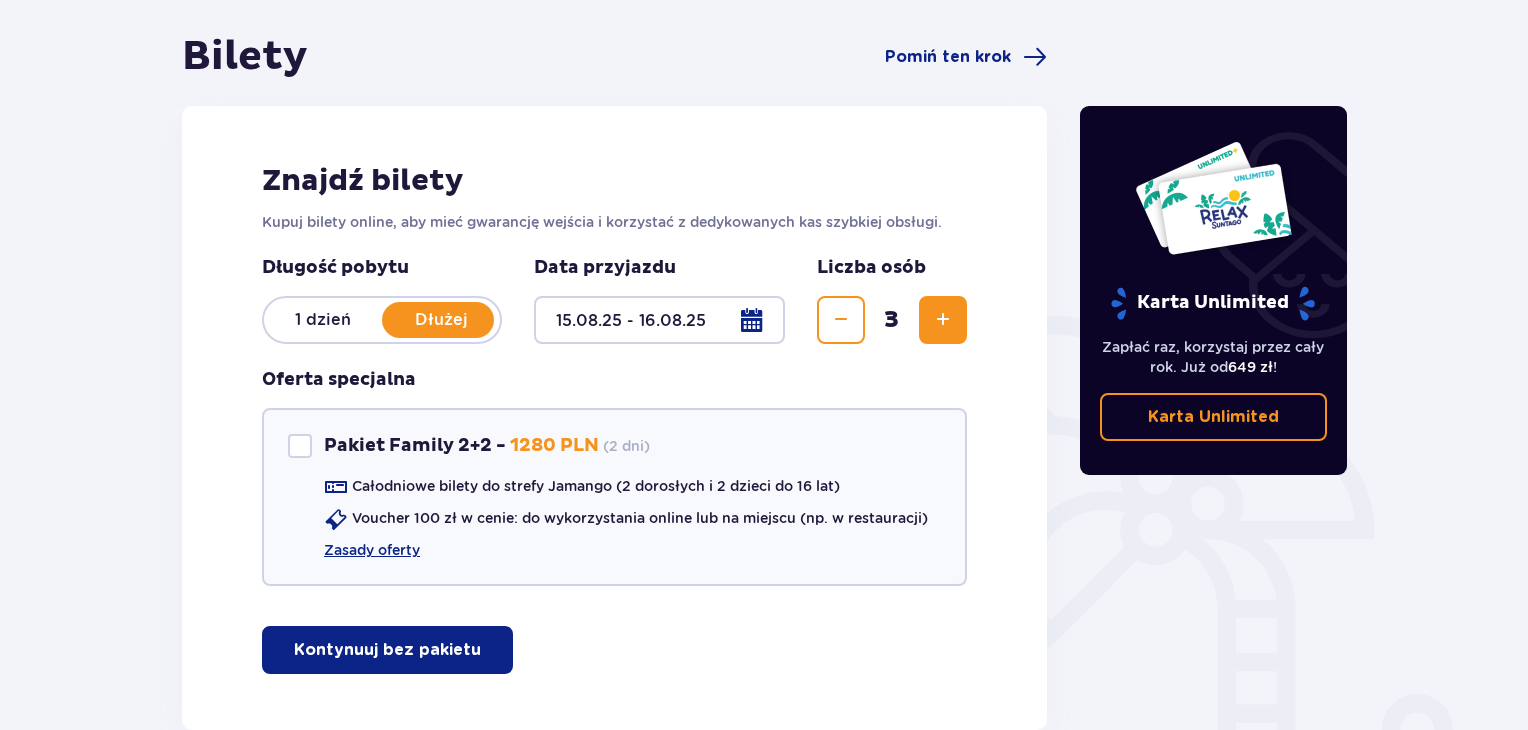 scroll, scrollTop: 300, scrollLeft: 0, axis: vertical 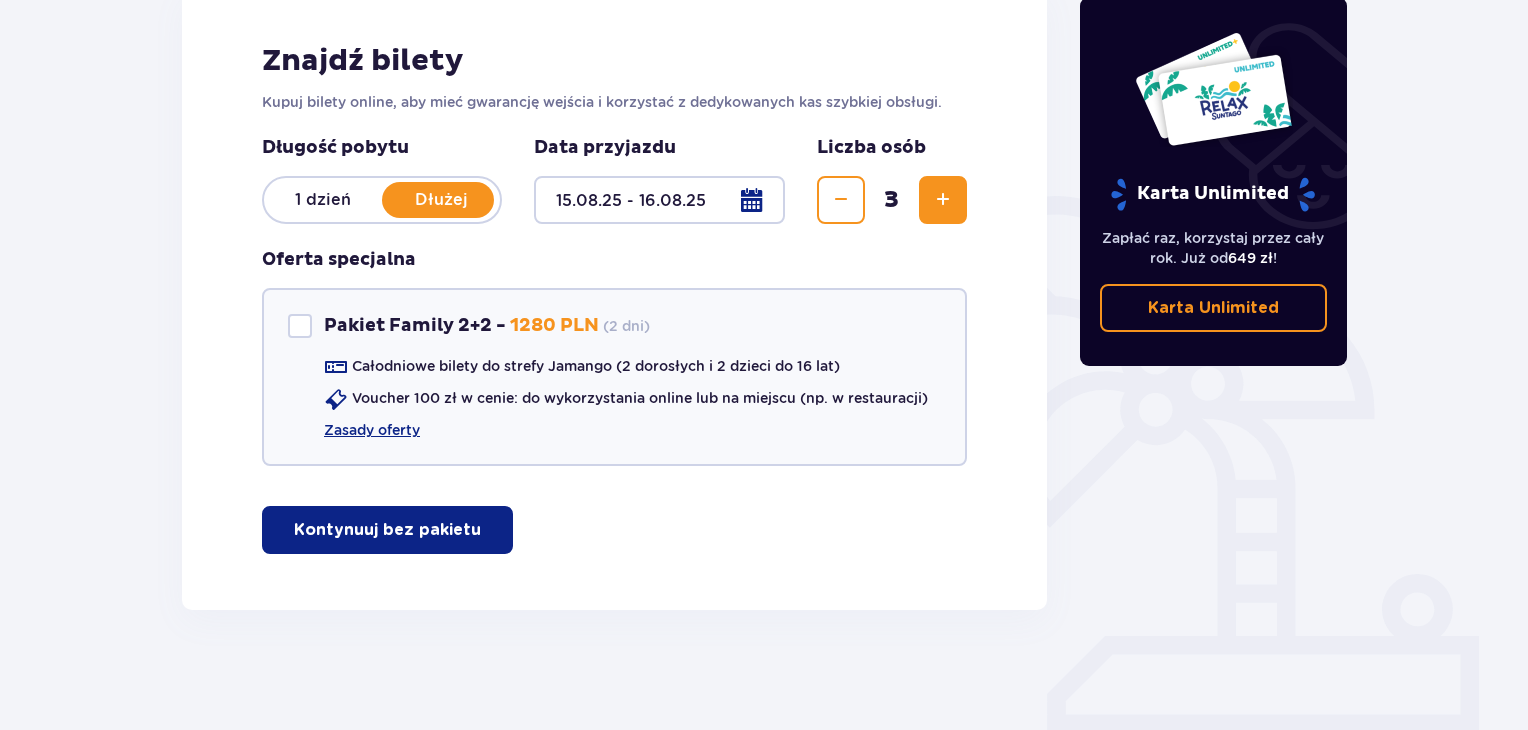 click on "Kontynuuj bez pakietu" at bounding box center [387, 530] 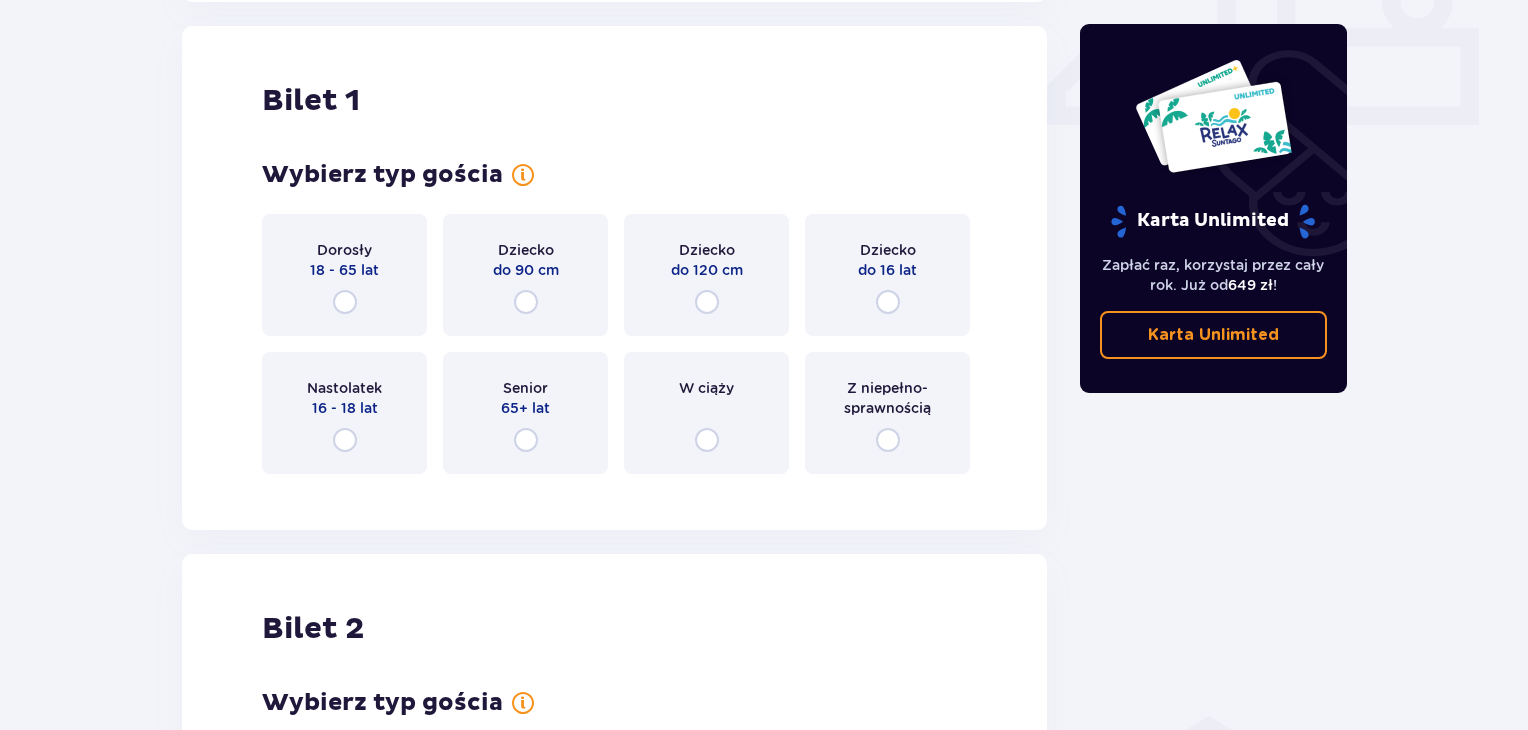 scroll, scrollTop: 909, scrollLeft: 0, axis: vertical 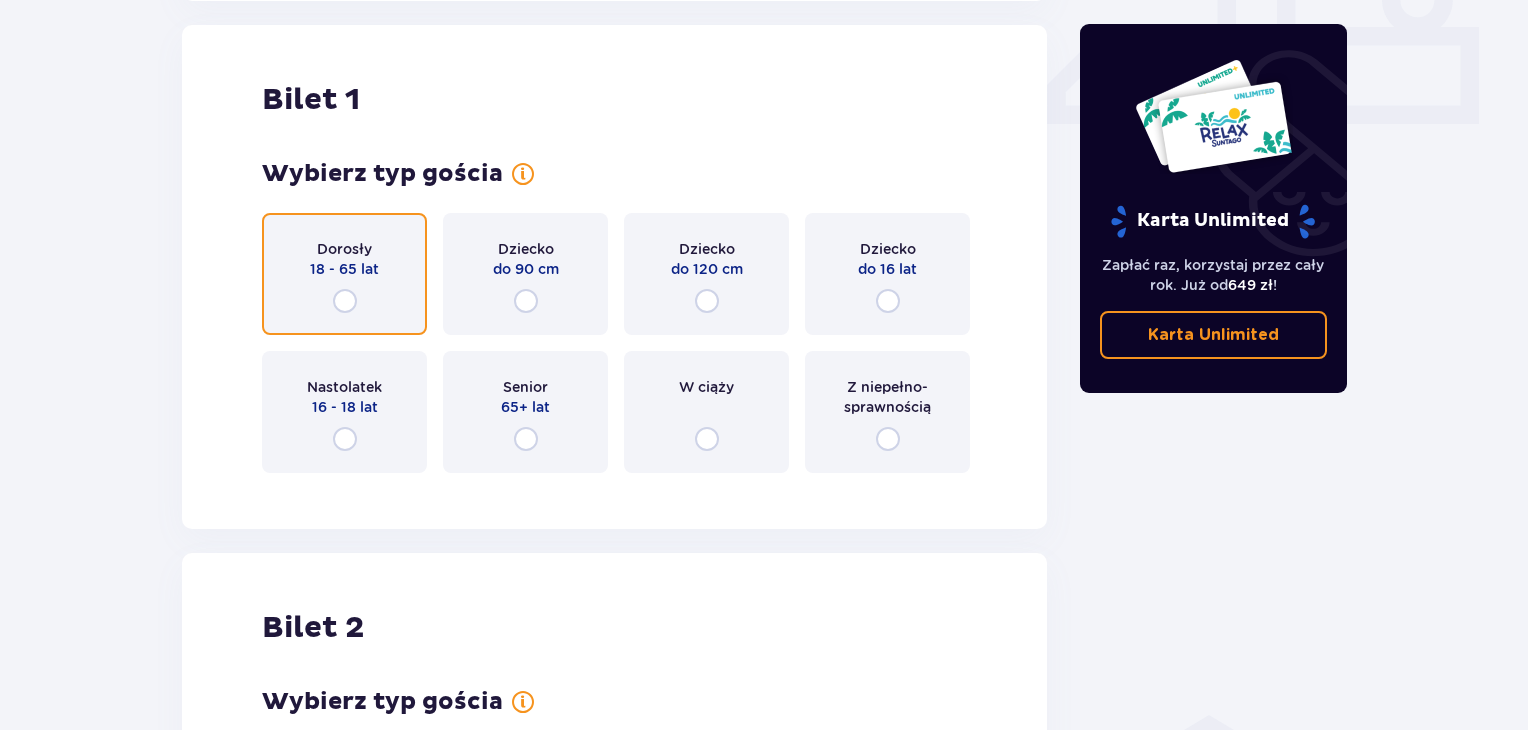 click at bounding box center (345, 301) 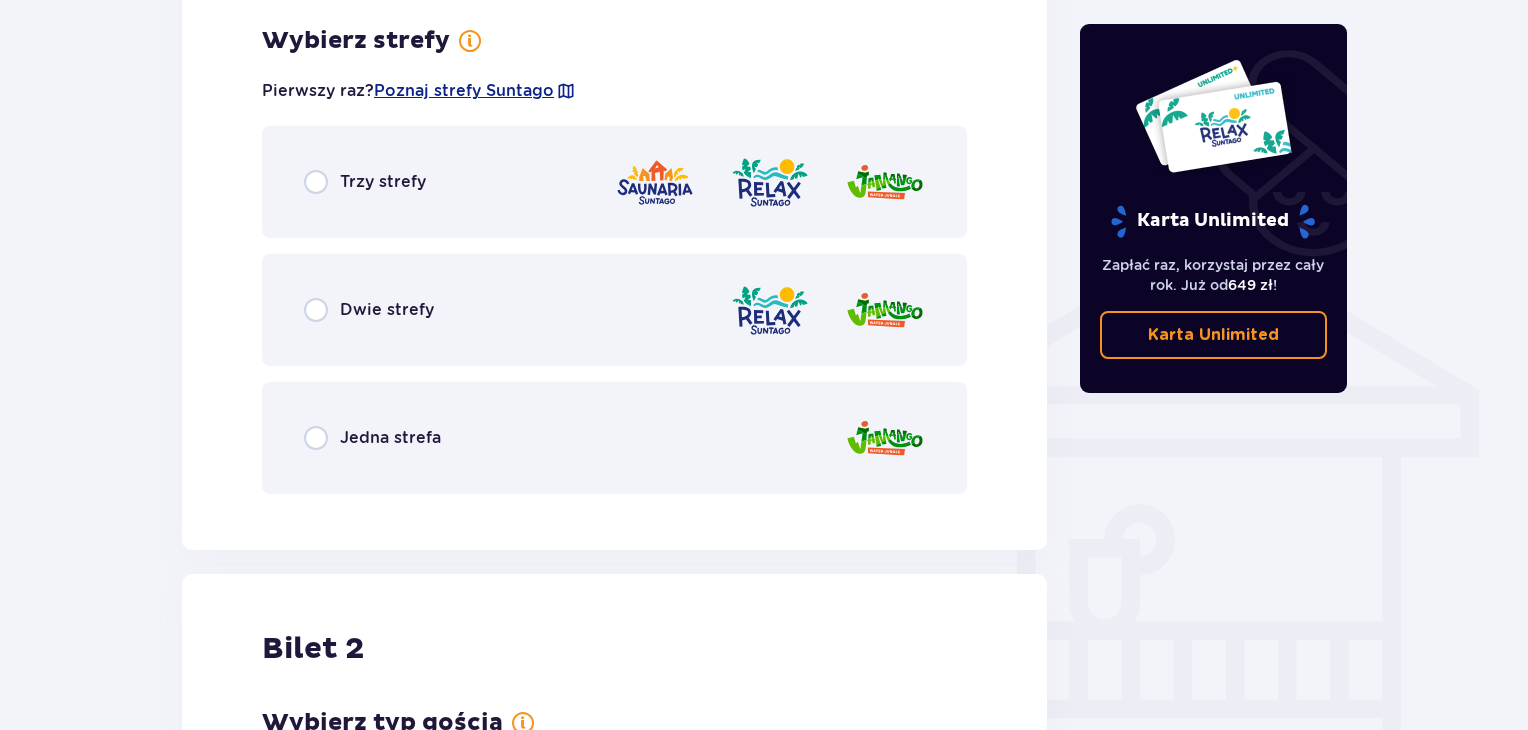 scroll, scrollTop: 1397, scrollLeft: 0, axis: vertical 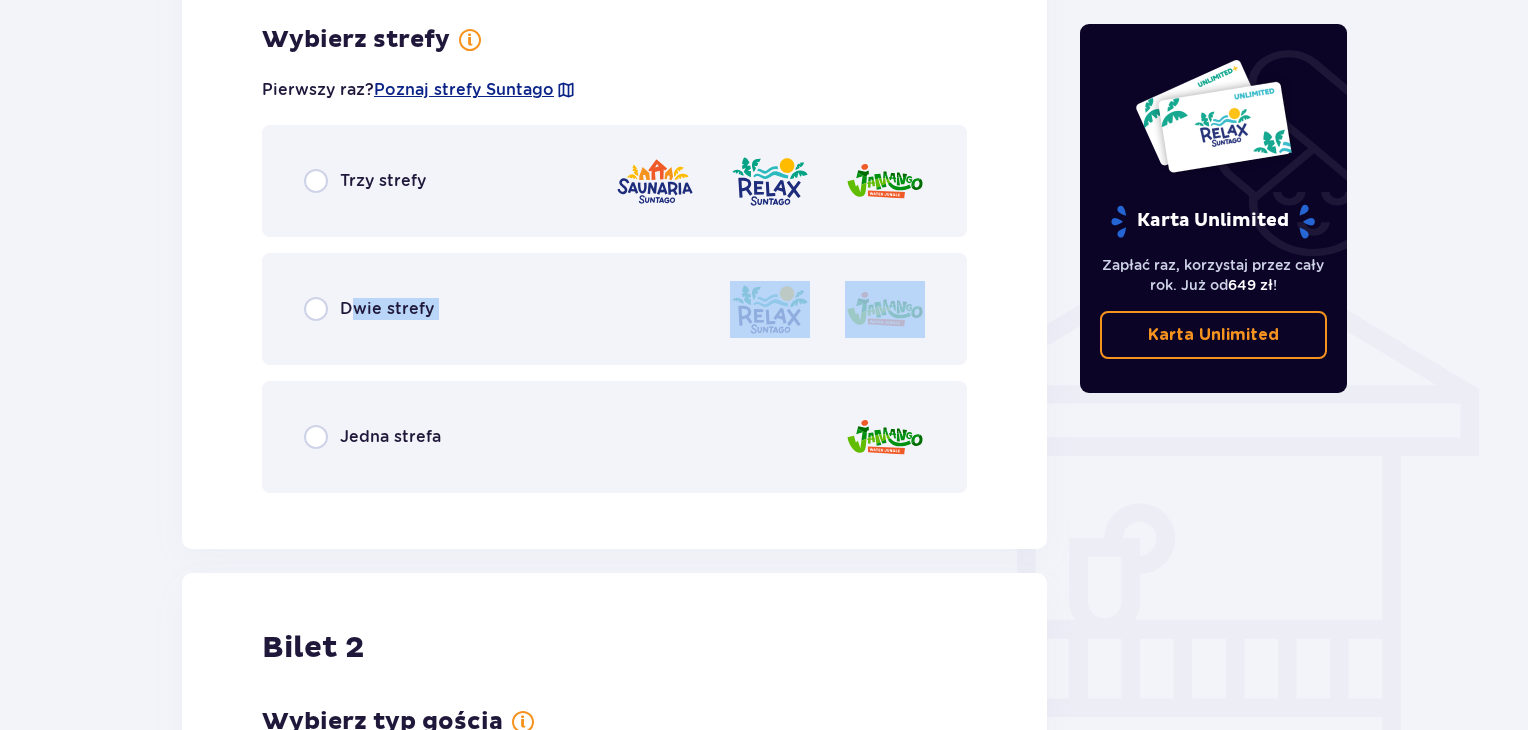 drag, startPoint x: 352, startPoint y: 299, endPoint x: 301, endPoint y: 453, distance: 162.22516 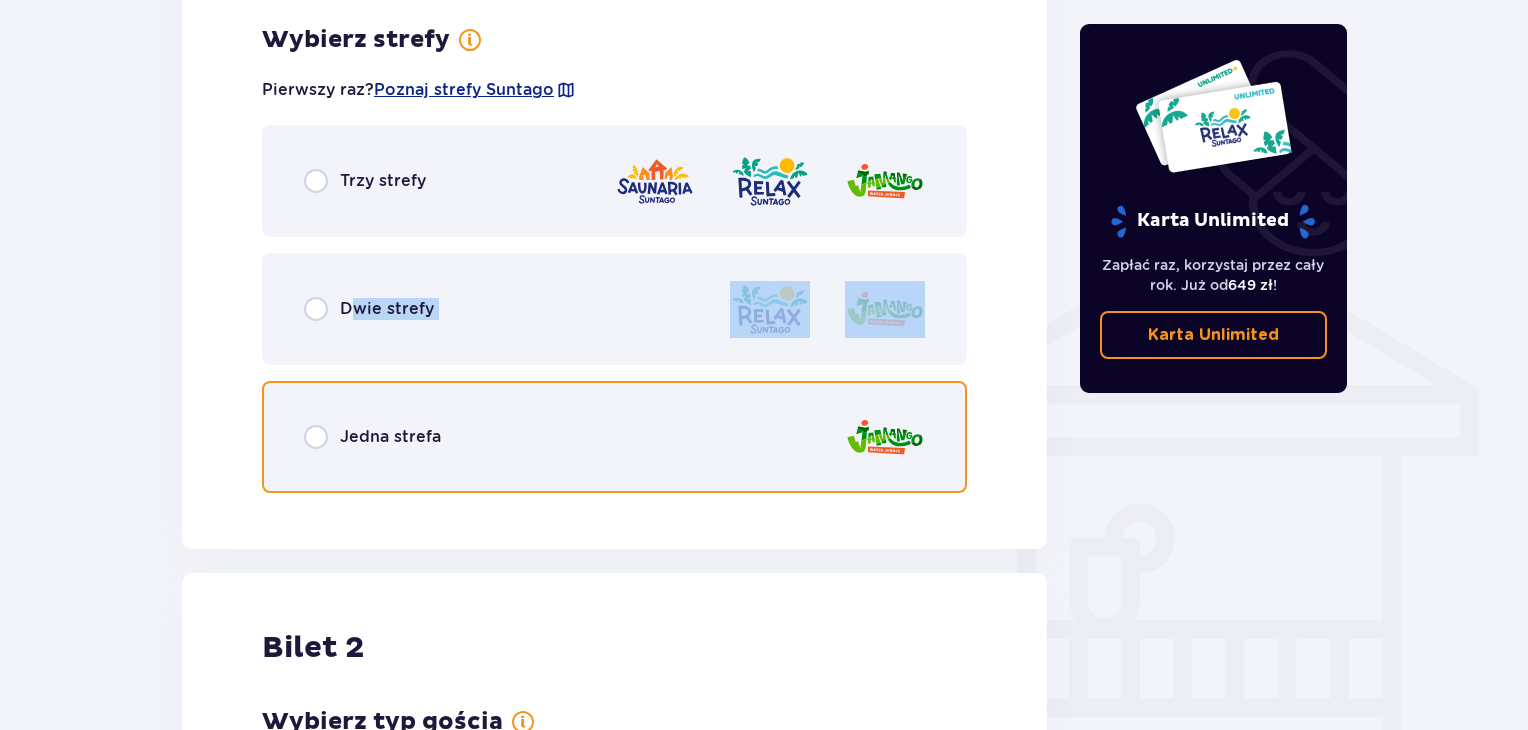 click at bounding box center (316, 437) 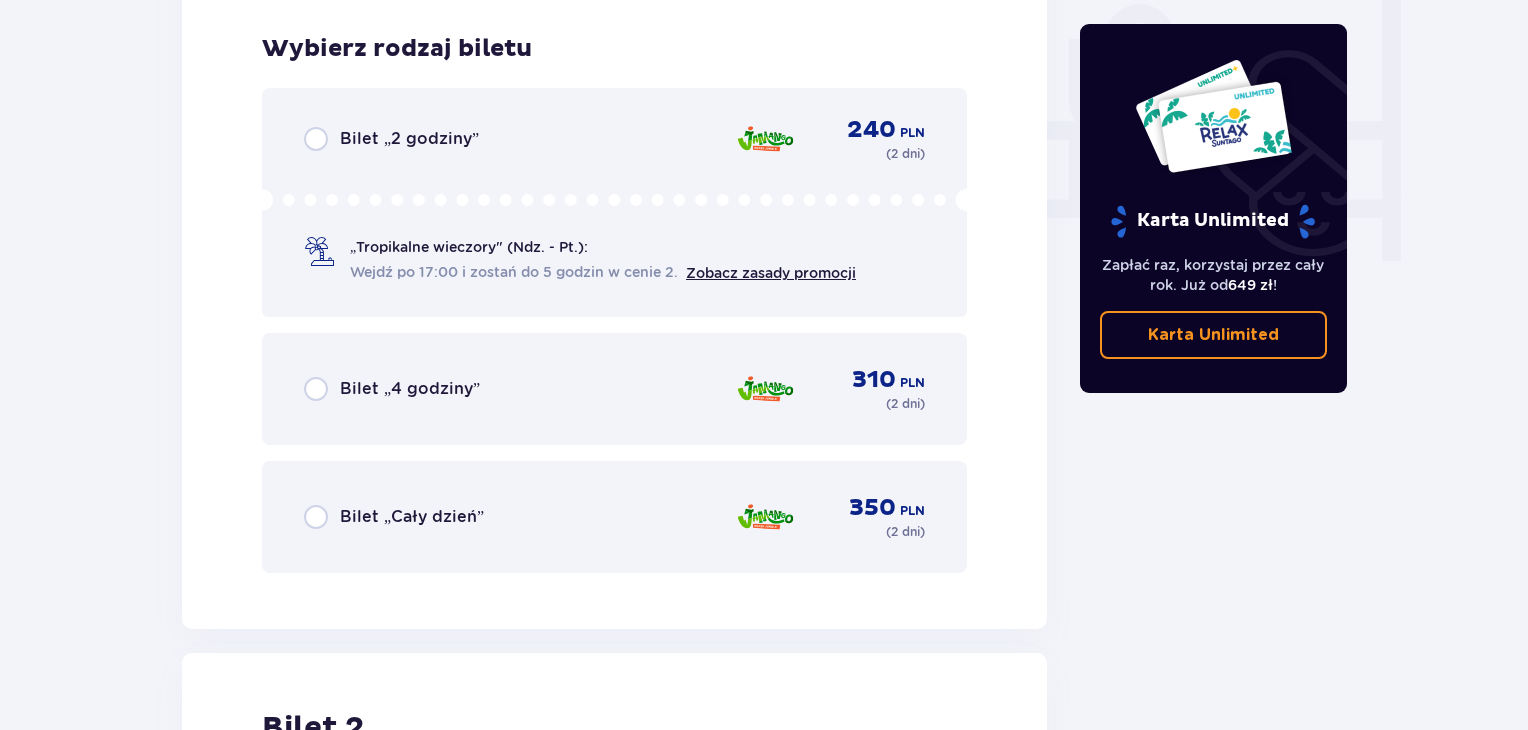 scroll, scrollTop: 1905, scrollLeft: 0, axis: vertical 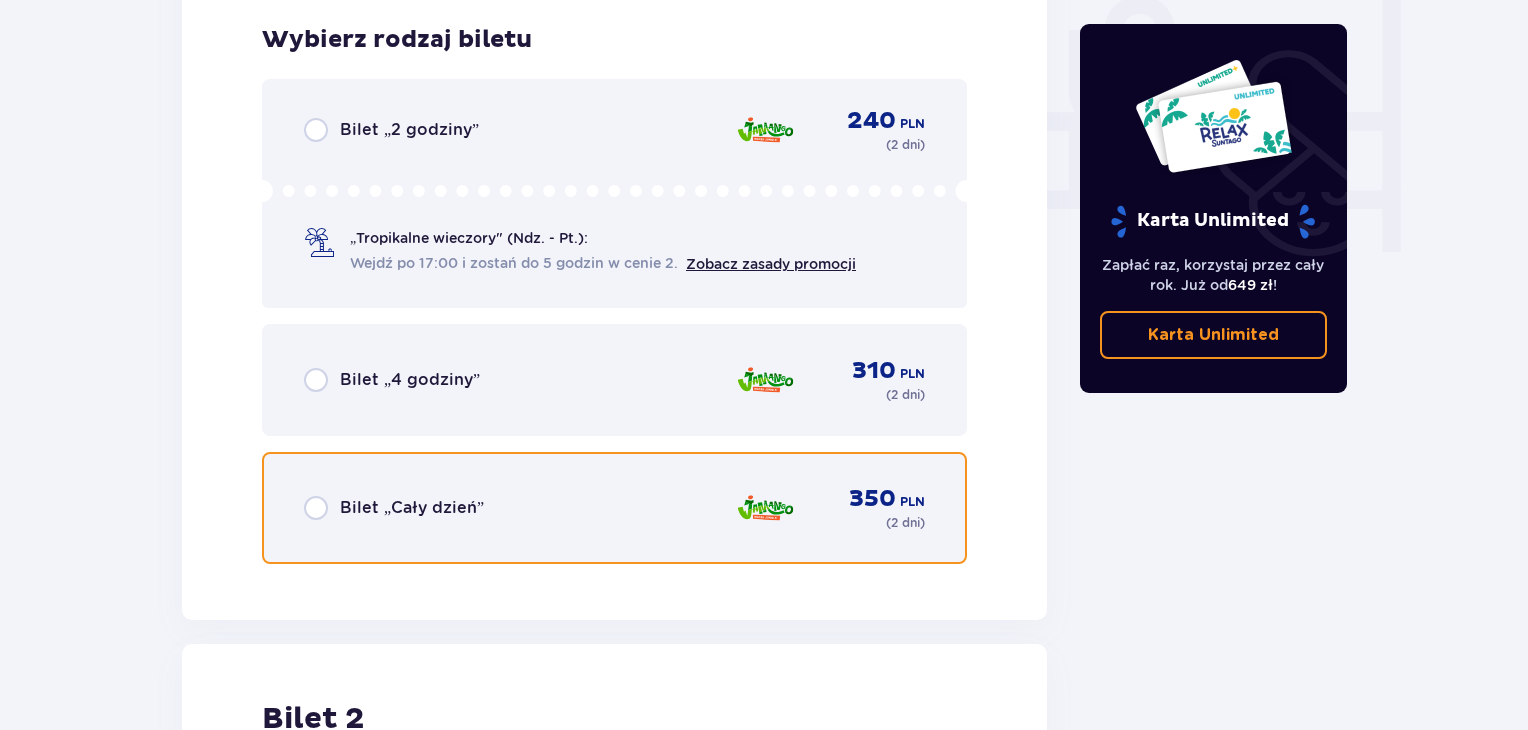 click at bounding box center [316, 508] 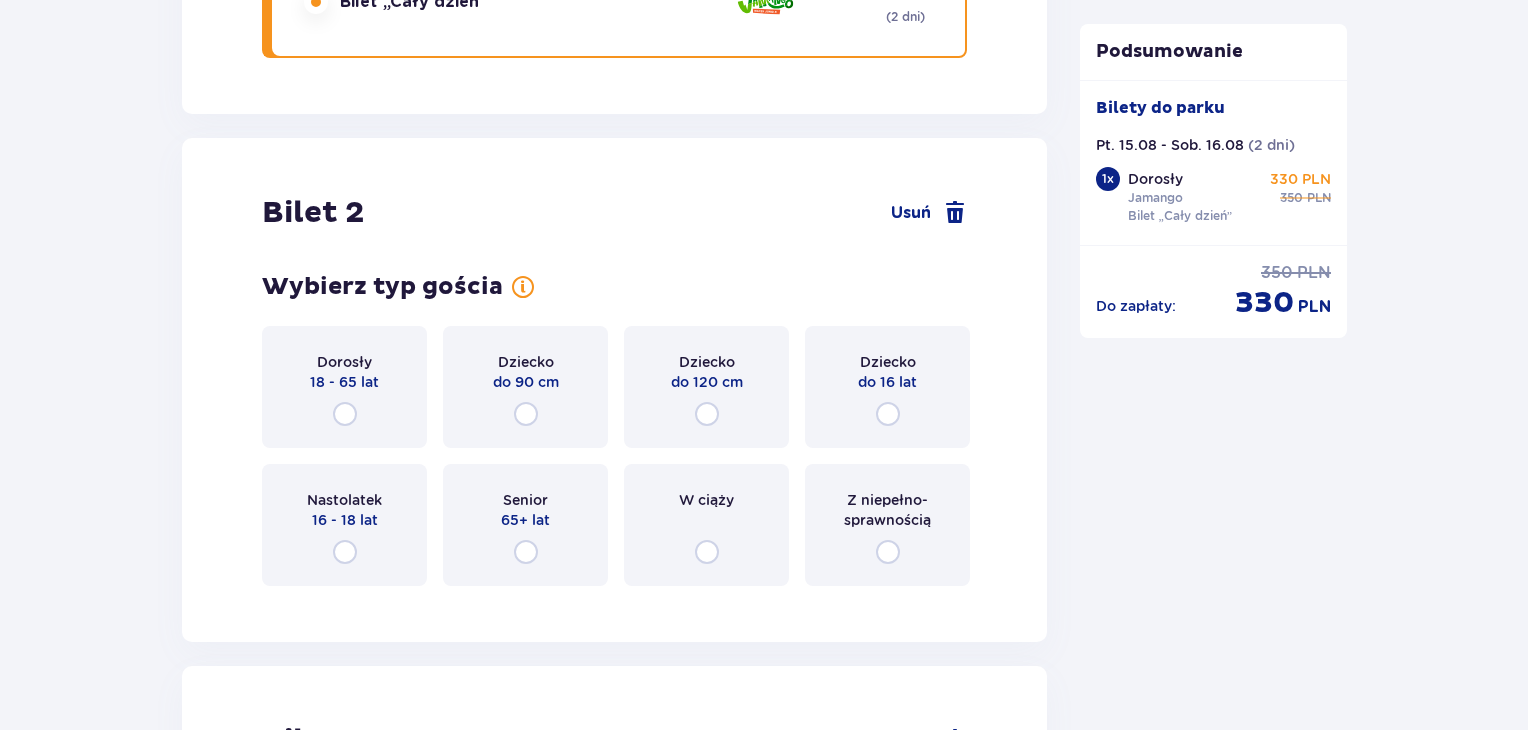 scroll, scrollTop: 2523, scrollLeft: 0, axis: vertical 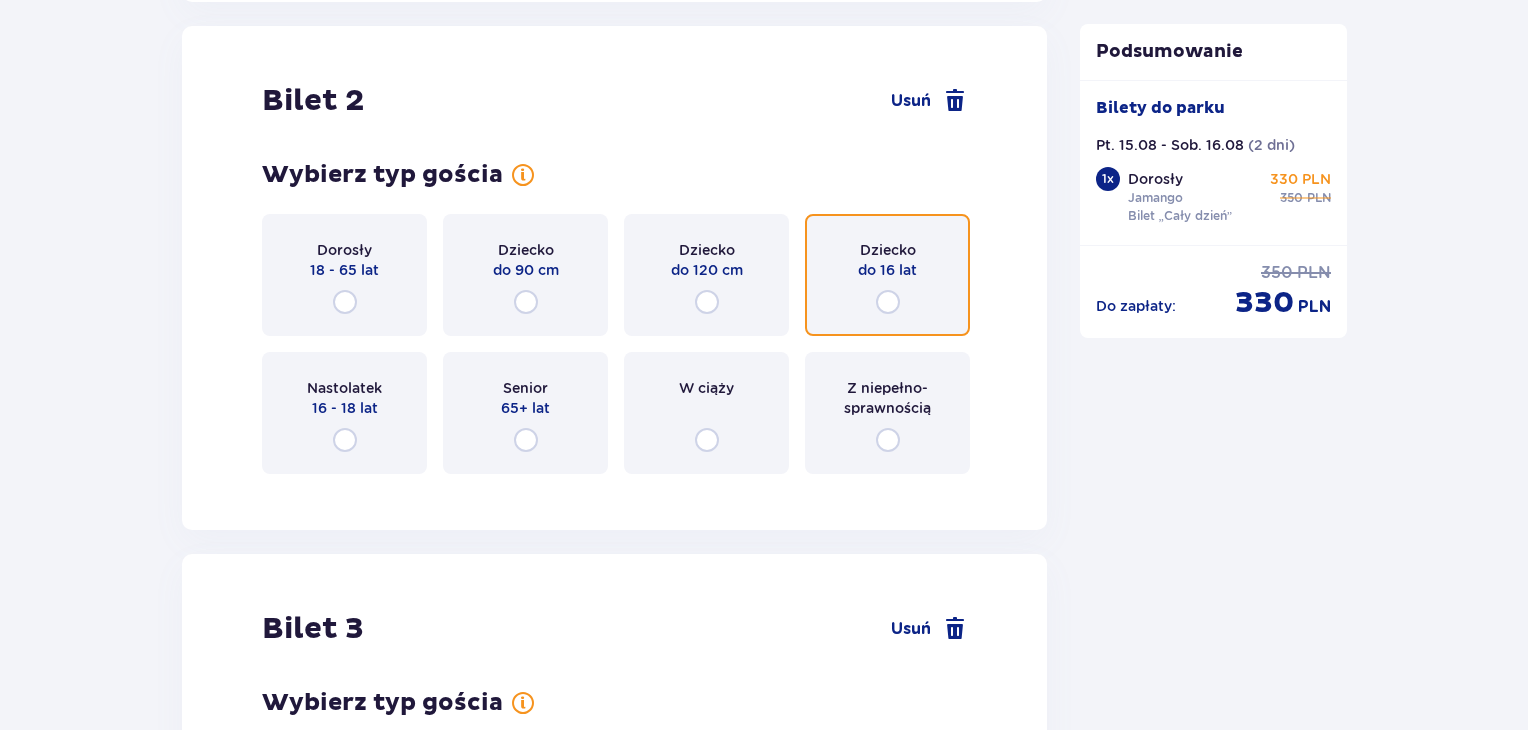 click at bounding box center [888, 302] 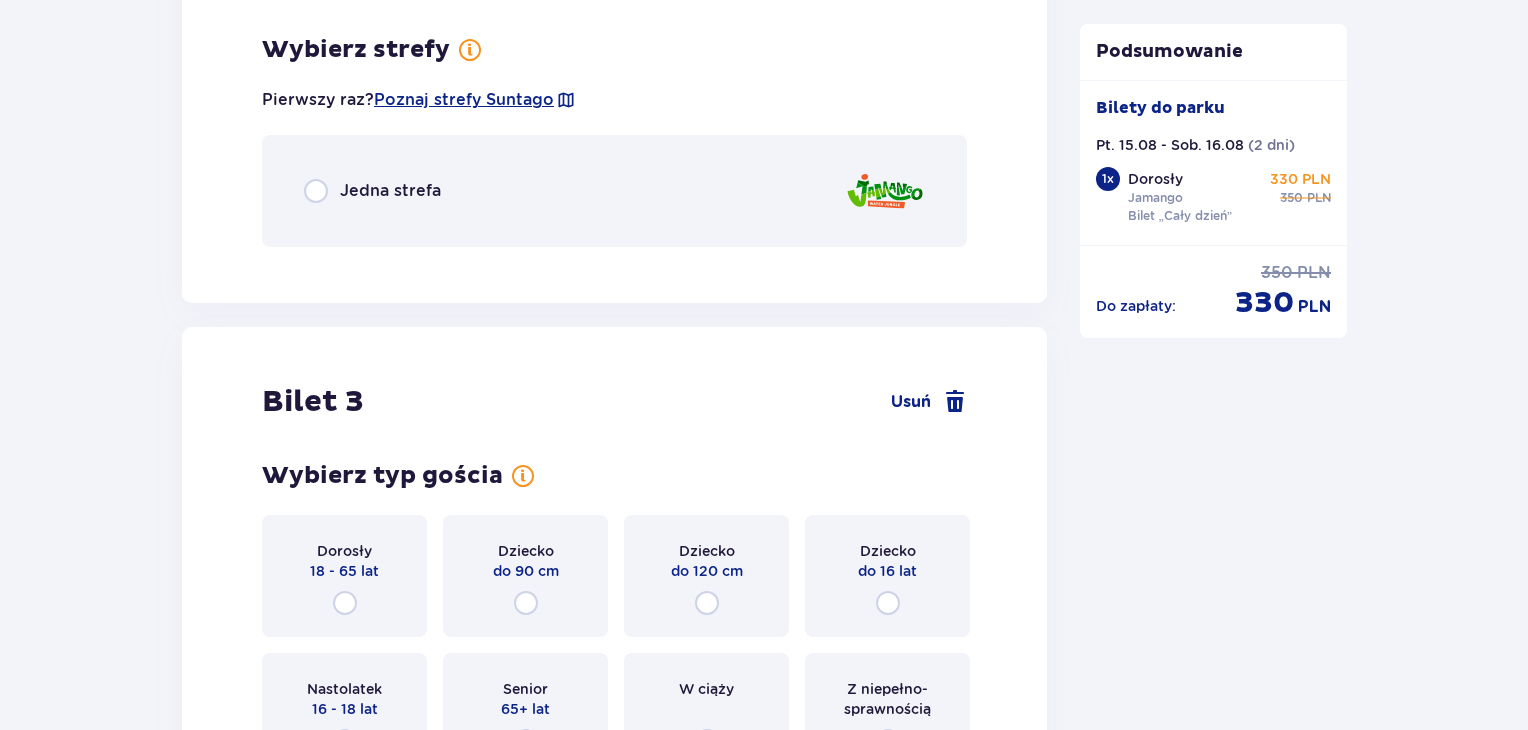 scroll, scrollTop: 3011, scrollLeft: 0, axis: vertical 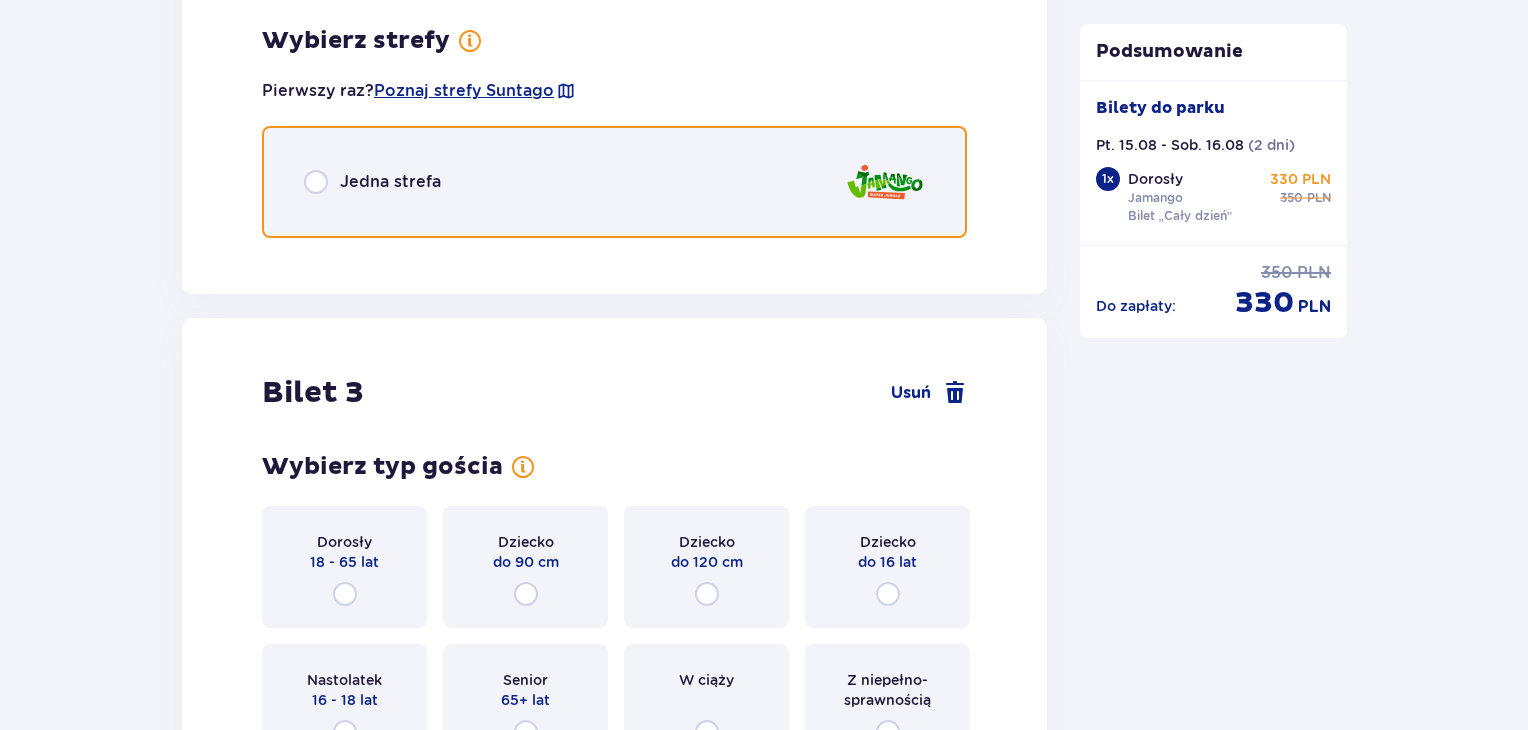 click at bounding box center (316, 182) 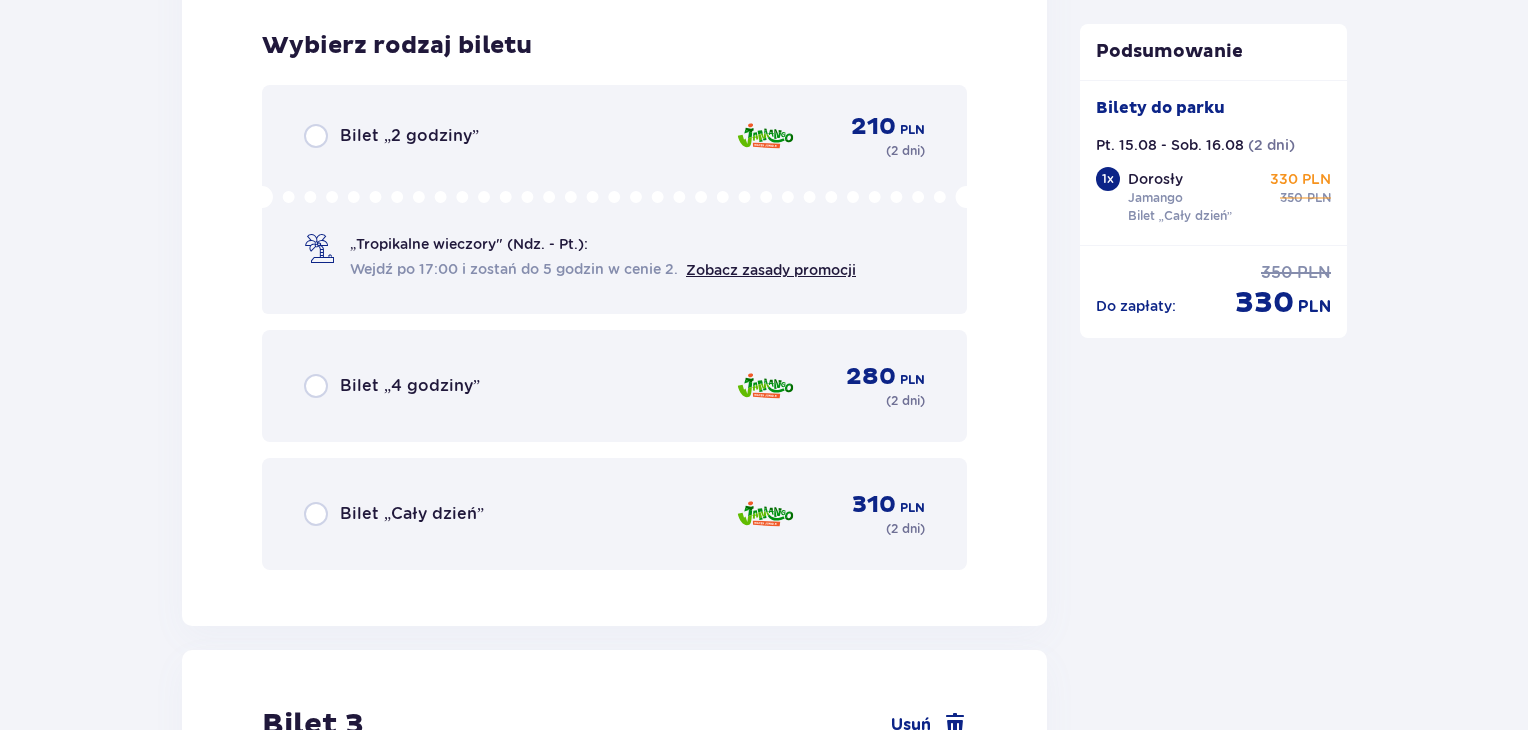 scroll, scrollTop: 3263, scrollLeft: 0, axis: vertical 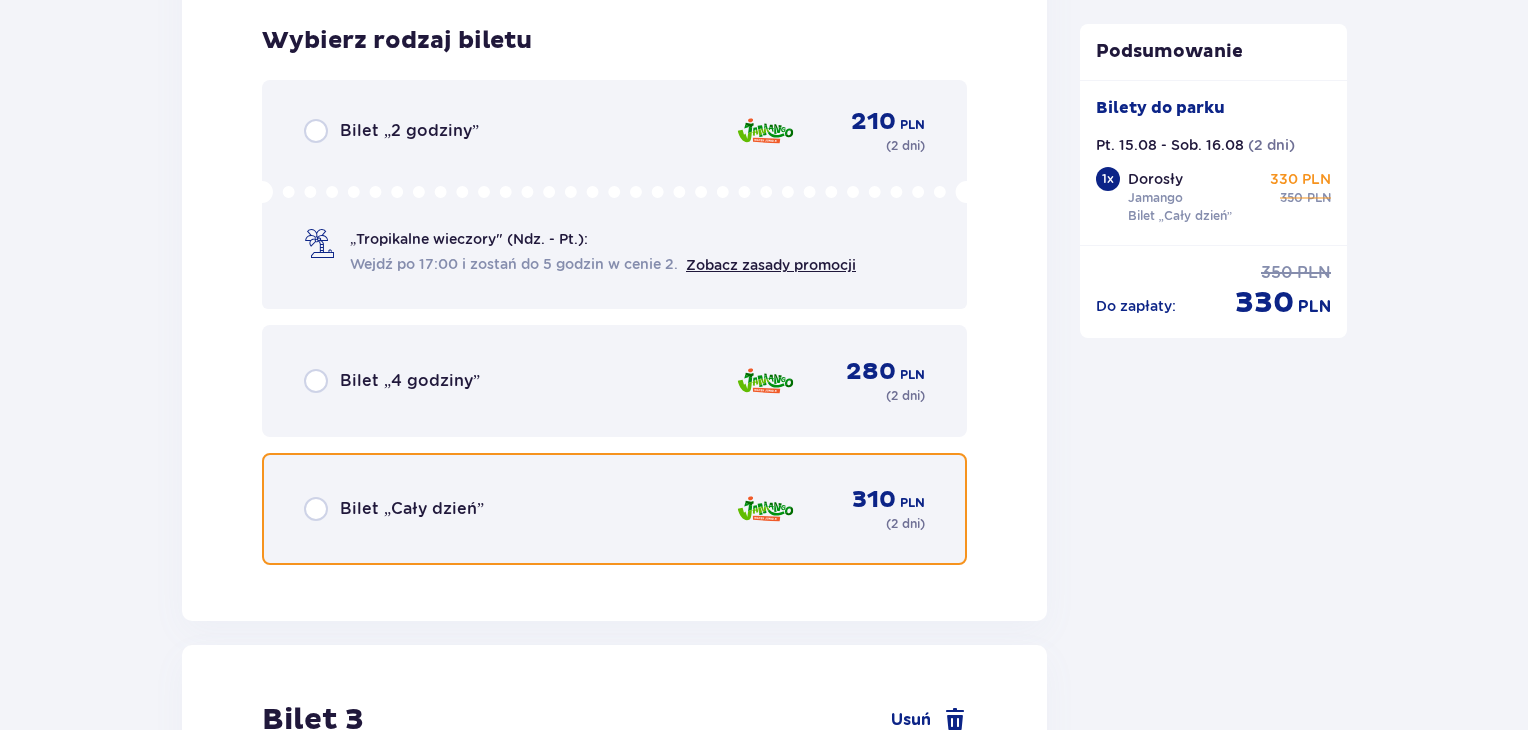 click at bounding box center [316, 509] 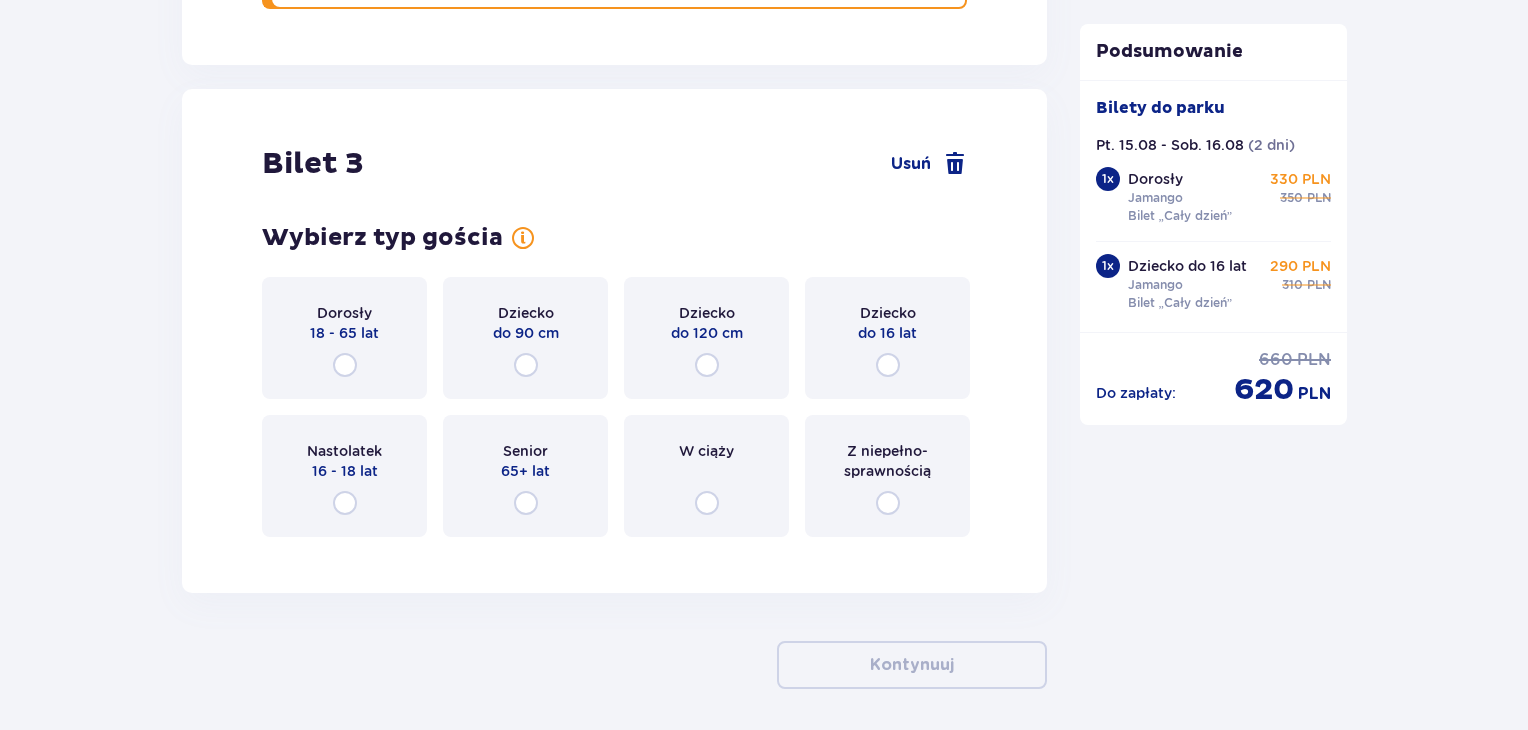 scroll, scrollTop: 3881, scrollLeft: 0, axis: vertical 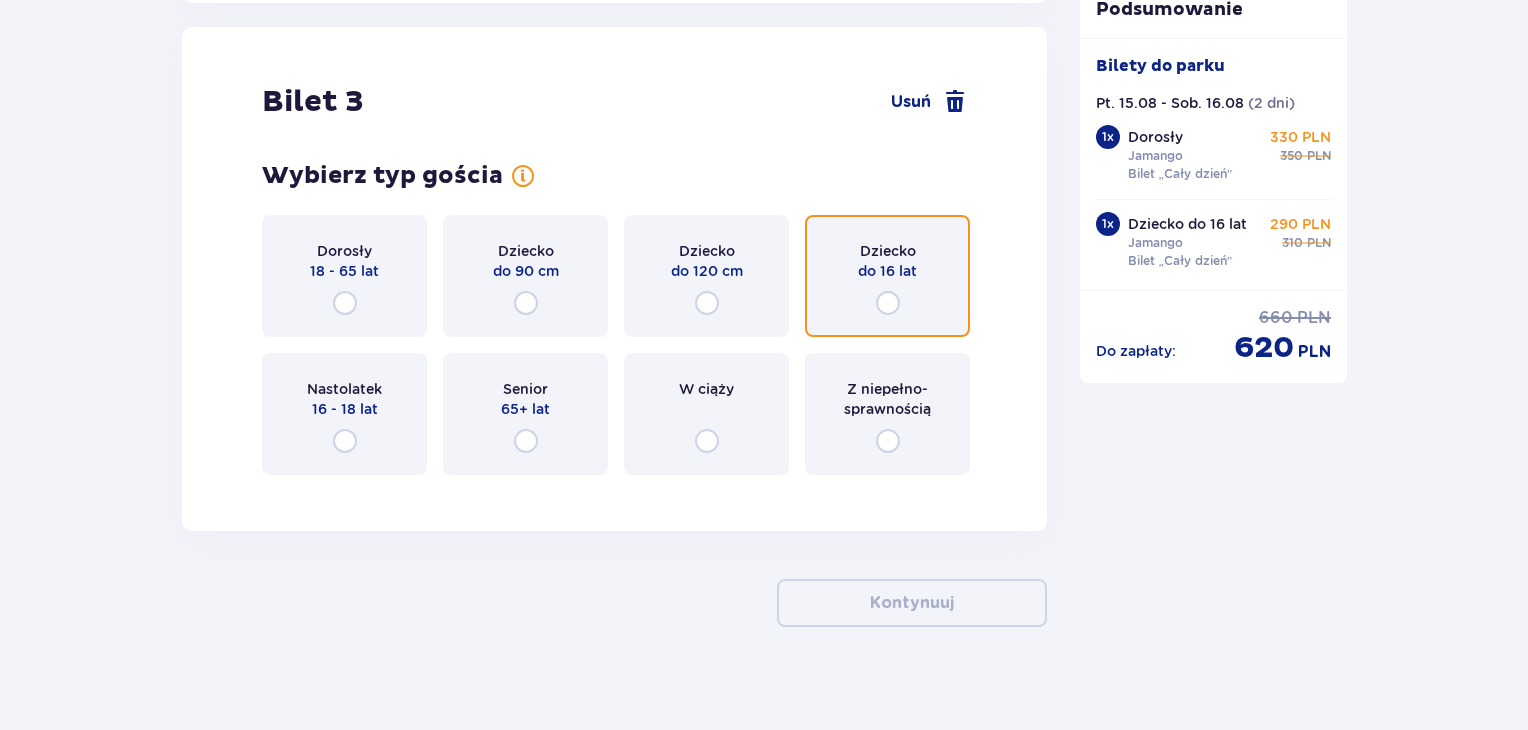 click at bounding box center (888, 303) 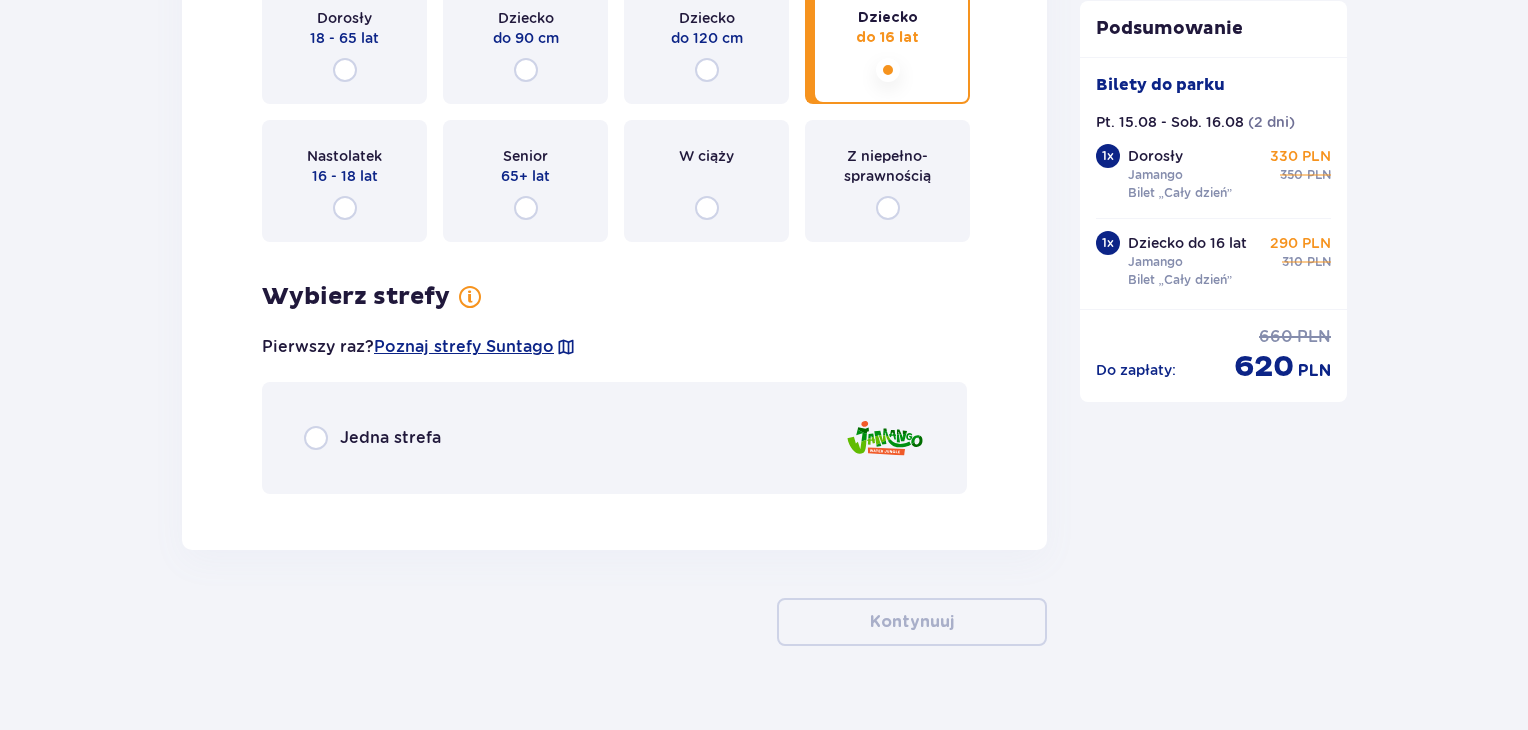 scroll, scrollTop: 4148, scrollLeft: 0, axis: vertical 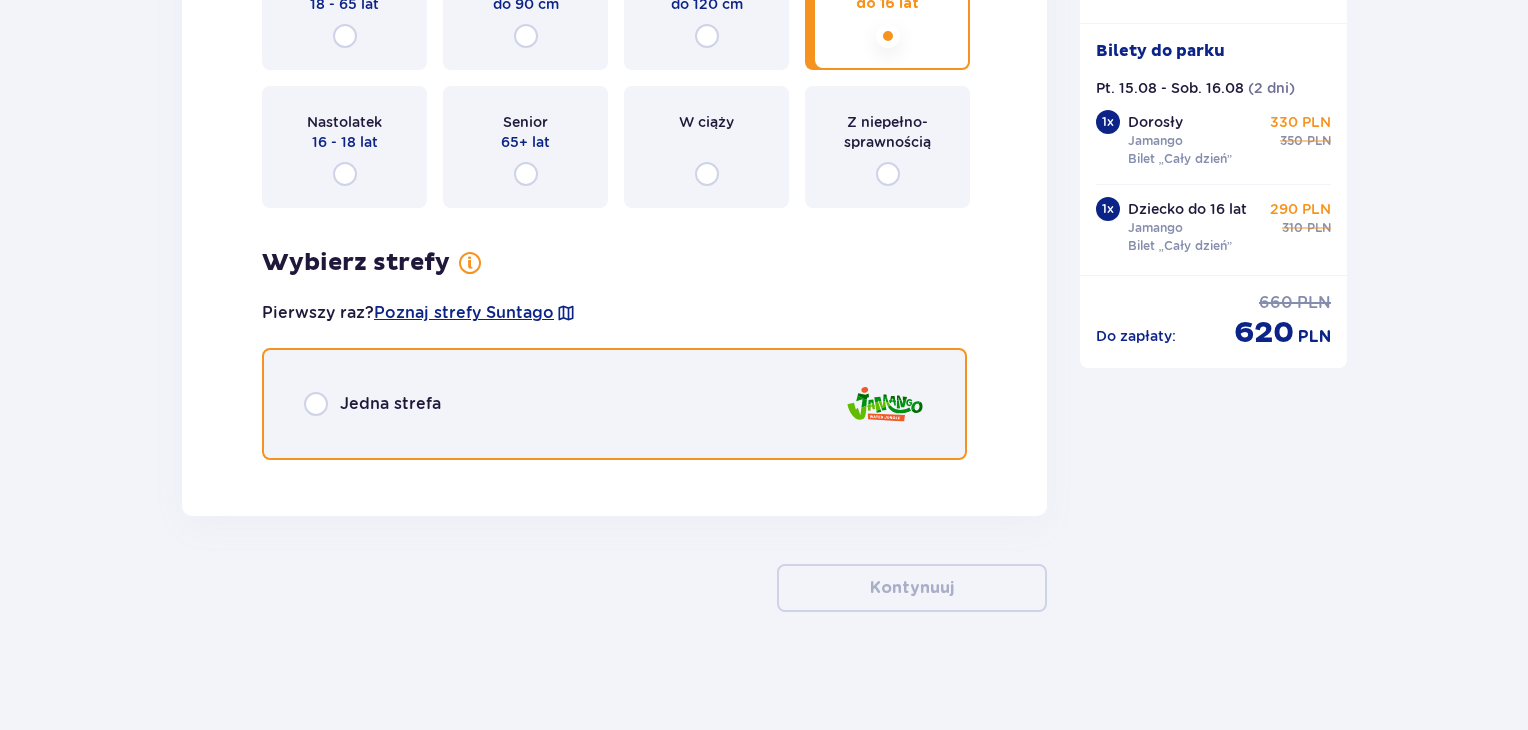click at bounding box center [316, 404] 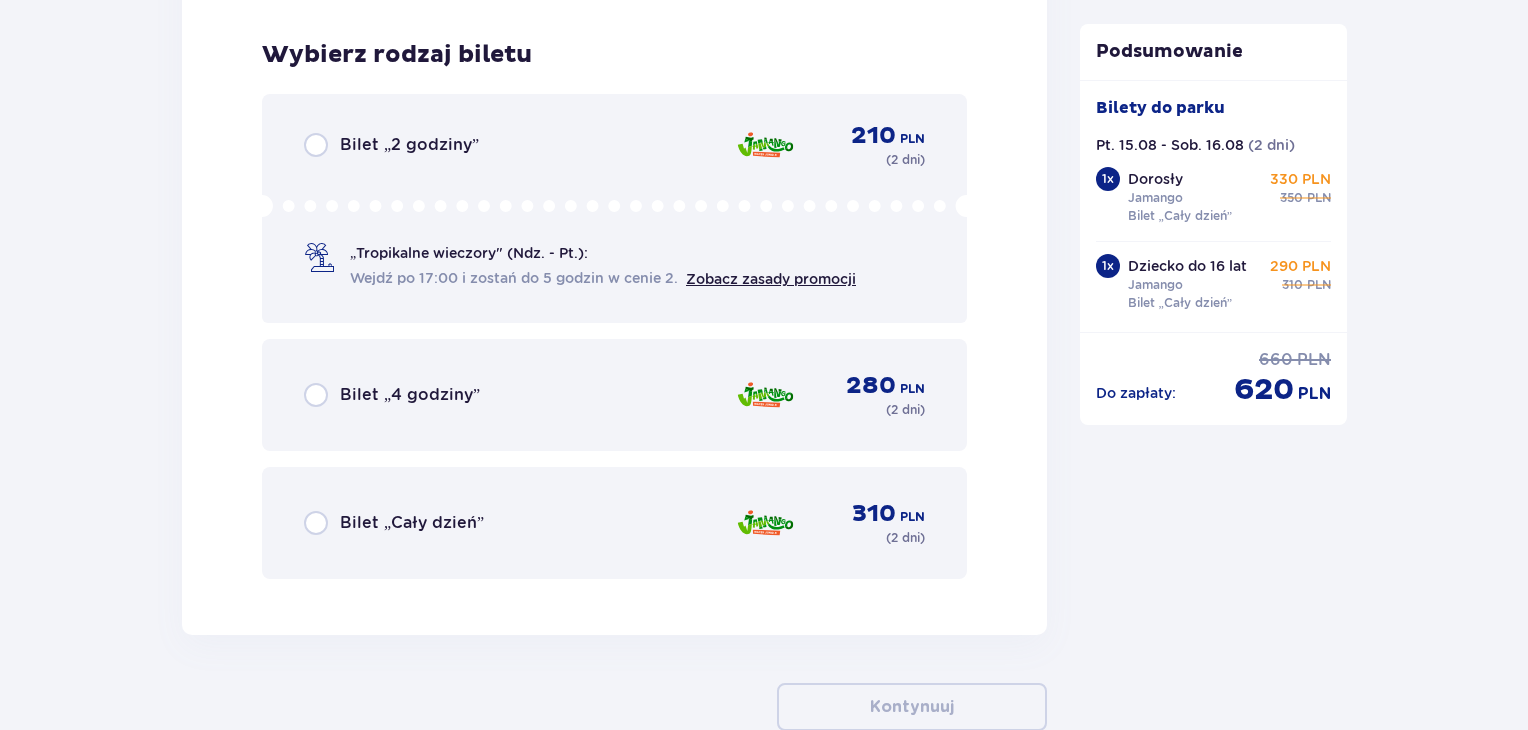 scroll, scrollTop: 4621, scrollLeft: 0, axis: vertical 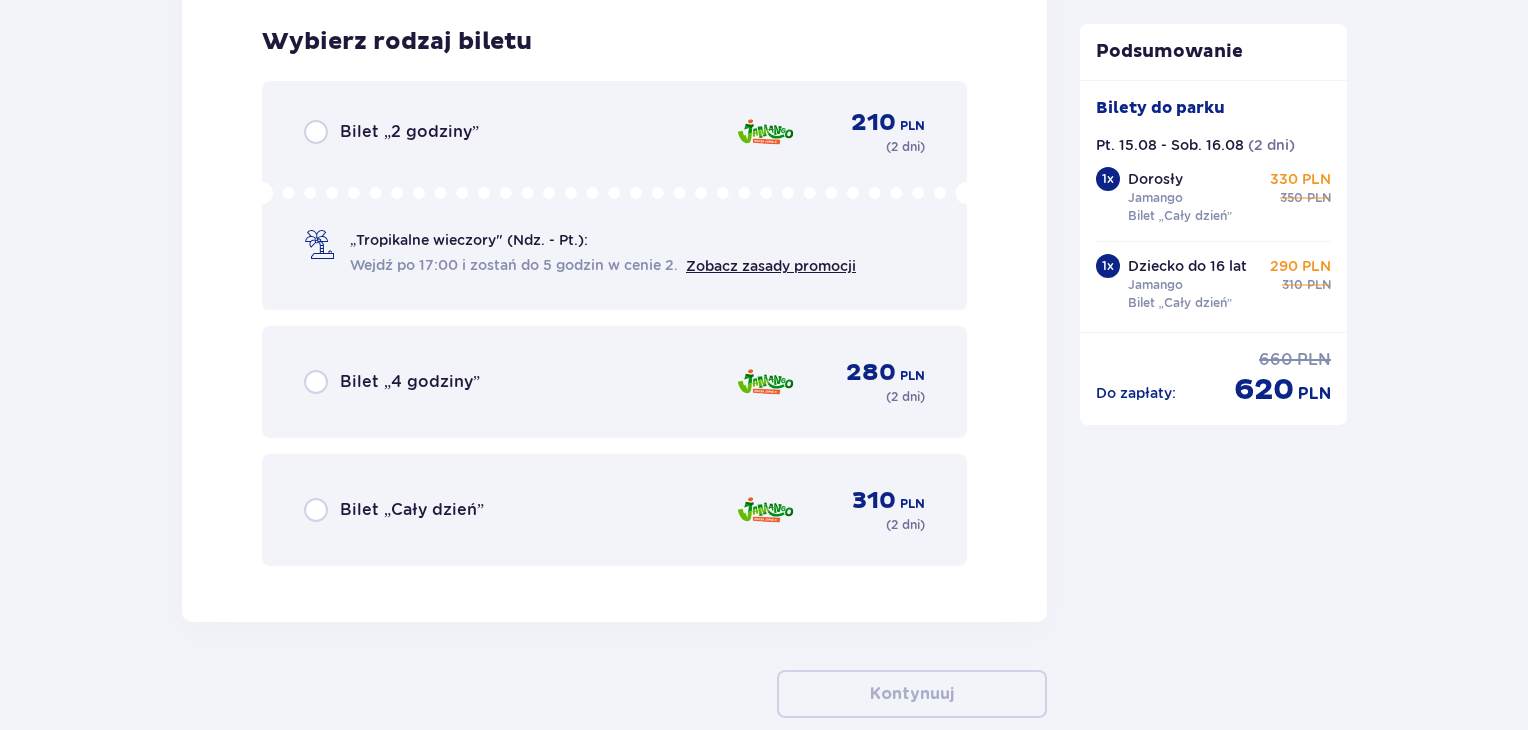 click on "Bilet „Cały dzień”   310 PLN ( 2 dni )" at bounding box center [614, 510] 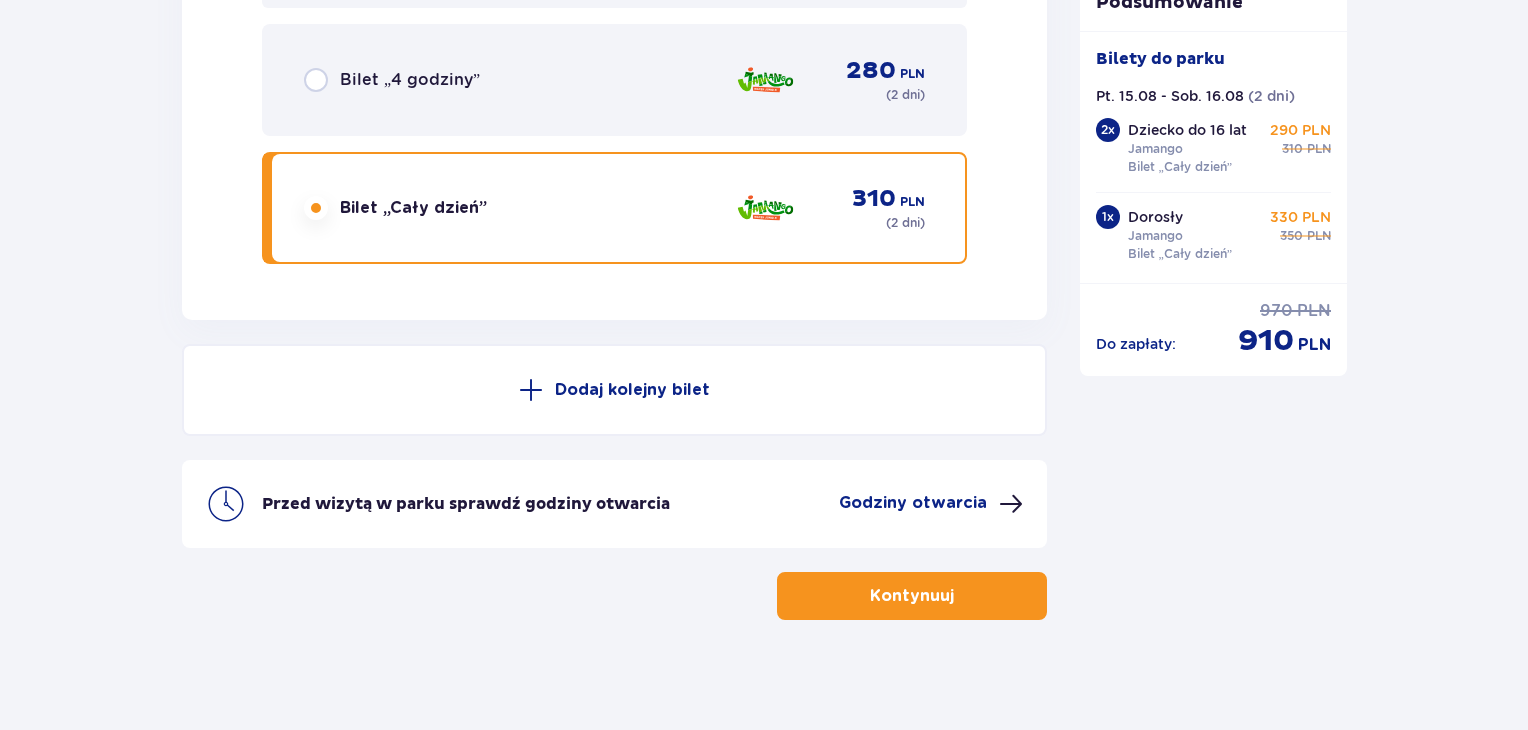 scroll, scrollTop: 4928, scrollLeft: 0, axis: vertical 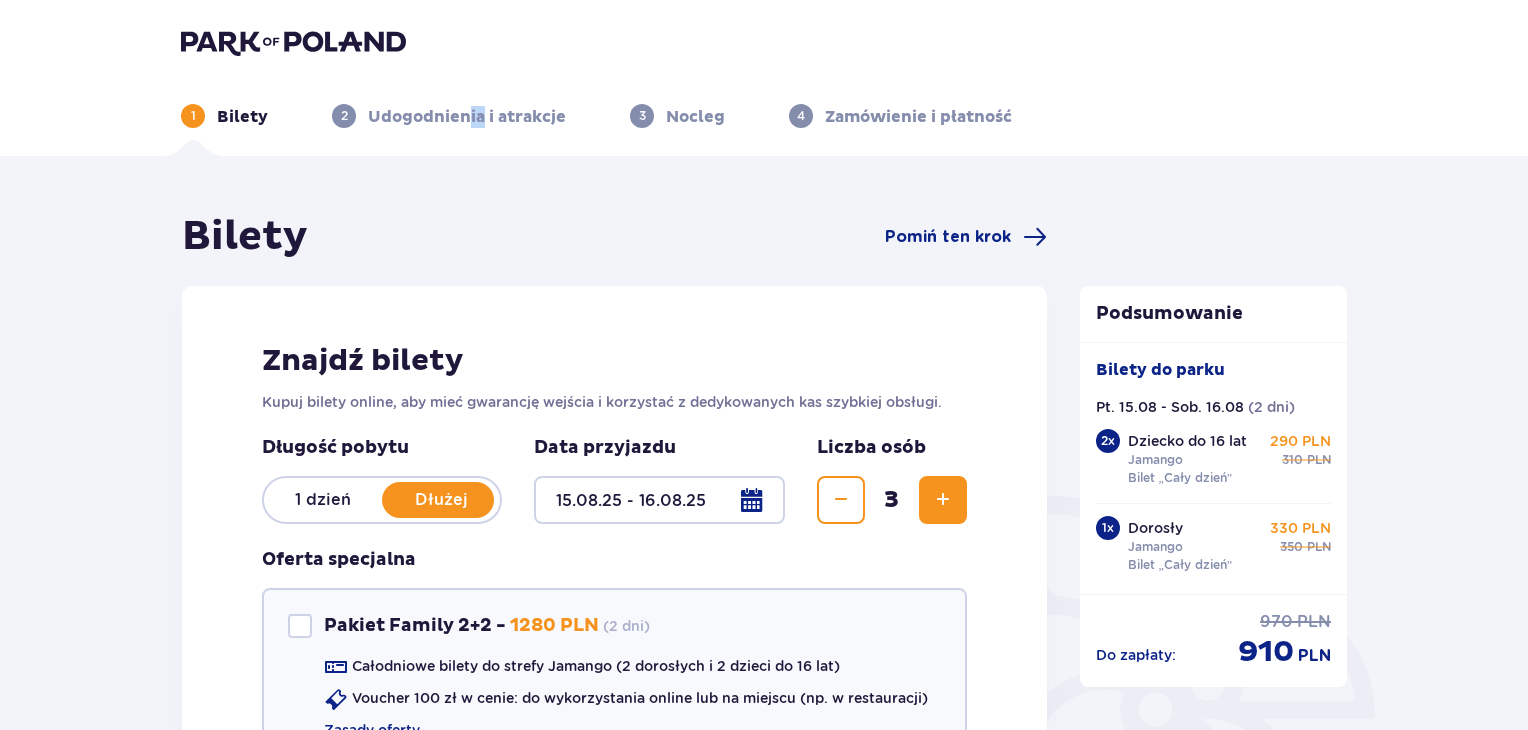 drag, startPoint x: 481, startPoint y: 129, endPoint x: 464, endPoint y: 116, distance: 21.400934 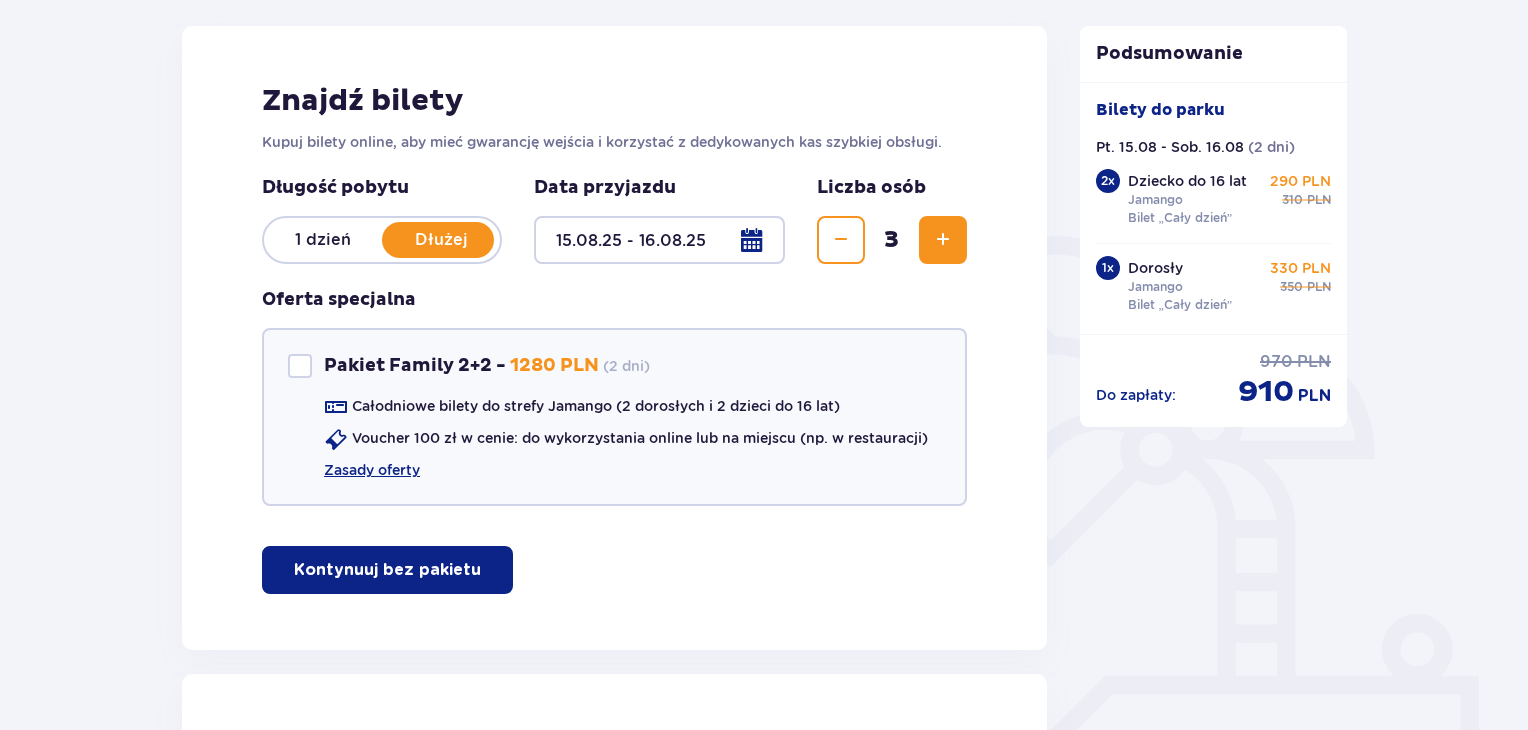 scroll, scrollTop: 0, scrollLeft: 0, axis: both 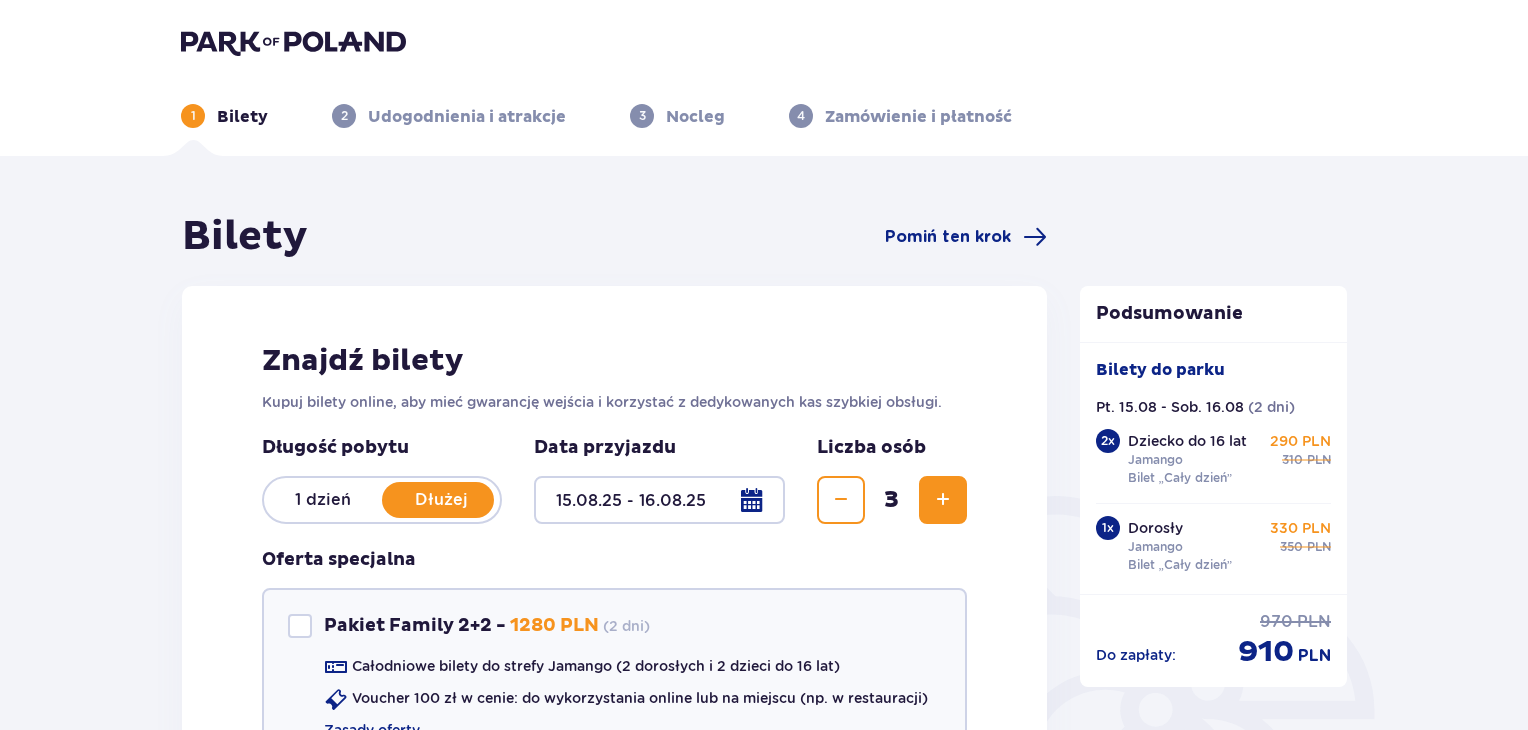 click on "Bilety Pomiń ten krok Znajdź bilety Kupuj bilety online, aby mieć gwarancję wejścia i korzystać z dedykowanych kas szybkiej obsługi. Długość pobytu 1 dzień Dłużej Data przyjazdu [DATE] - [DATE] Liczba osób 3 Oferta specjalna Pakiet Family 2+2    -  1280 PLN ( 2 dni ) Całodniowe bilety do strefy Jamango (2 dorosłych i 2 dzieci do 16 lat) Voucher 100 zł w cenie: do wykorzystania online lub na miejscu (np. w restauracji) Zasady oferty Kontynuuj bez pakietu Bilet   1 Usuń Wybierz typ gościa Dorosły 18 - 65 lat Dziecko do 90 cm Dziecko do 120 cm Dziecko do 16 lat Nastolatek 16 - 18 lat Senior 65+ lat W ciąży Z niepełno­sprawnością Wybierz strefy Pierwszy raz?  Poznaj strefy Suntago Trzy strefy Dwie strefy Jedna strefa Wybierz rodzaj biletu Bilet „2 godziny”   240 PLN ( 2 dni ) „Tropikalne wieczory" (Ndz. - Pt.): Wejdź po 17:00 i zostań do 5 godzin w cenie 2. Zobacz zasady promocji Bilet „4 godziny”   310 PLN ( 2 dni ) Bilet „Cały dzień”   350 PLN ( 2 dni ) Bilet" at bounding box center (764, 2909) 